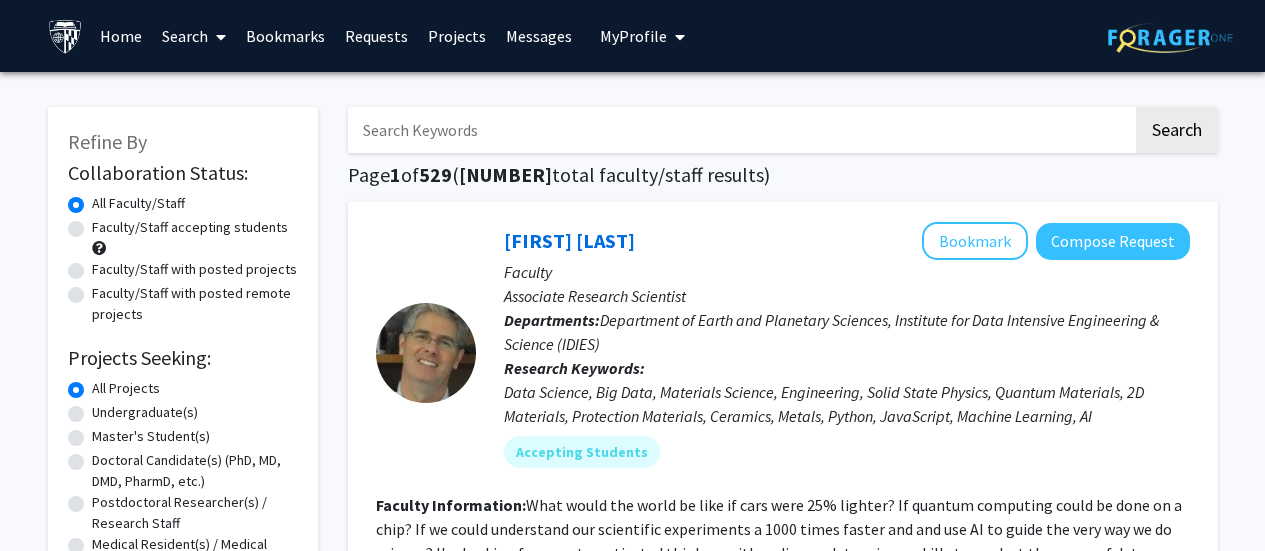 scroll, scrollTop: 0, scrollLeft: 0, axis: both 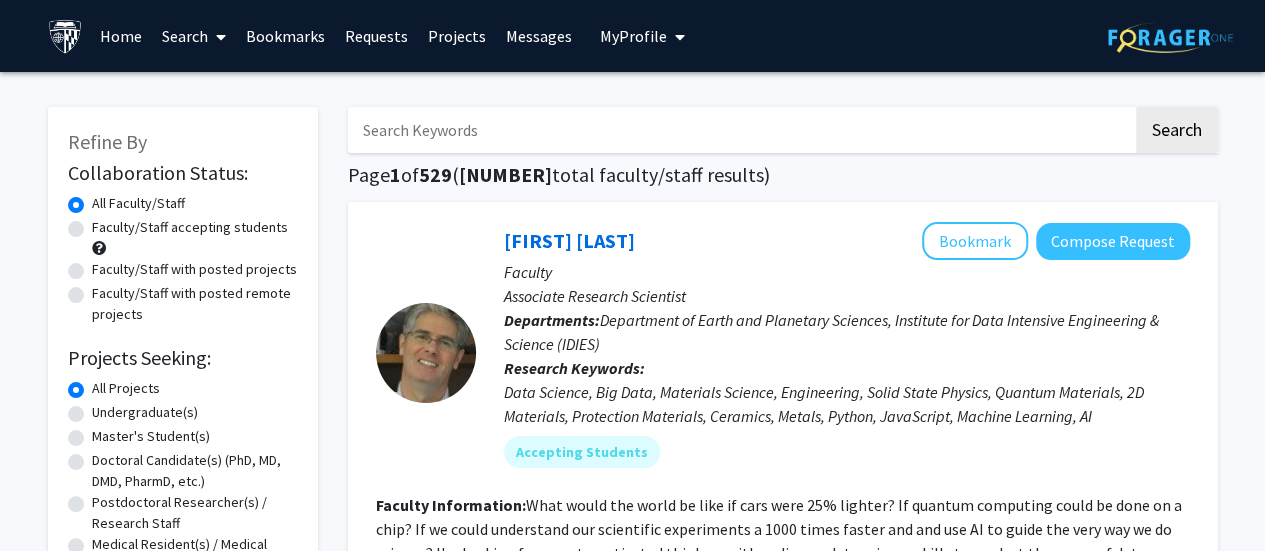 click on "My   Profile" at bounding box center [633, 36] 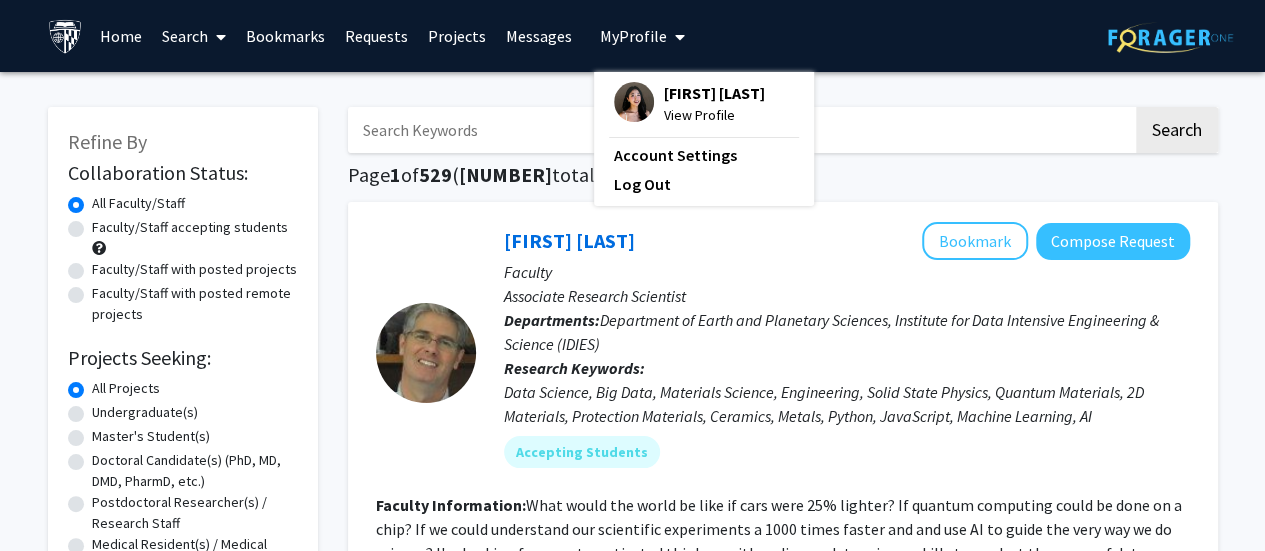 click on "Bookmarks" at bounding box center (285, 36) 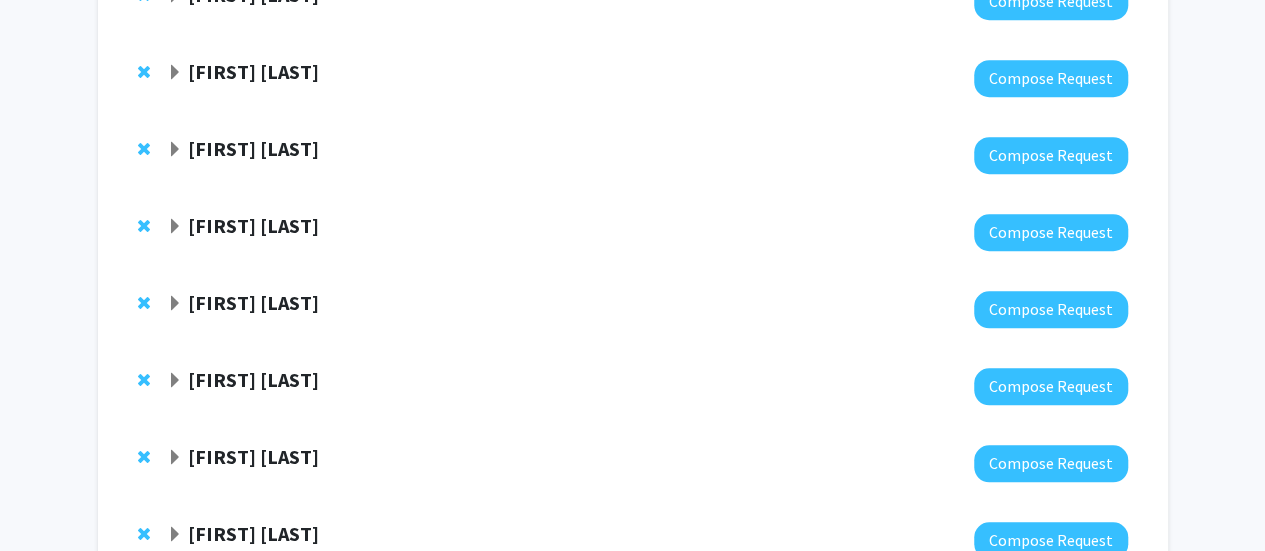 scroll, scrollTop: 872, scrollLeft: 0, axis: vertical 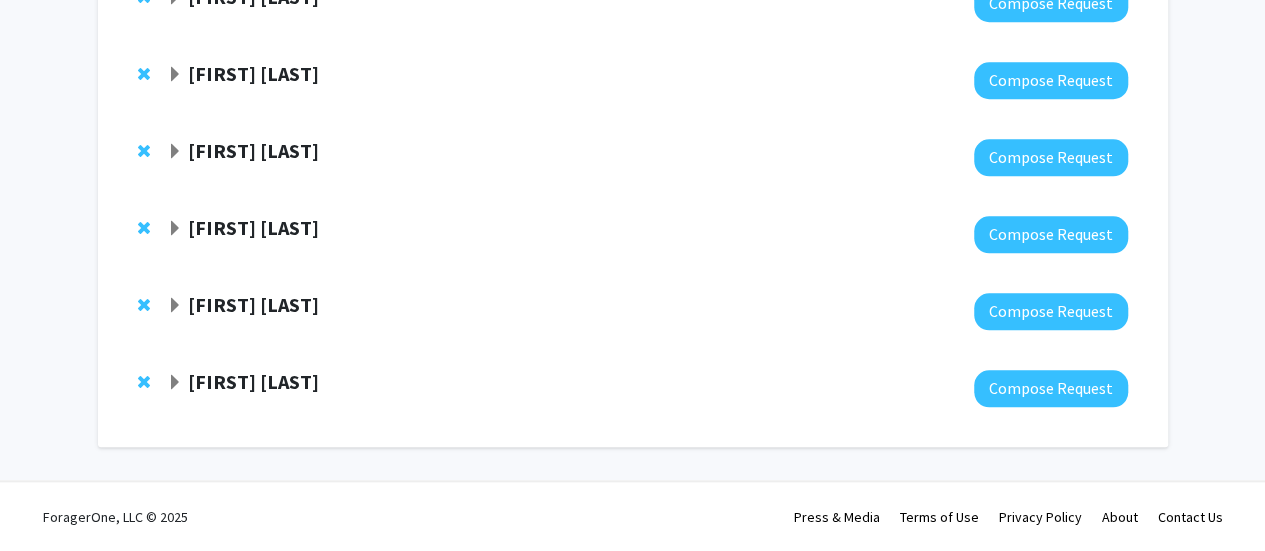 click on "[FIRST] [LAST]" 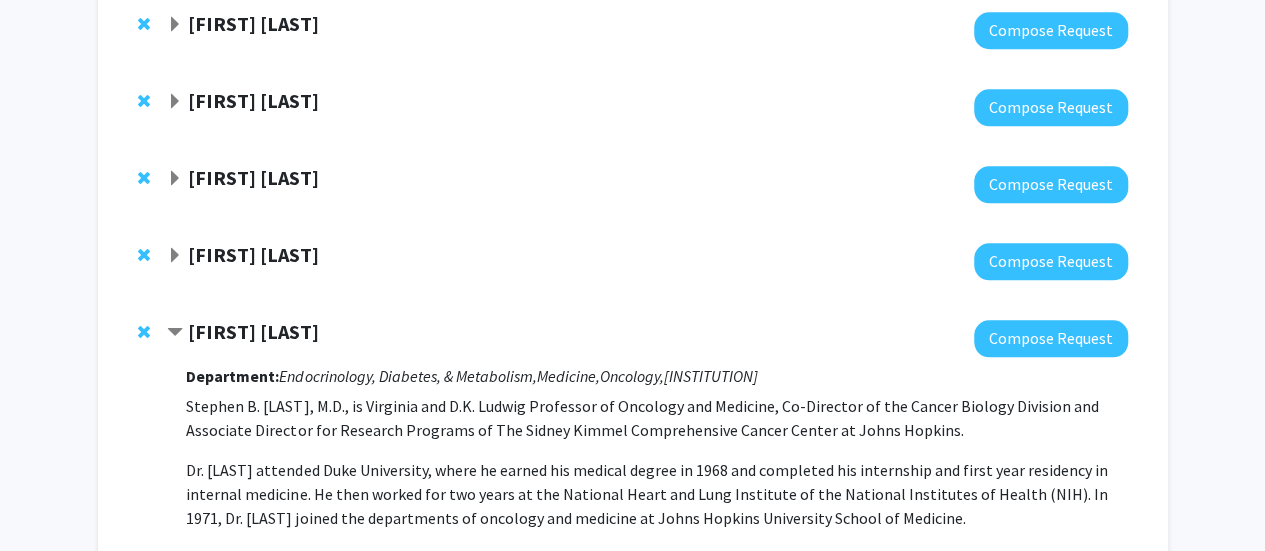 scroll, scrollTop: 921, scrollLeft: 0, axis: vertical 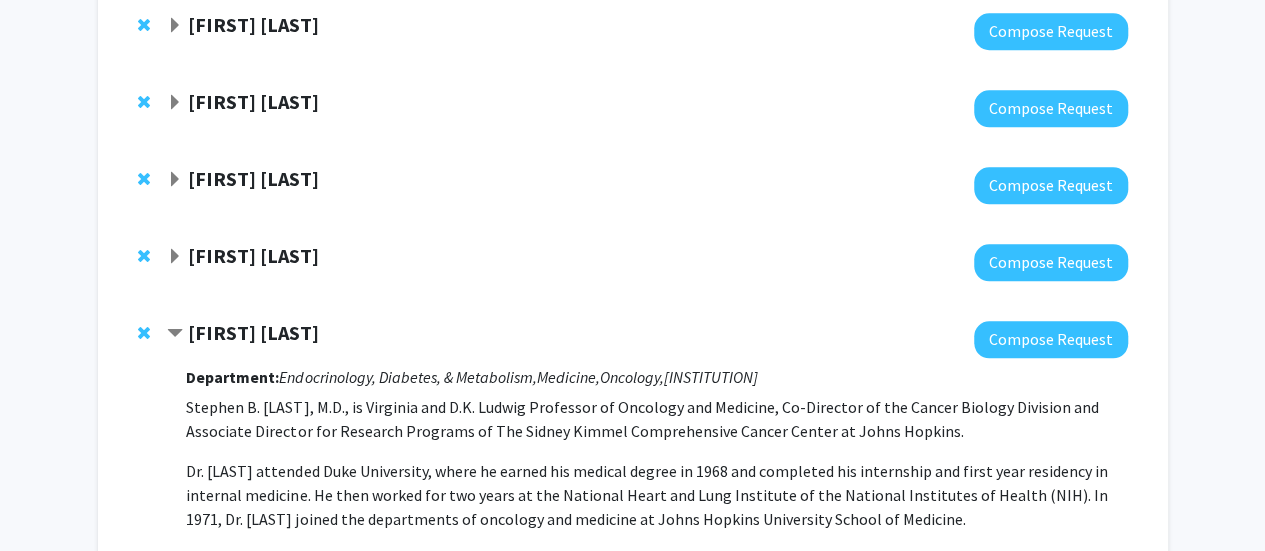 click on "[FIRST] [LAST]  Compose Request" 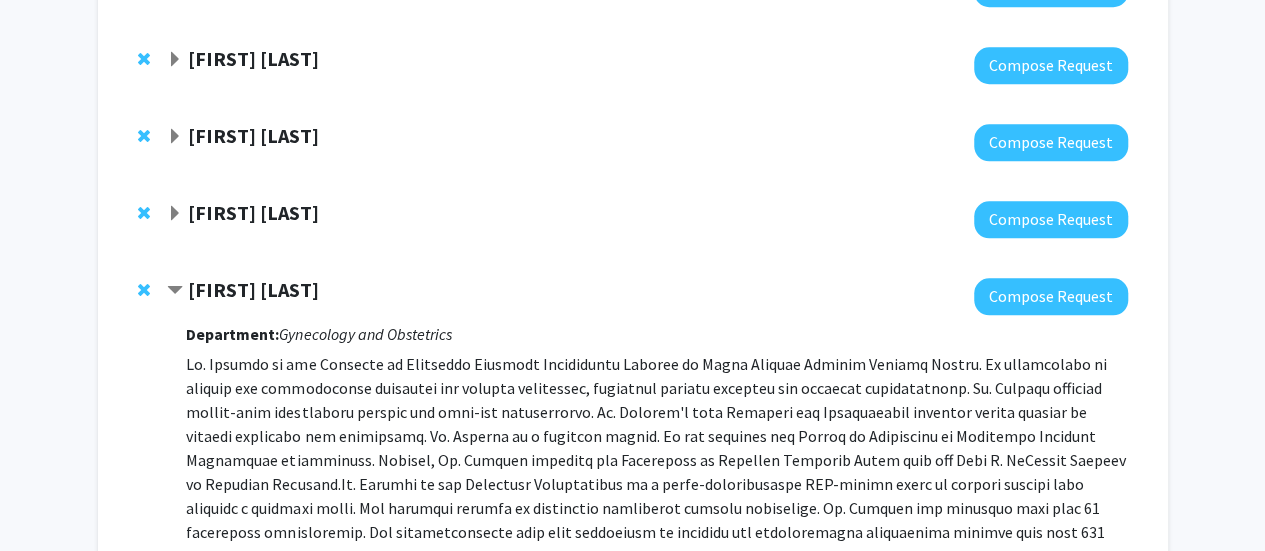 click on "[FIRST] [LAST]" 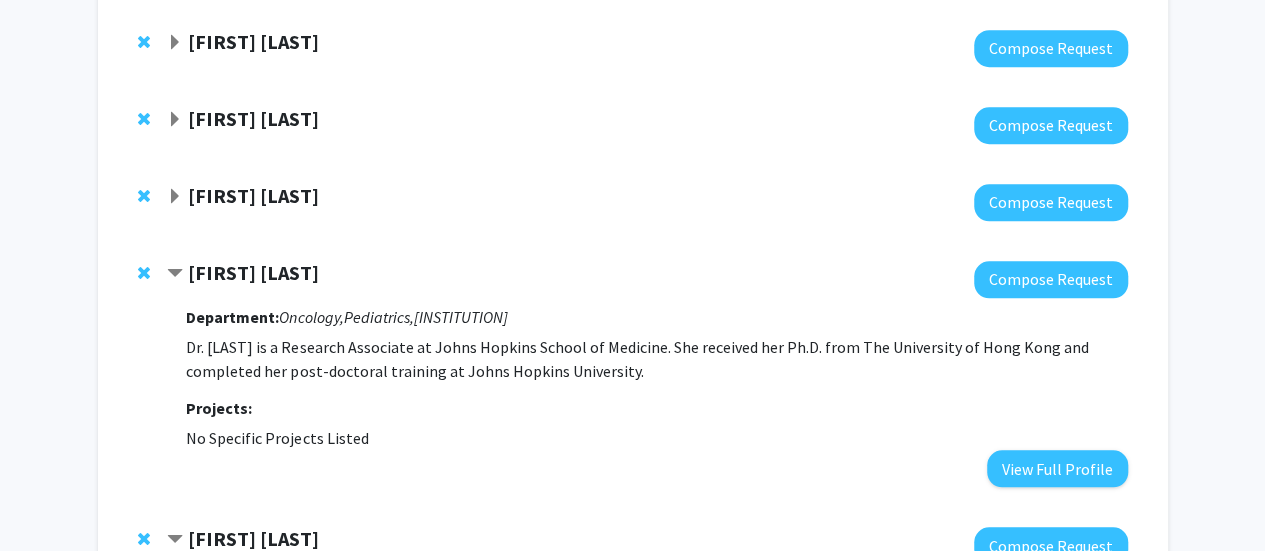 scroll, scrollTop: 823, scrollLeft: 0, axis: vertical 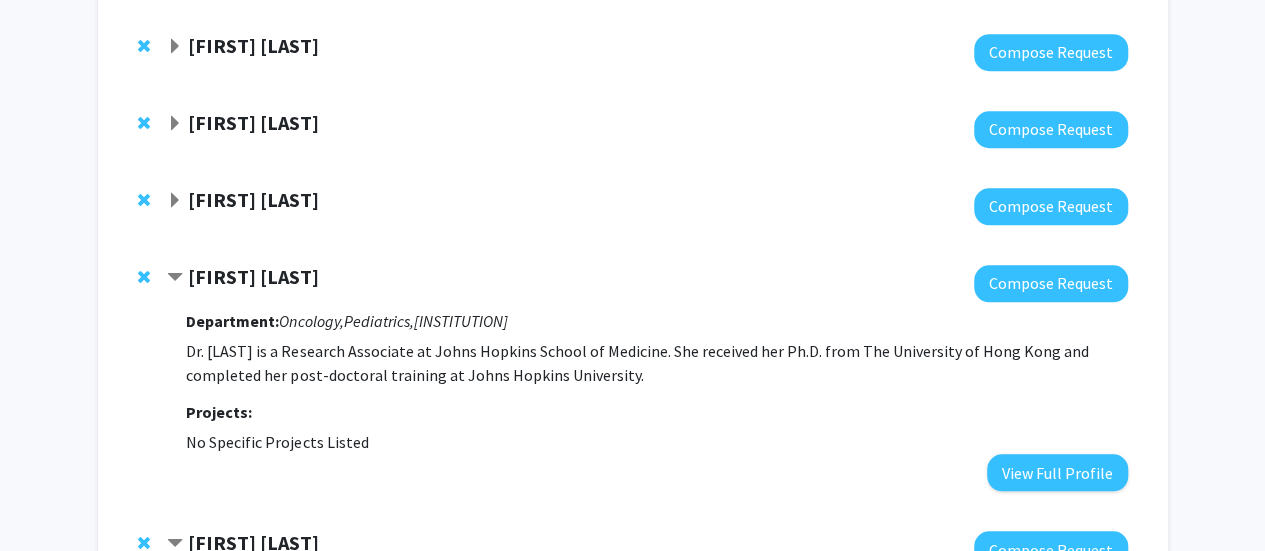 click on "[FIRST] [LAST]" 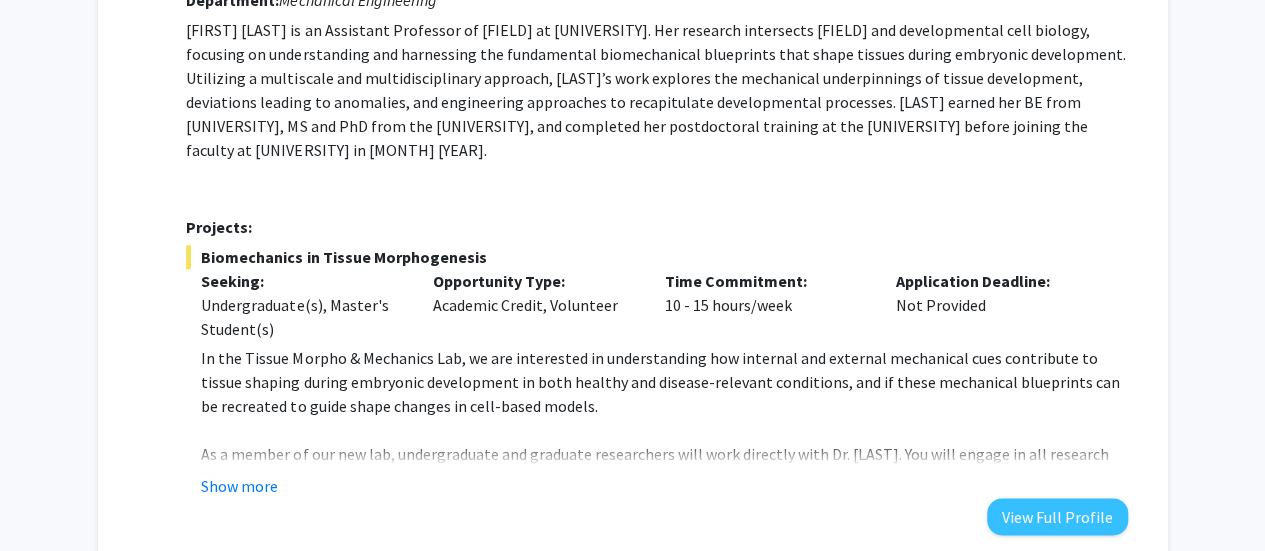 scroll, scrollTop: 1068, scrollLeft: 0, axis: vertical 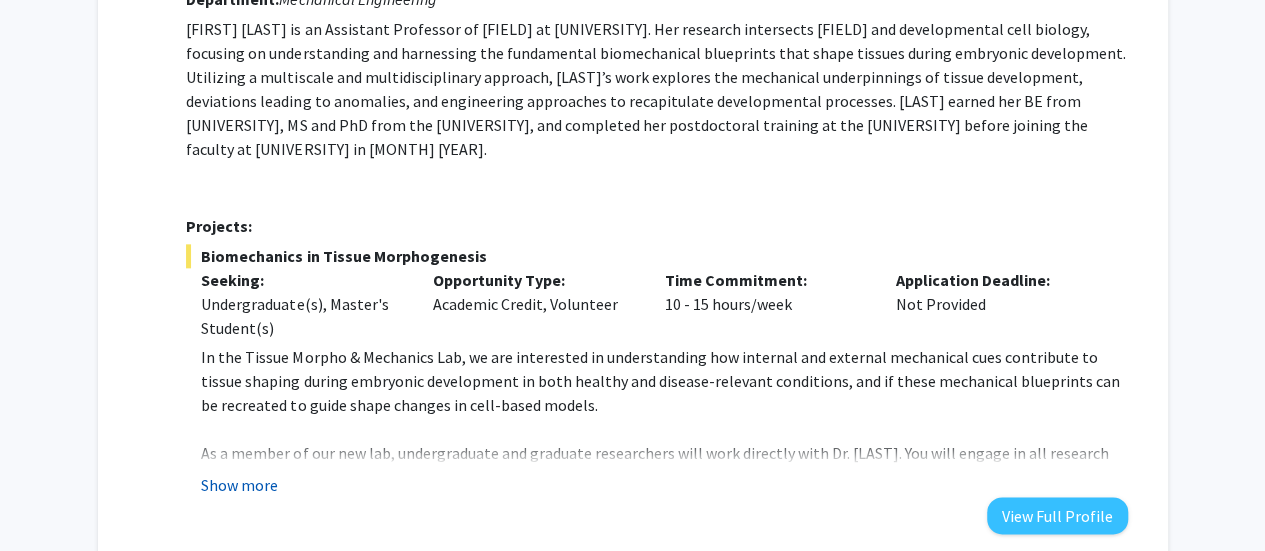 click on "Show more" at bounding box center (239, 485) 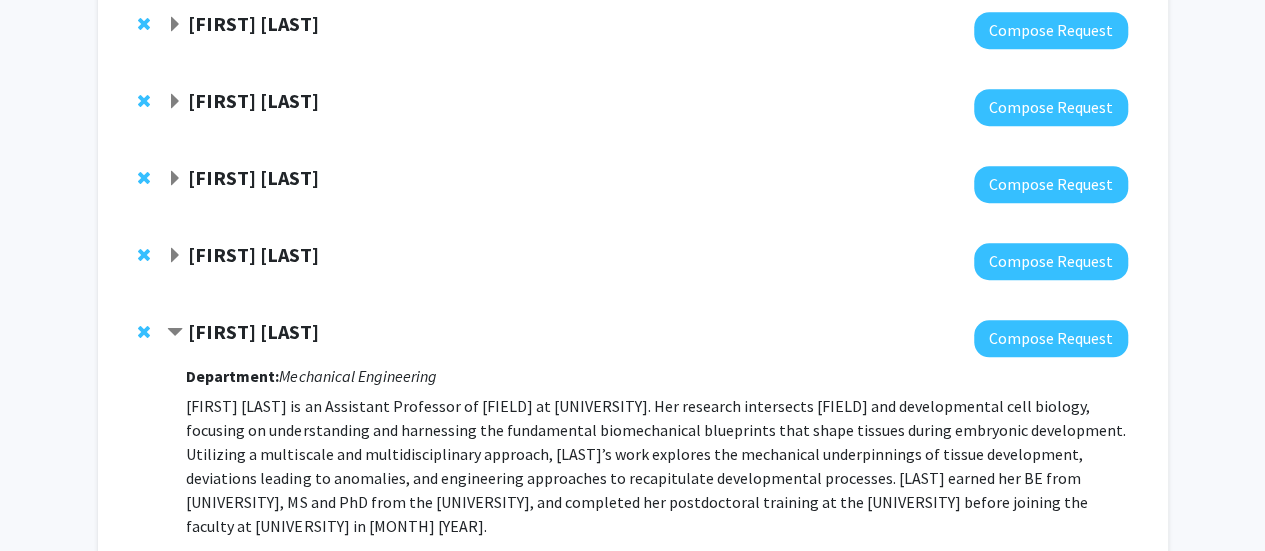 scroll, scrollTop: 690, scrollLeft: 0, axis: vertical 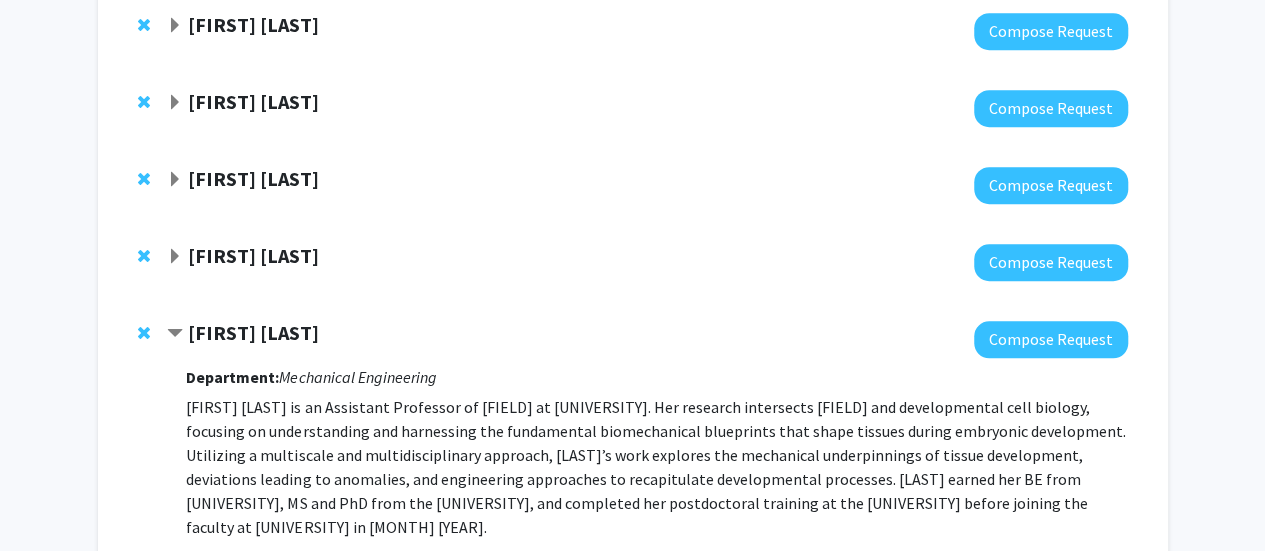 click on "[FIRST] [LAST]" 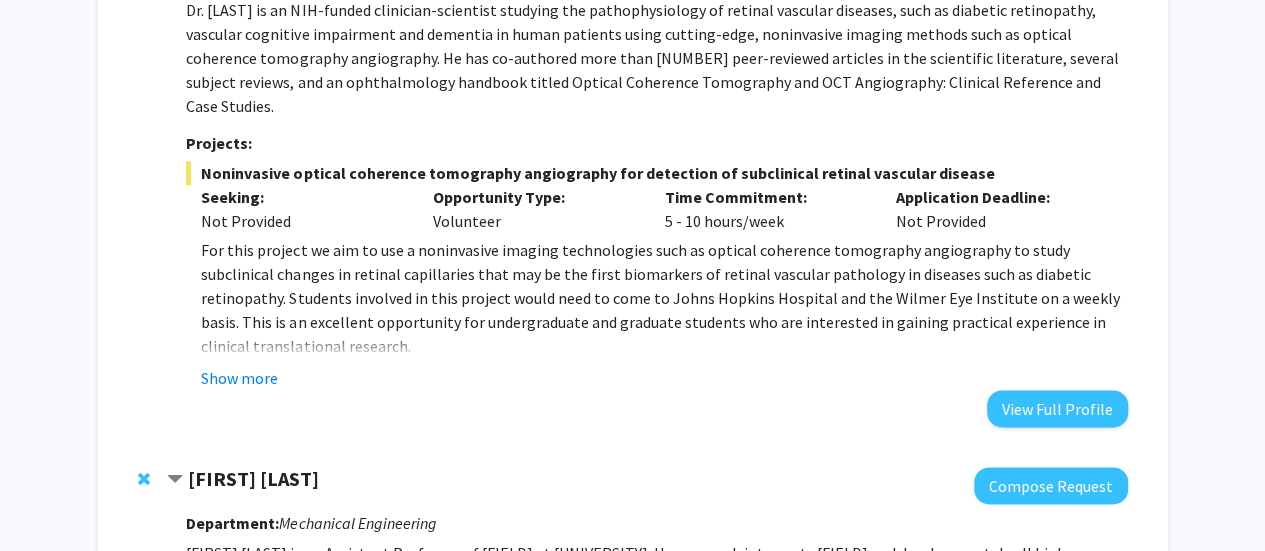scroll, scrollTop: 1138, scrollLeft: 0, axis: vertical 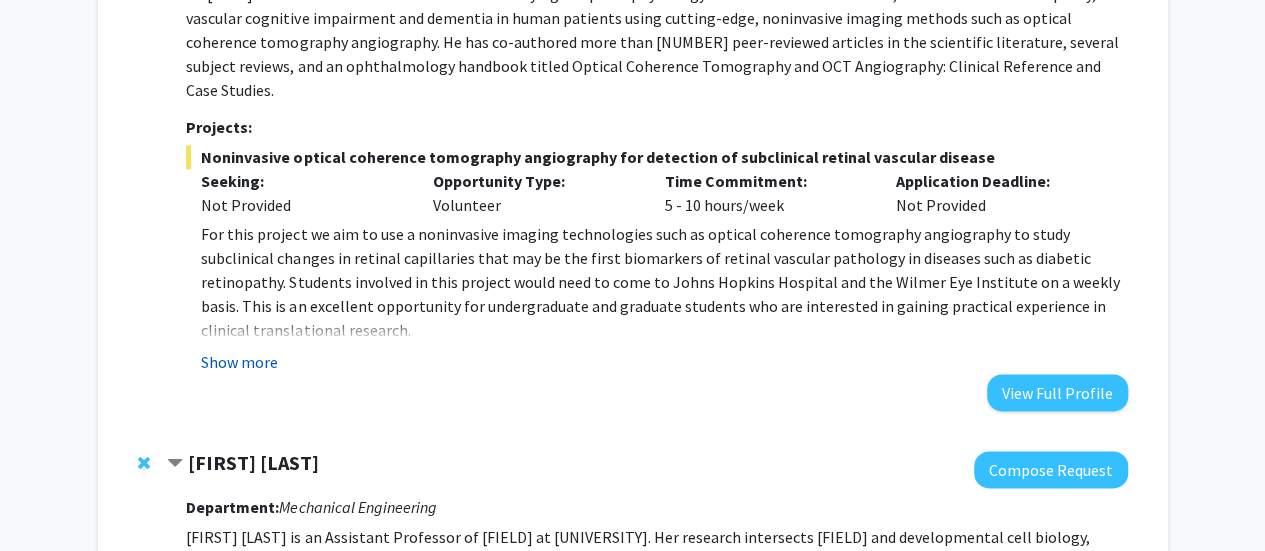 click on "Show more" at bounding box center [239, 362] 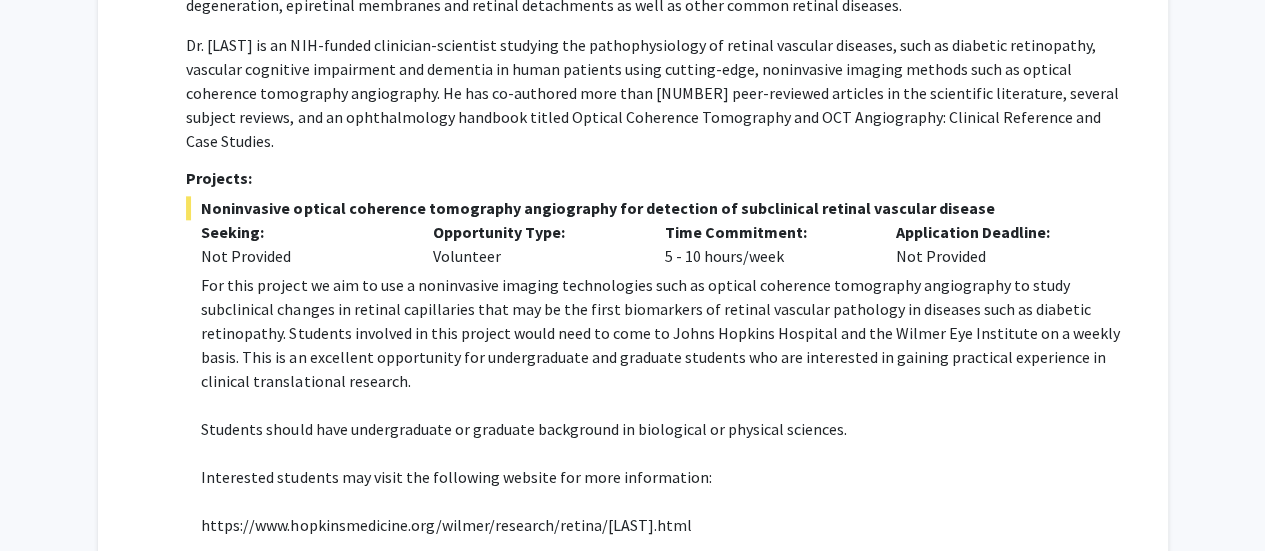 scroll, scrollTop: 1047, scrollLeft: 0, axis: vertical 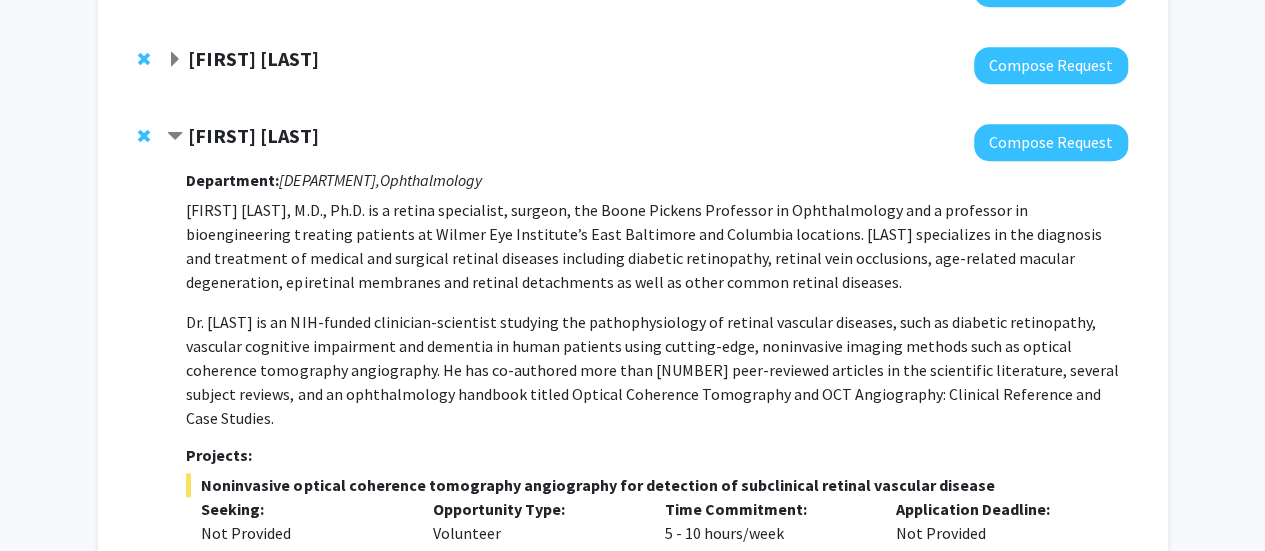 click on "Yannis Paulus" 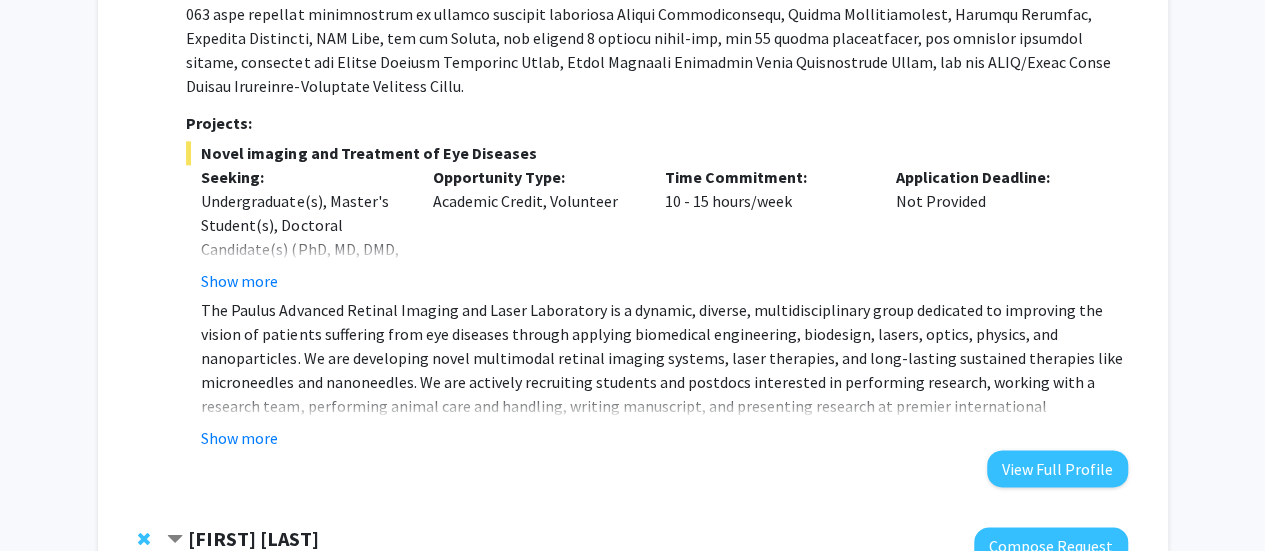 scroll, scrollTop: 1074, scrollLeft: 0, axis: vertical 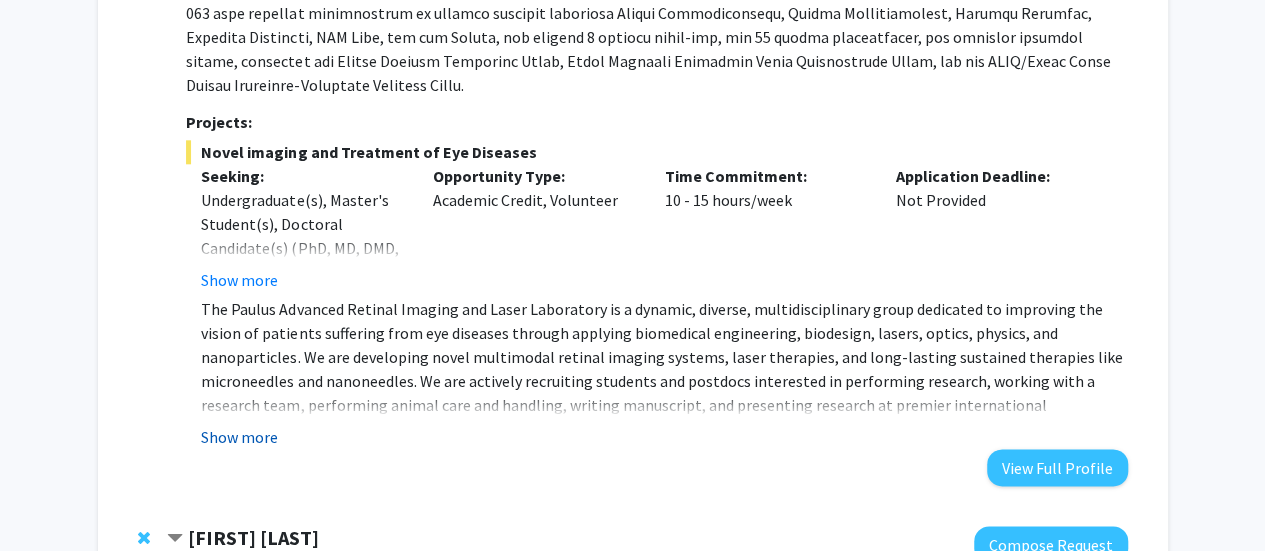 click on "Show more" at bounding box center (239, 437) 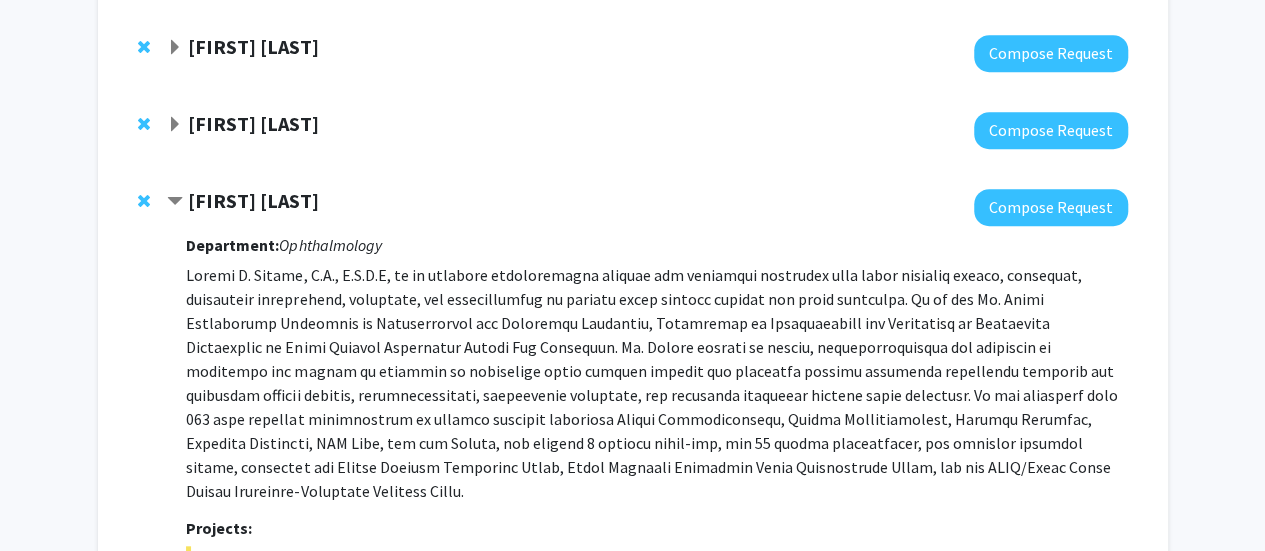 scroll, scrollTop: 665, scrollLeft: 0, axis: vertical 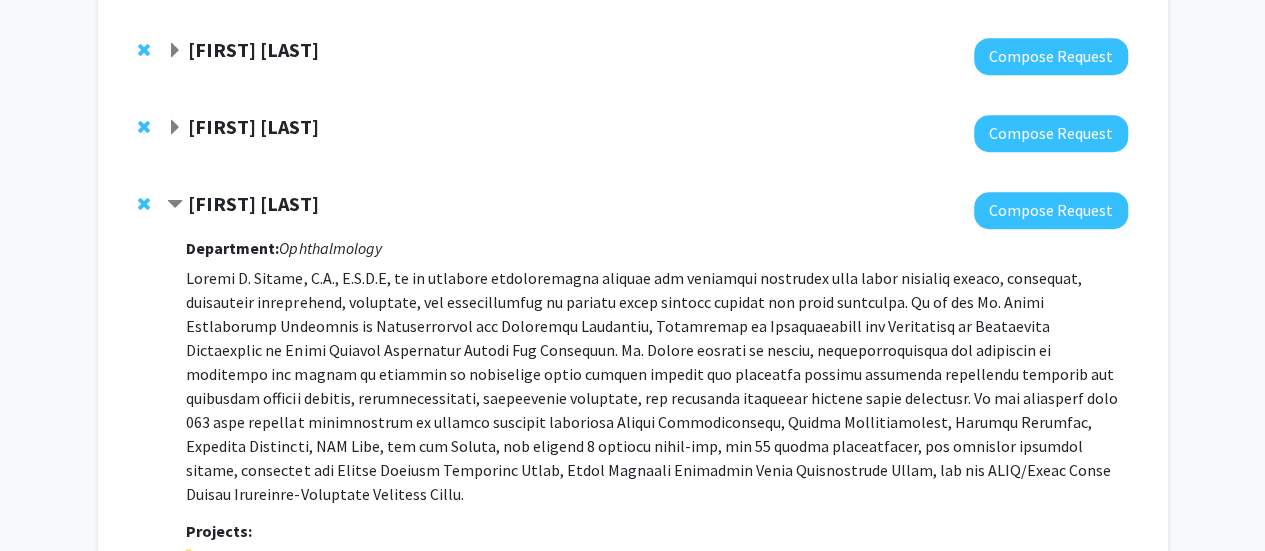 click on "[FIRST] [LAST]" 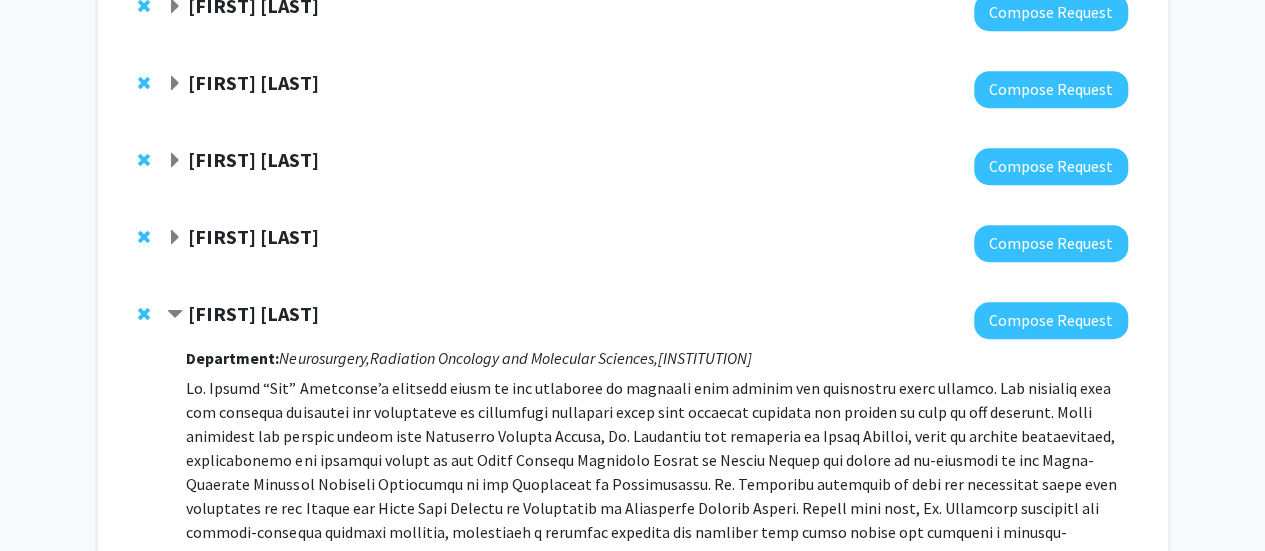 scroll, scrollTop: 471, scrollLeft: 0, axis: vertical 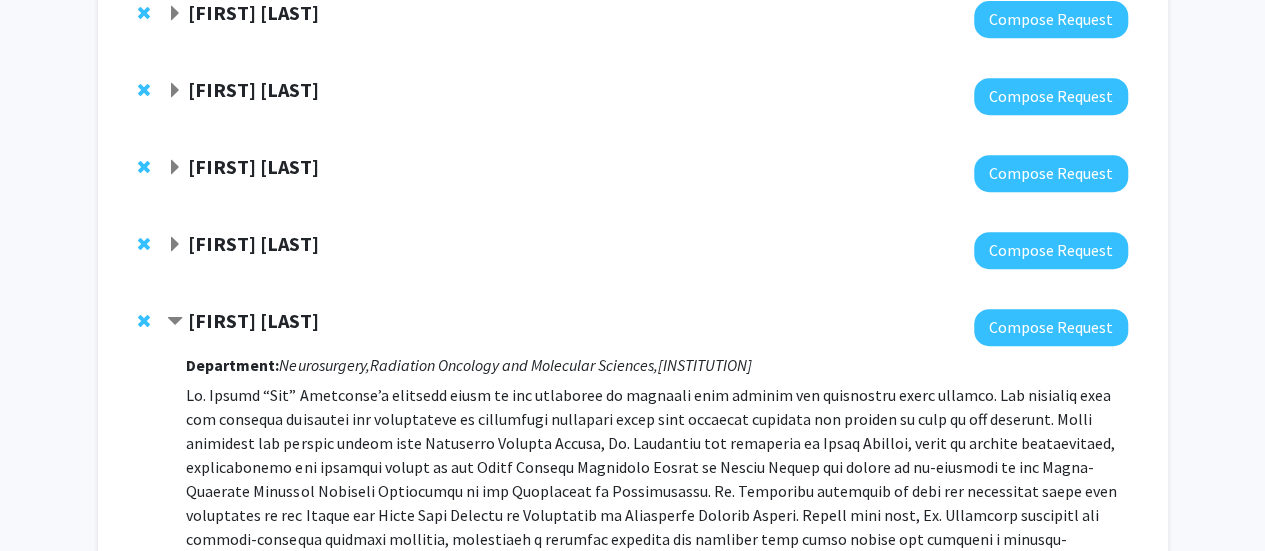 click on "Michele Manahan" 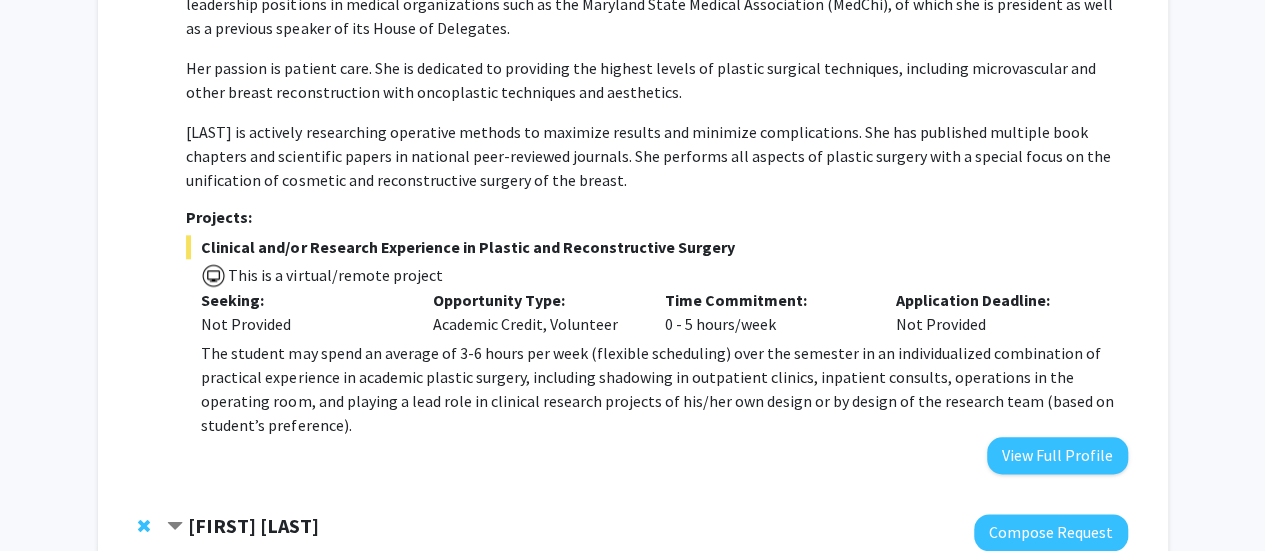 scroll, scrollTop: 986, scrollLeft: 0, axis: vertical 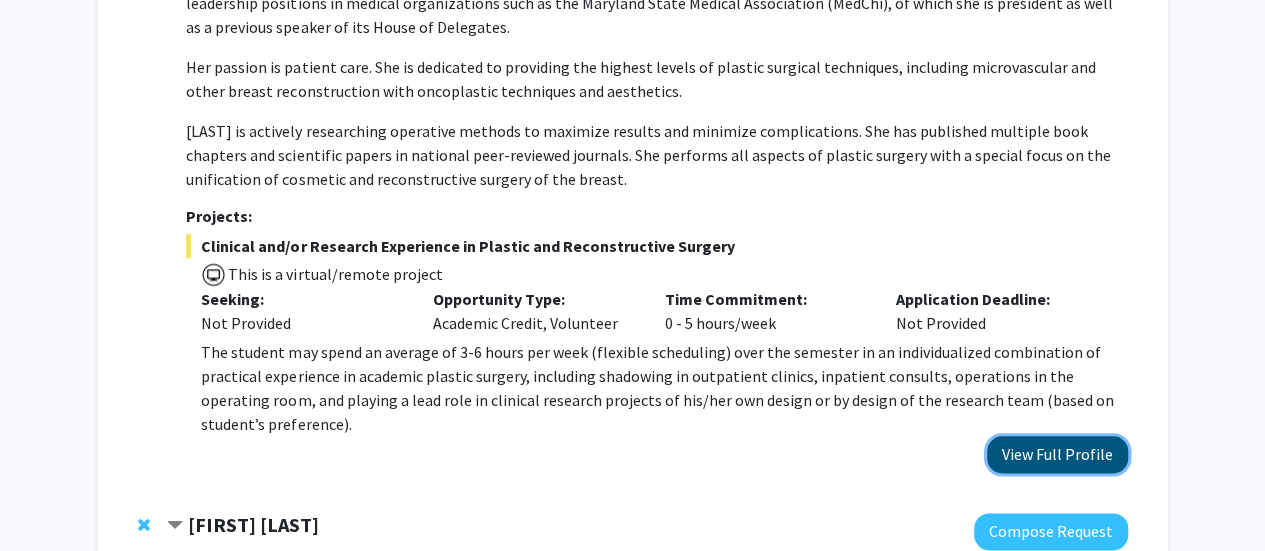 click on "View Full Profile" at bounding box center (1057, 454) 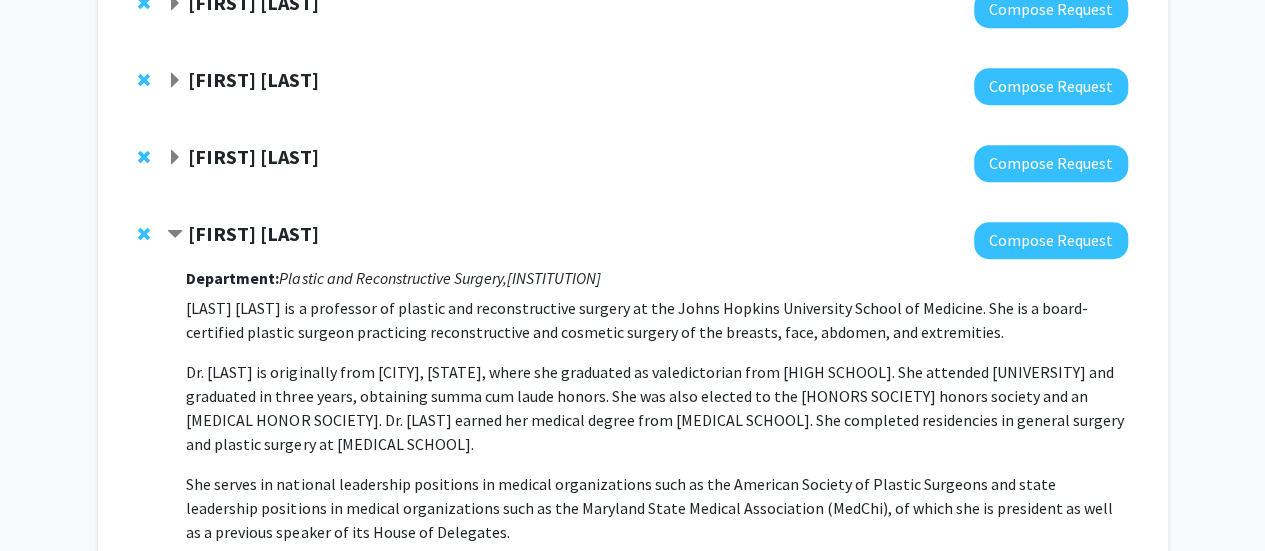 scroll, scrollTop: 478, scrollLeft: 0, axis: vertical 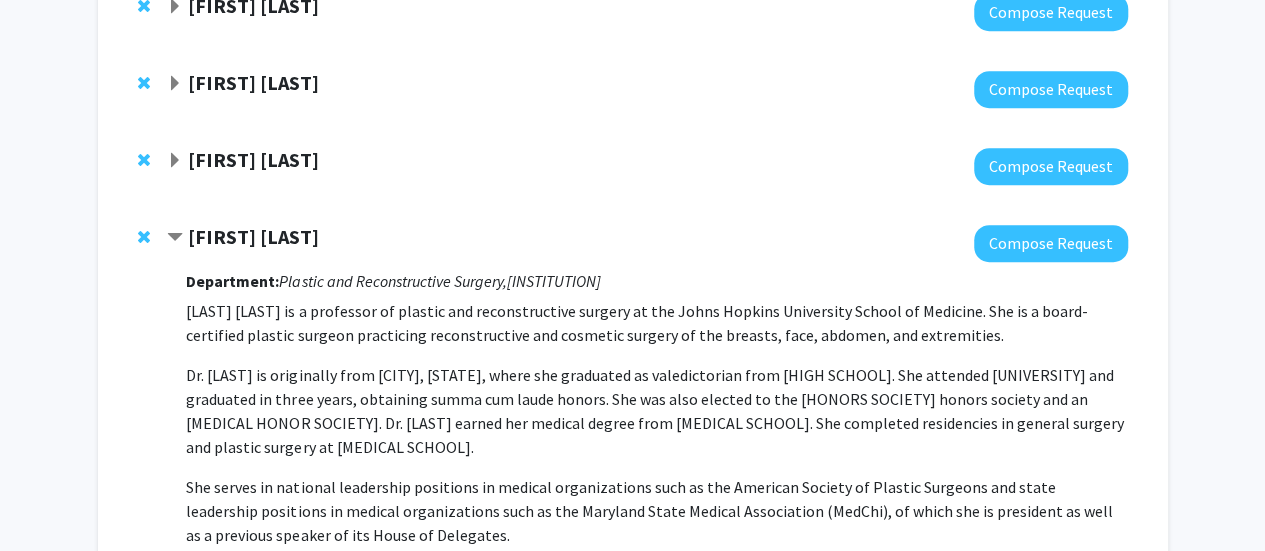 drag, startPoint x: 184, startPoint y: 214, endPoint x: 350, endPoint y: 233, distance: 167.08382 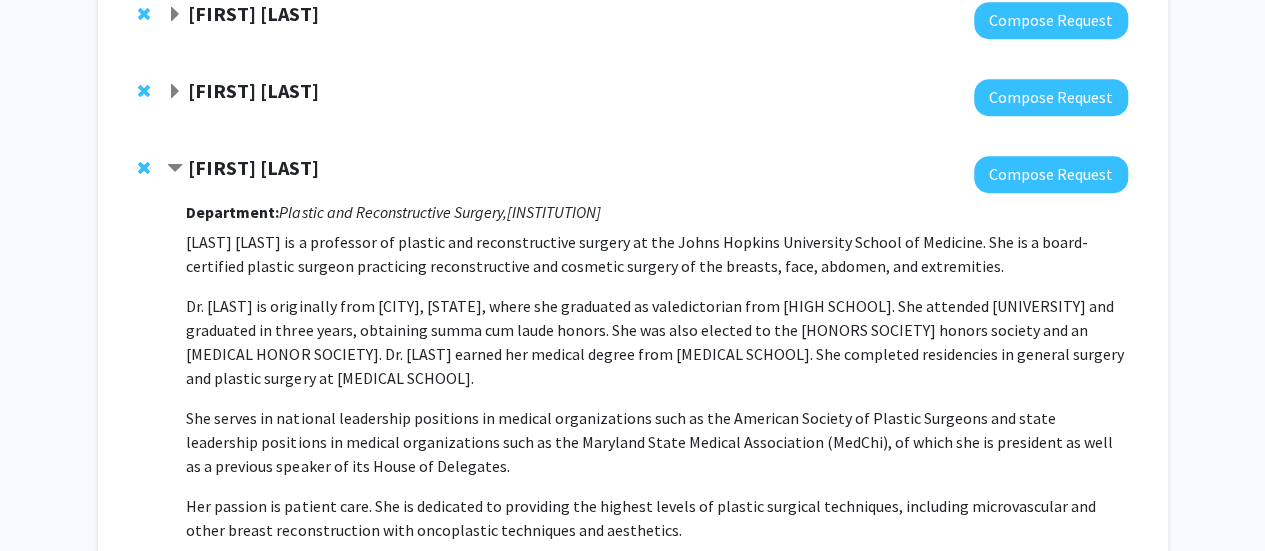 scroll, scrollTop: 520, scrollLeft: 0, axis: vertical 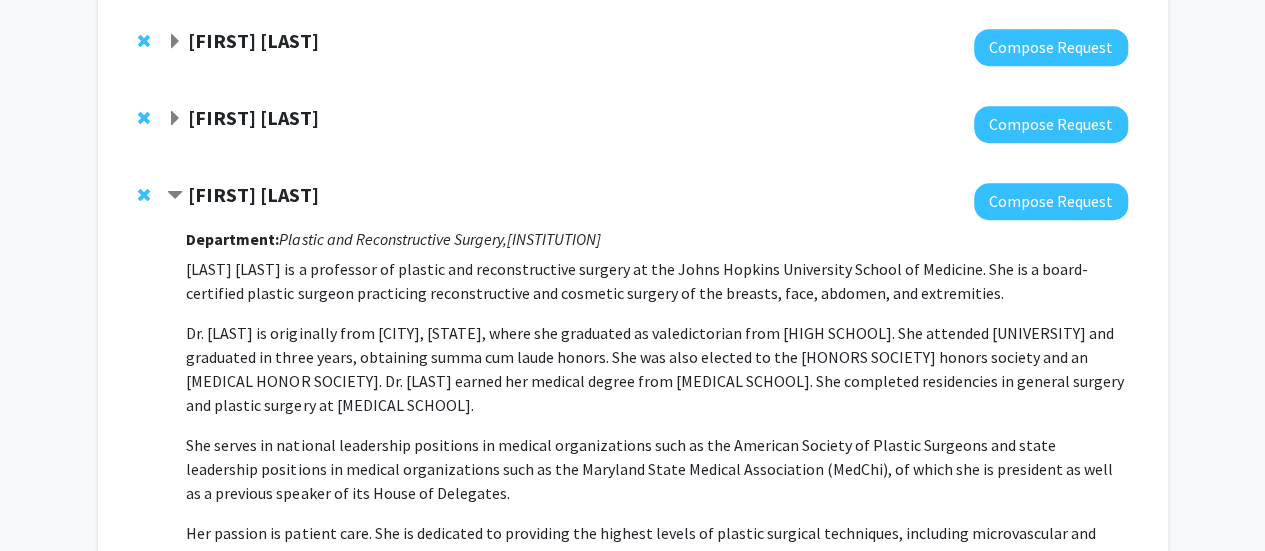 click on "Plastic and Reconstructive Surgery," at bounding box center (392, 239) 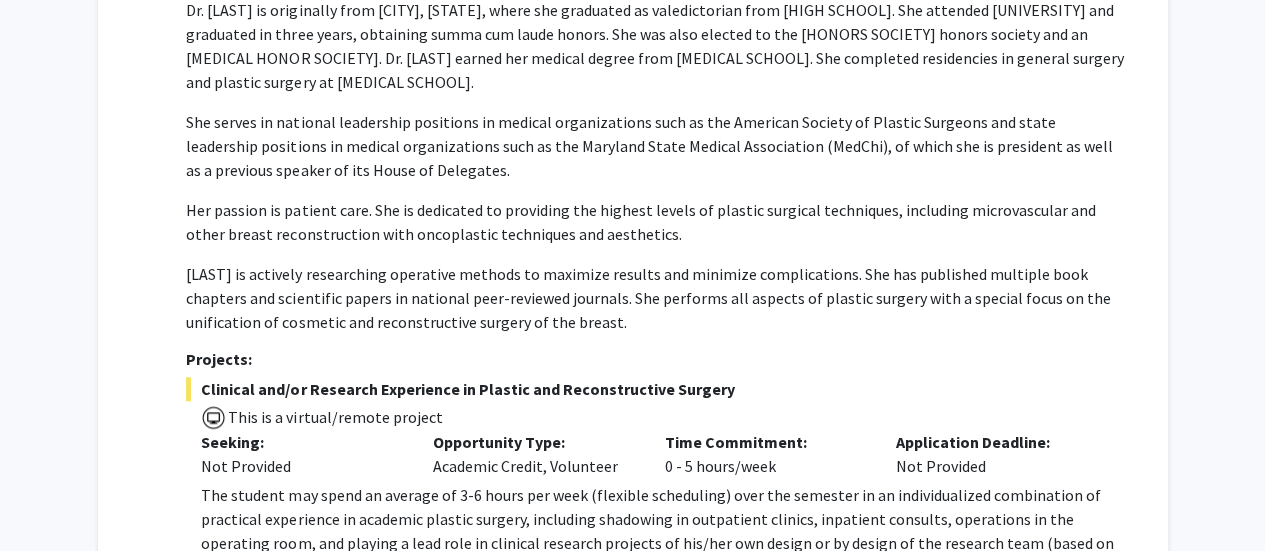 scroll, scrollTop: 975, scrollLeft: 0, axis: vertical 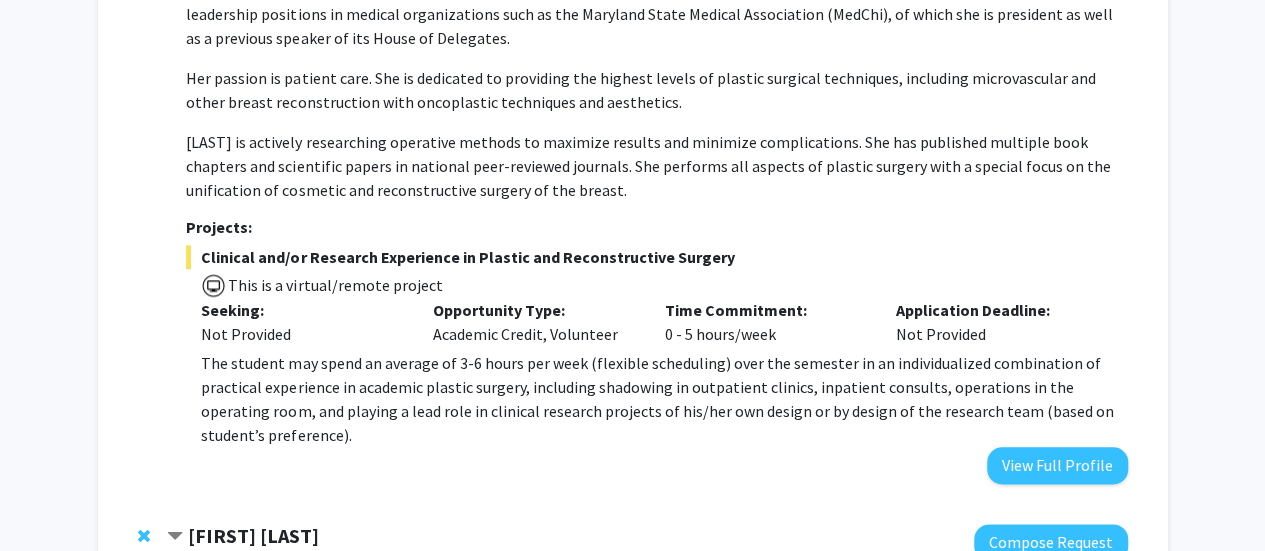 drag, startPoint x: 203, startPoint y: 253, endPoint x: 728, endPoint y: 259, distance: 525.0343 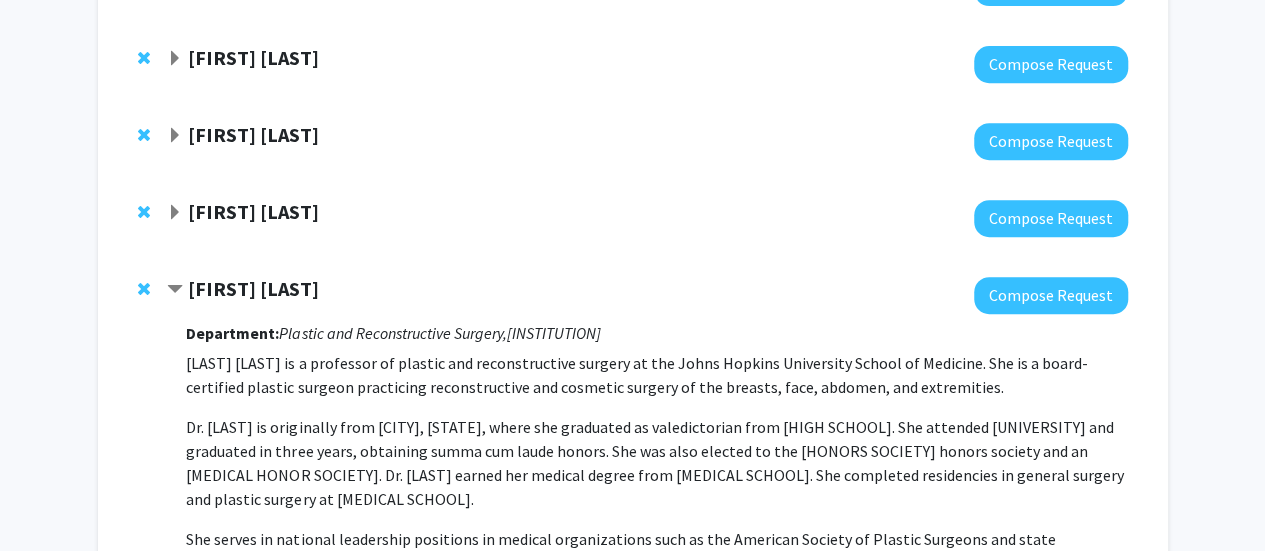 scroll, scrollTop: 359, scrollLeft: 0, axis: vertical 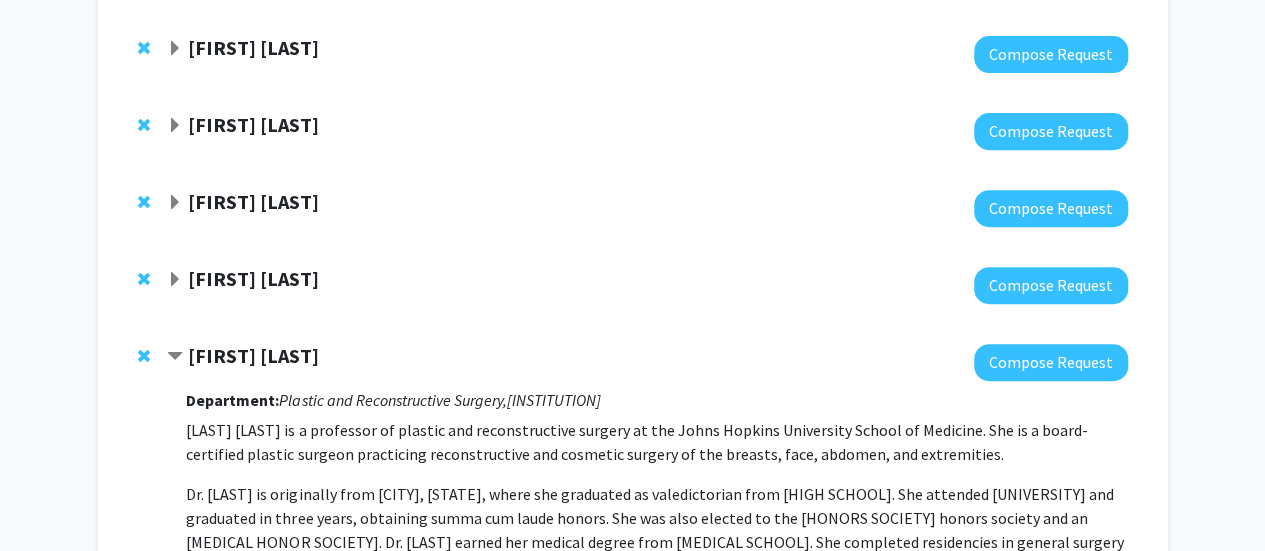 click on "[FIRST] [LAST] [LAST]" 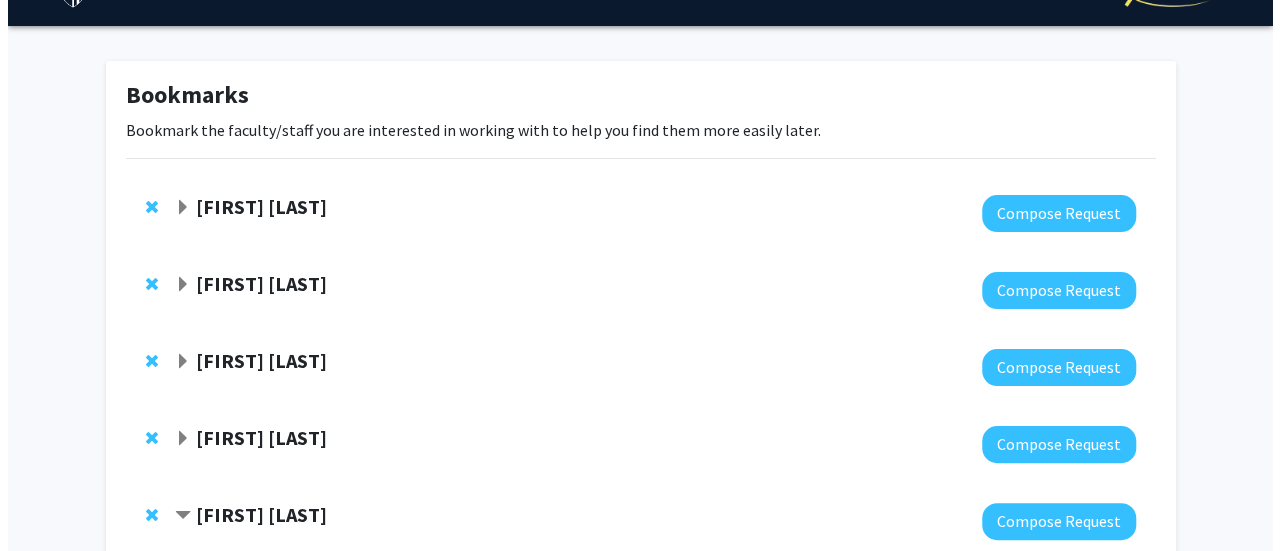 scroll, scrollTop: 0, scrollLeft: 0, axis: both 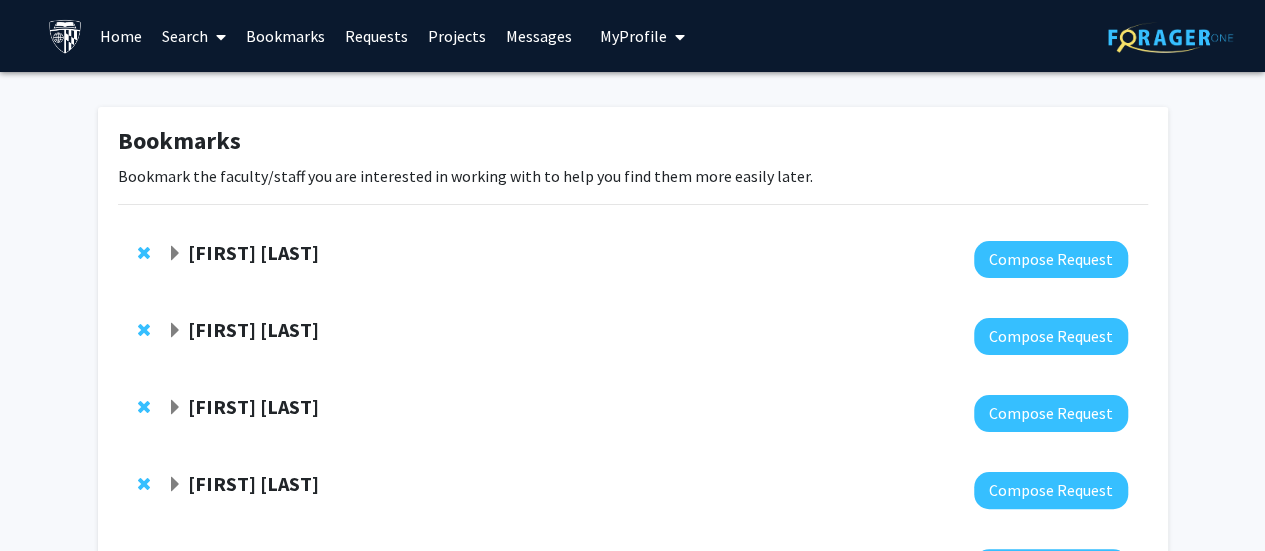 click on "Requests" at bounding box center [376, 36] 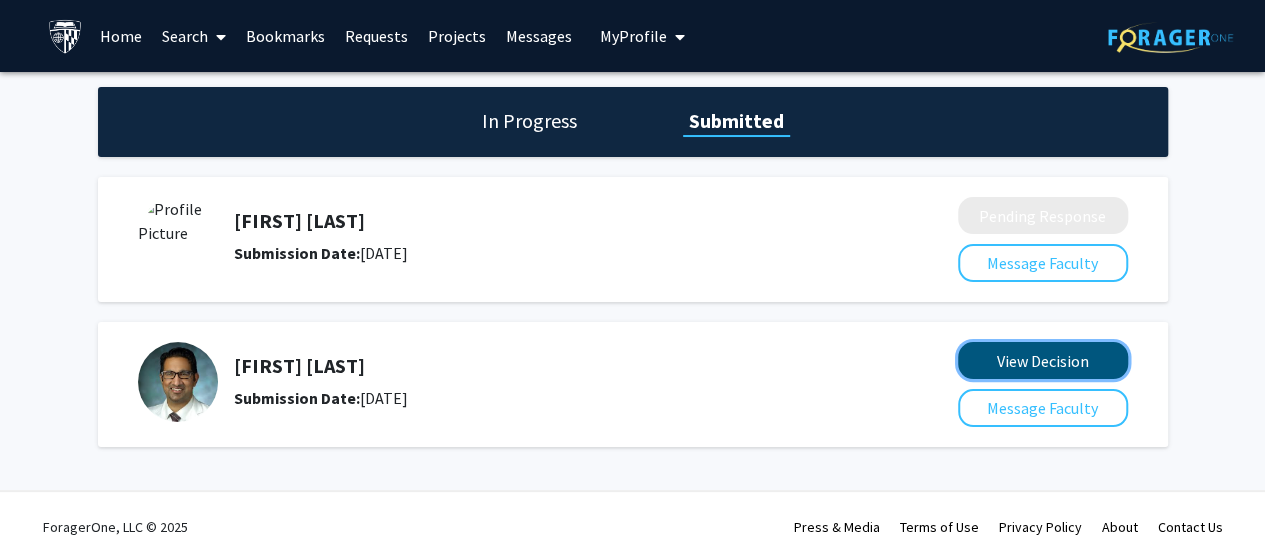 click on "View Decision" 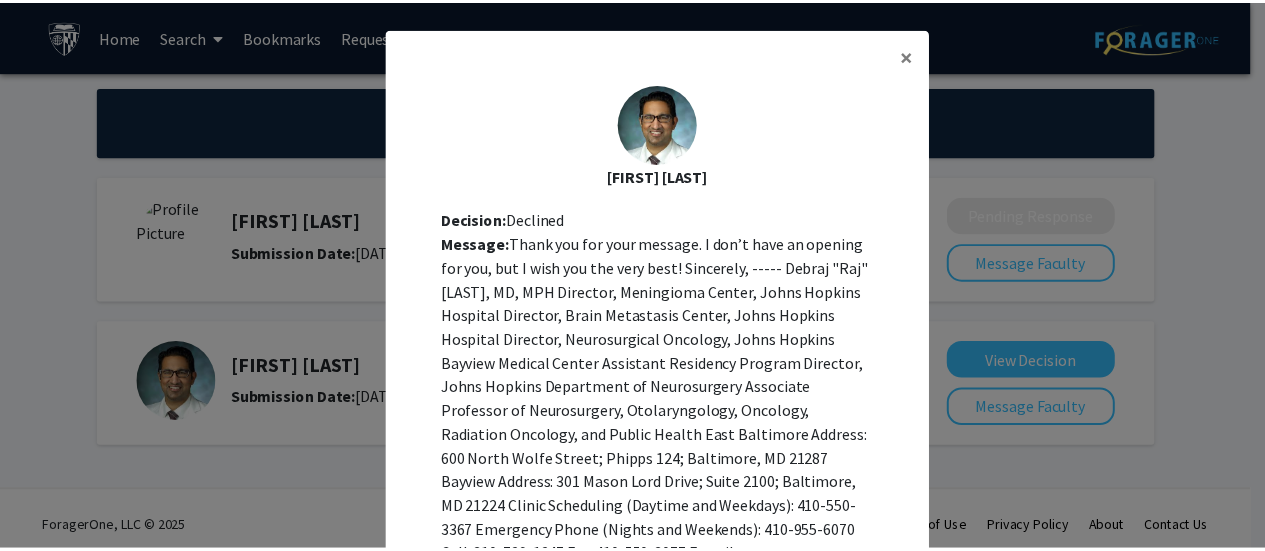 scroll, scrollTop: 182, scrollLeft: 0, axis: vertical 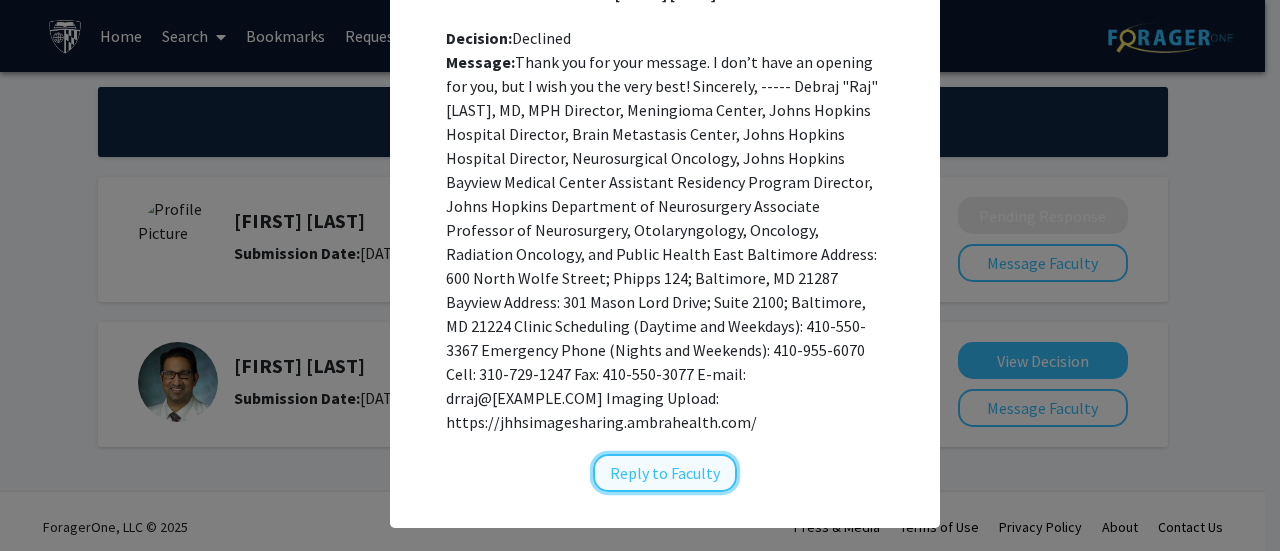 click on "Reply to Faculty" 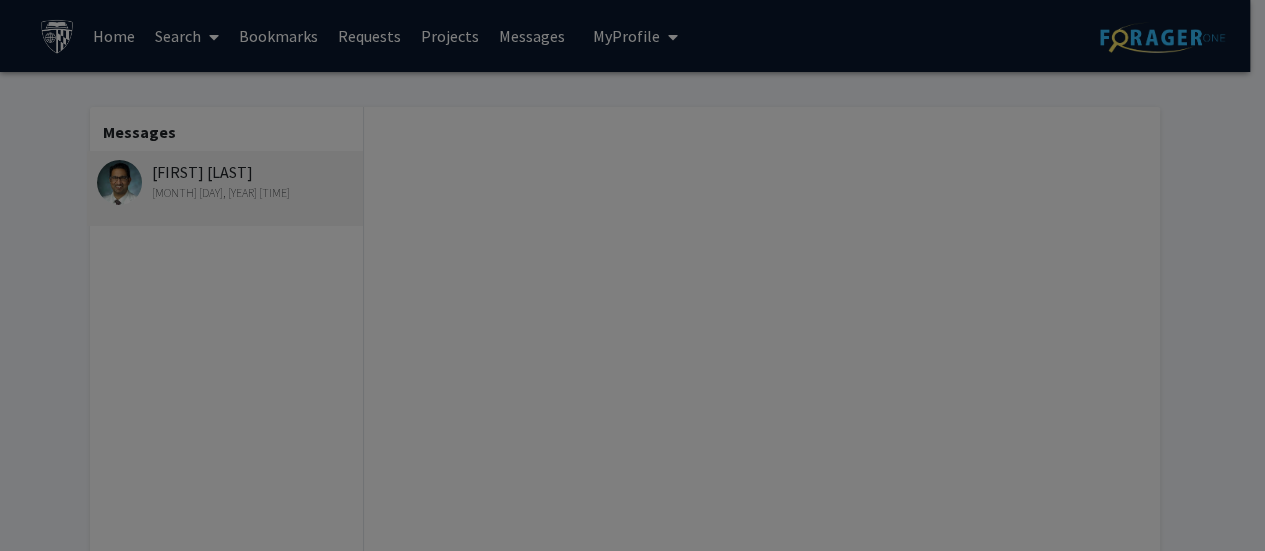 scroll, scrollTop: 66, scrollLeft: 0, axis: vertical 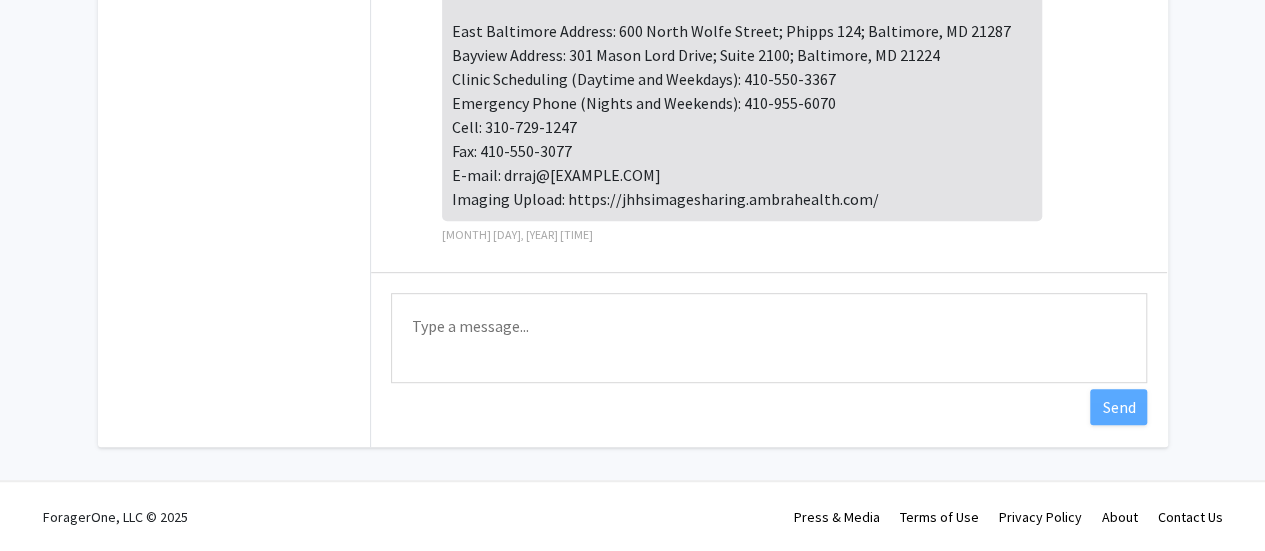 click on "Type a message" at bounding box center [769, 338] 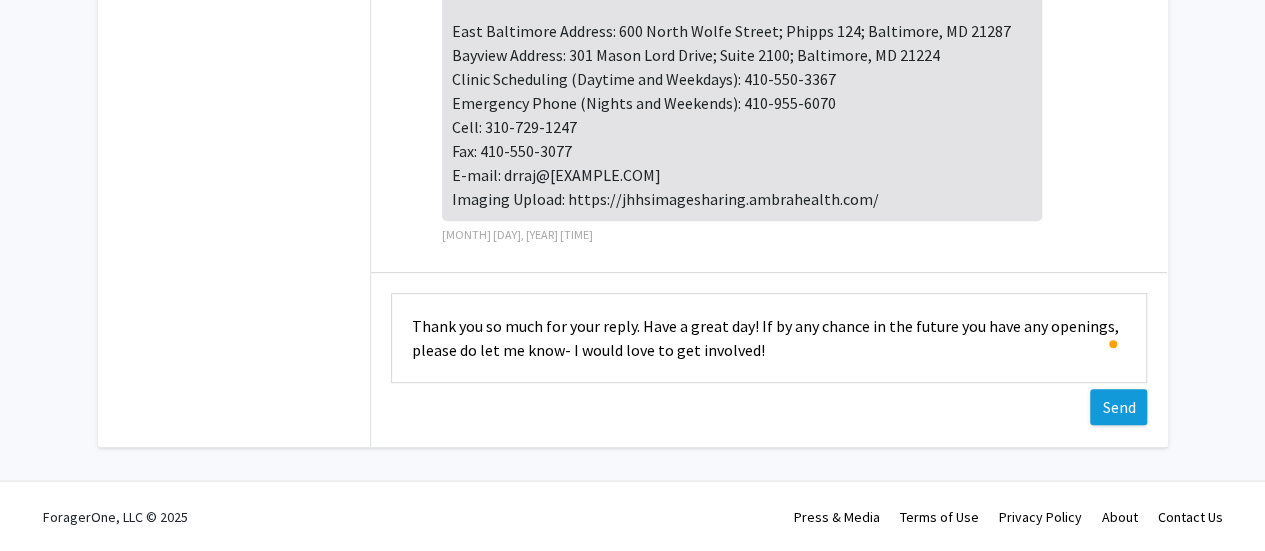 type on "Thank you so much for your reply. Have a great day! If by any chance in the future you have any openings, please do let me know- I would love to get involved!" 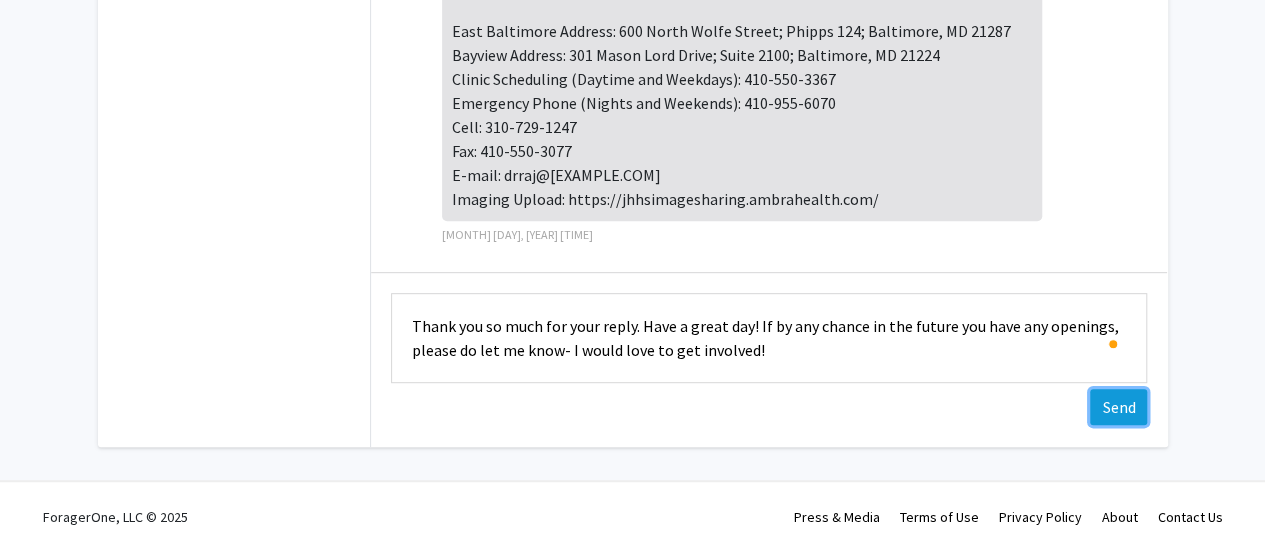 click on "Send" at bounding box center [1118, 407] 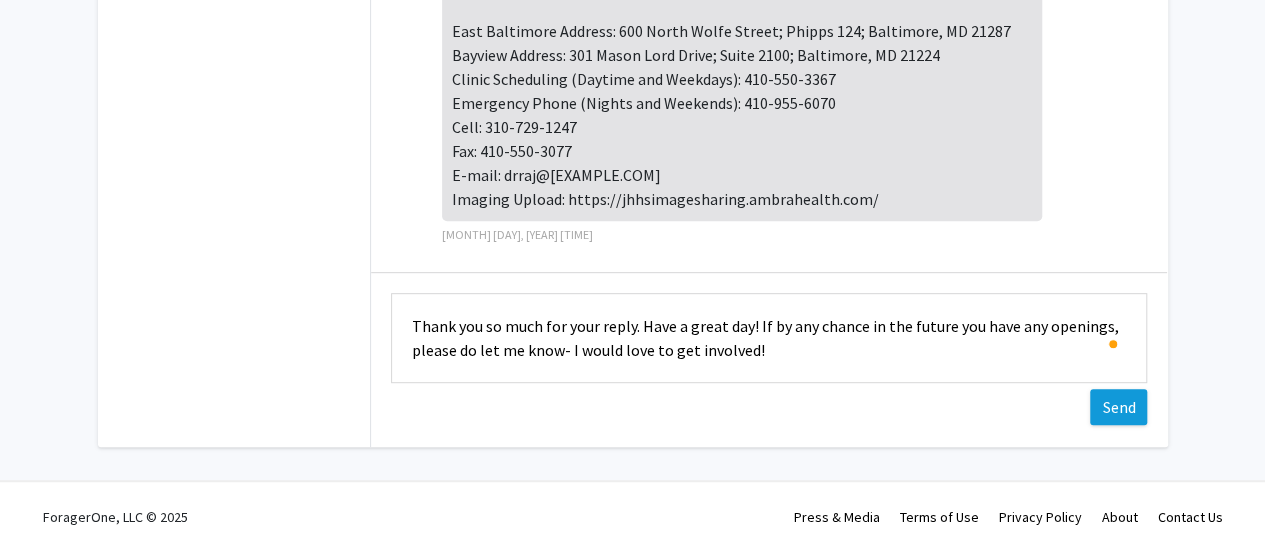 type 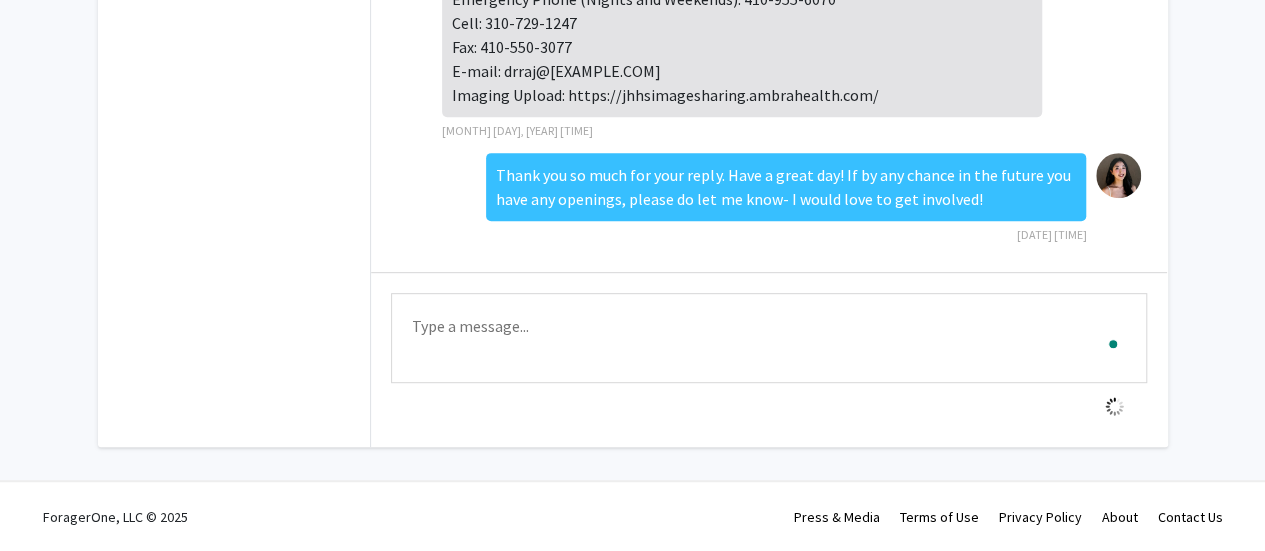 scroll, scrollTop: 0, scrollLeft: 0, axis: both 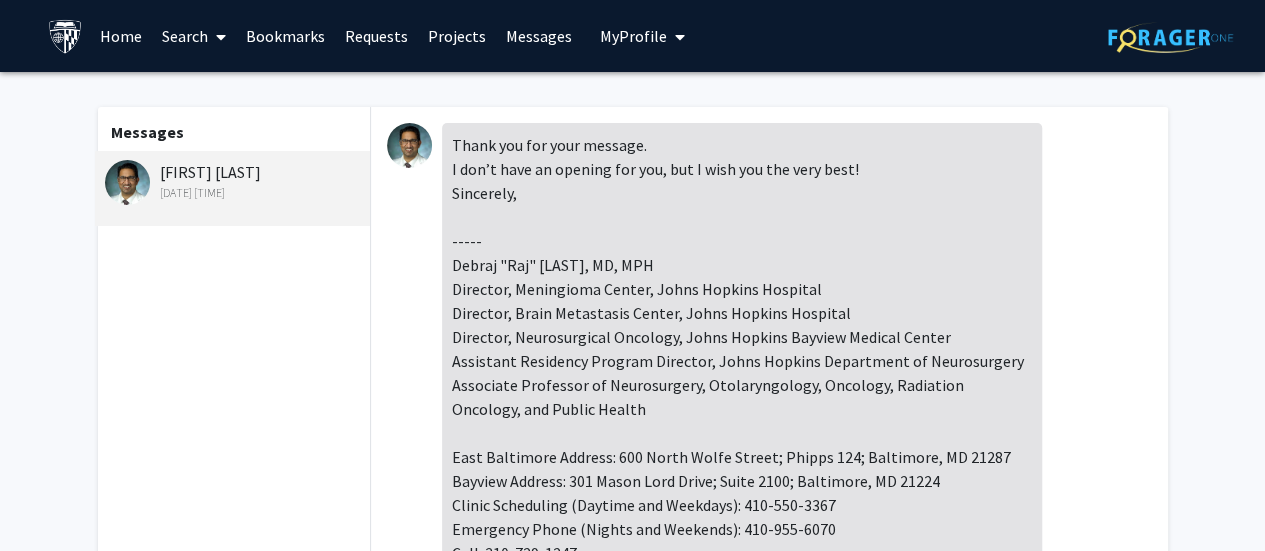 click on "Requests" at bounding box center (376, 36) 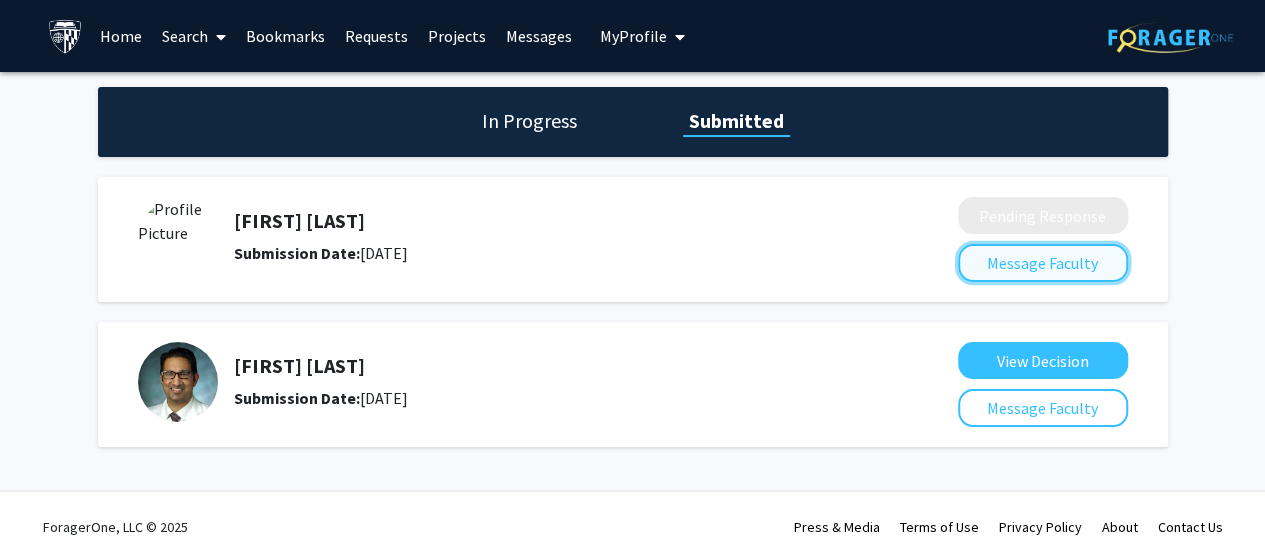 click on "Message Faculty" 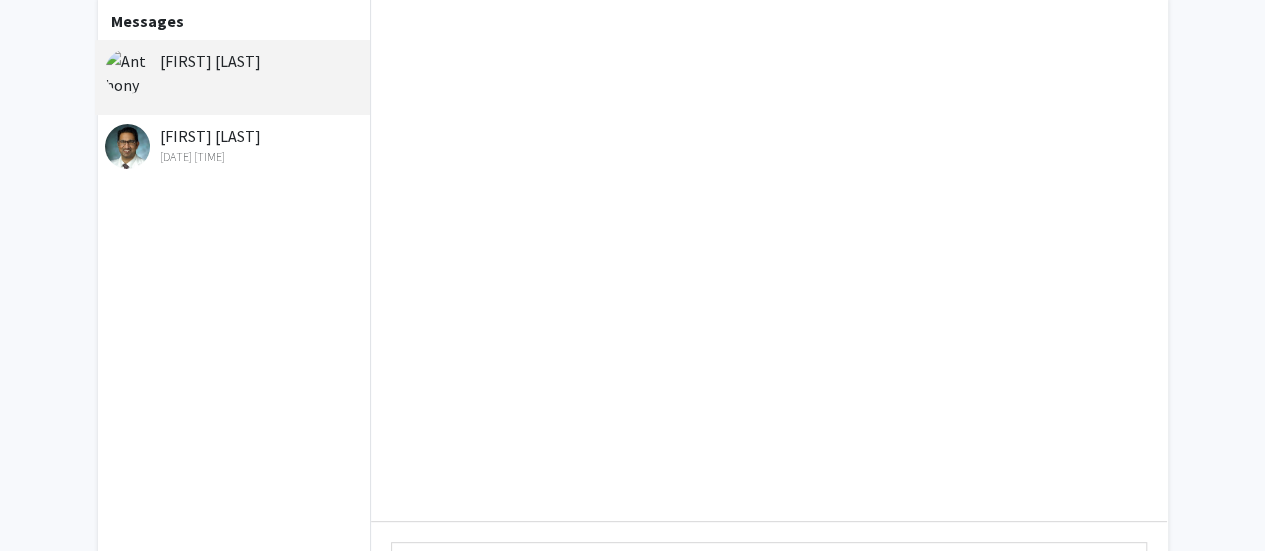 scroll, scrollTop: 182, scrollLeft: 0, axis: vertical 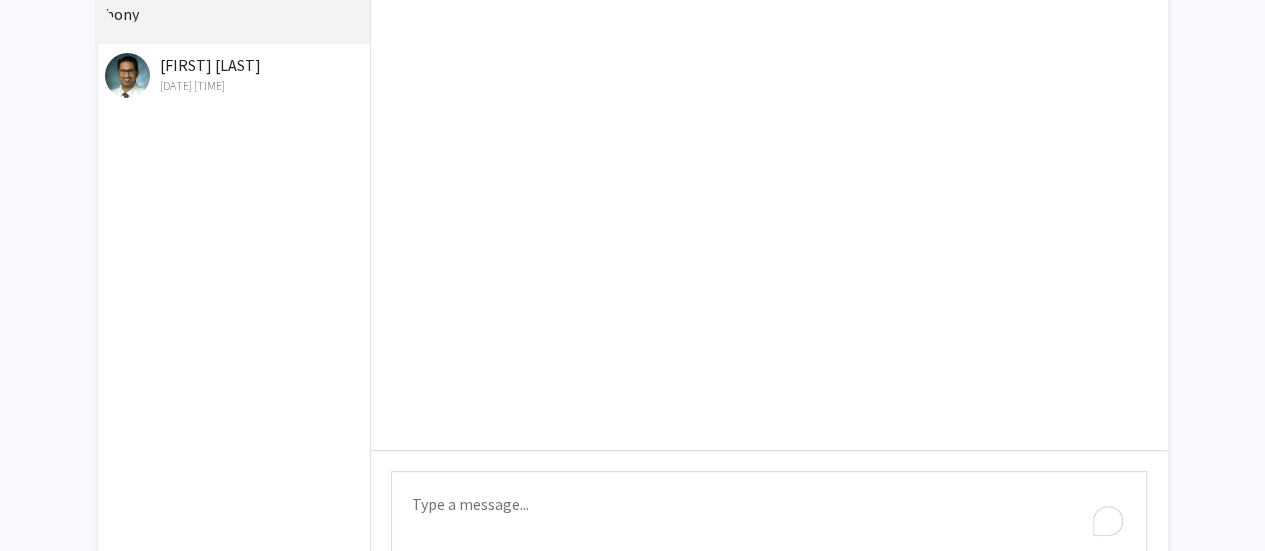 click on "Type a message" at bounding box center [769, 516] 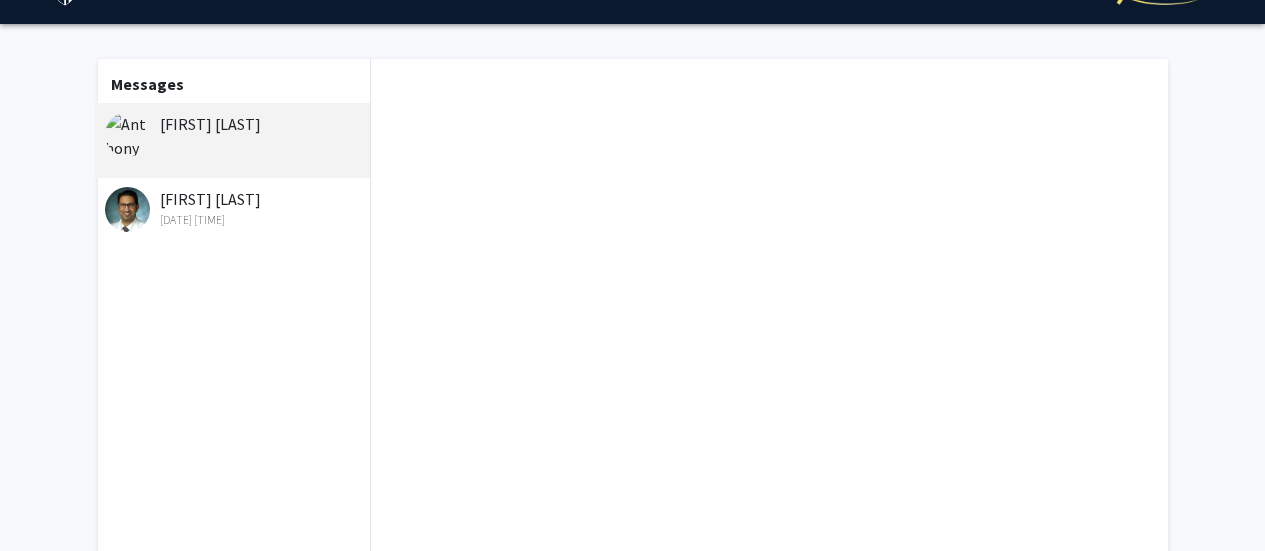 scroll, scrollTop: 144, scrollLeft: 0, axis: vertical 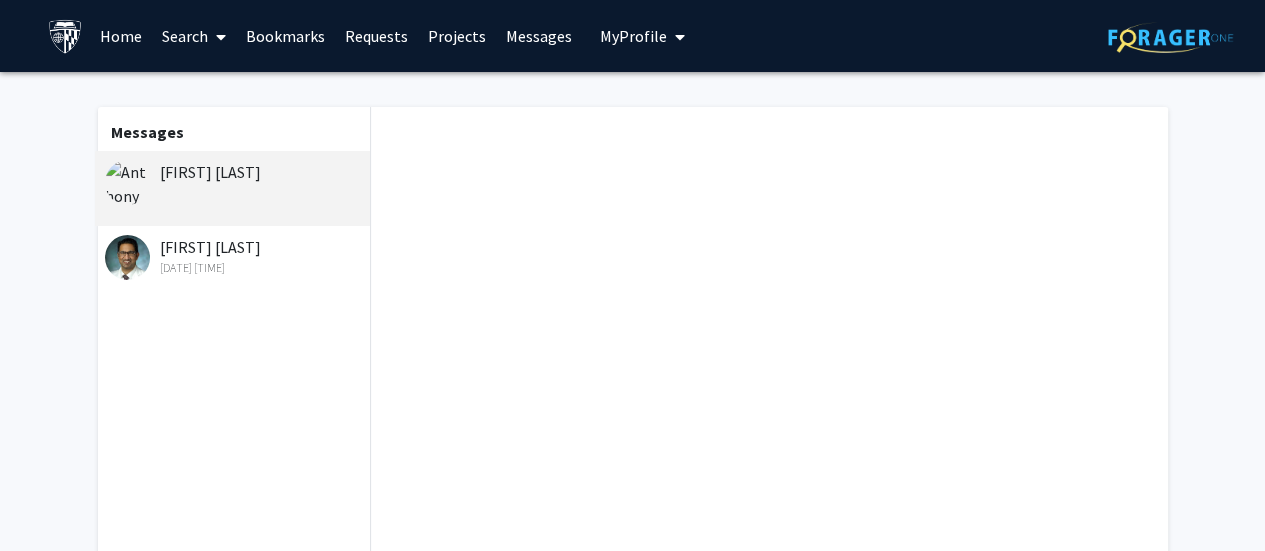 type on "Good evening, Dr. Leung! I am following up my request from" 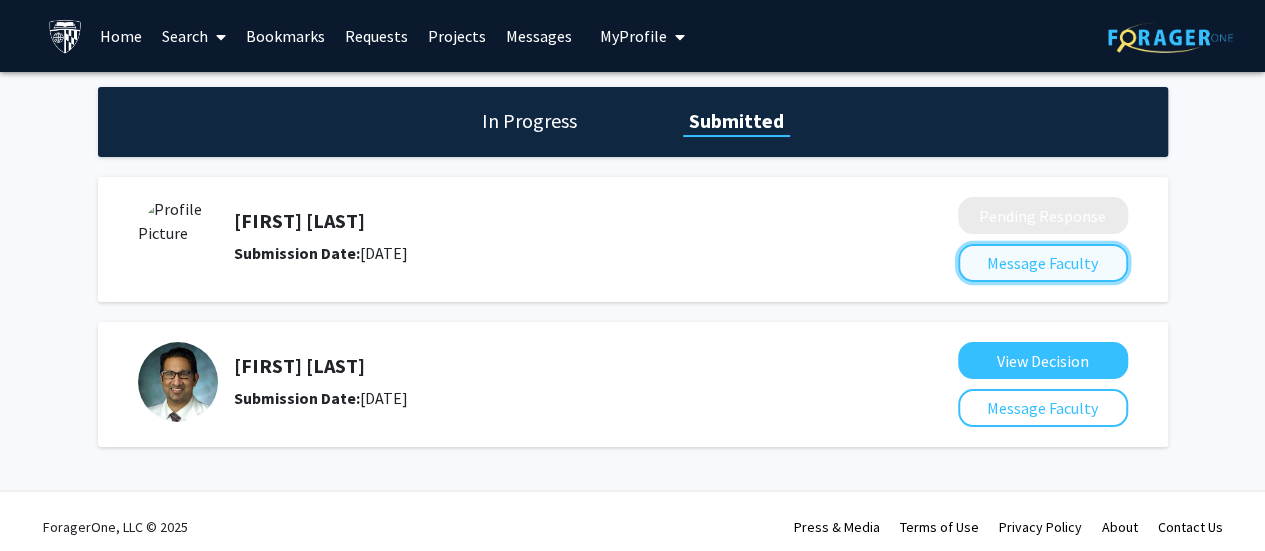 click on "Message Faculty" 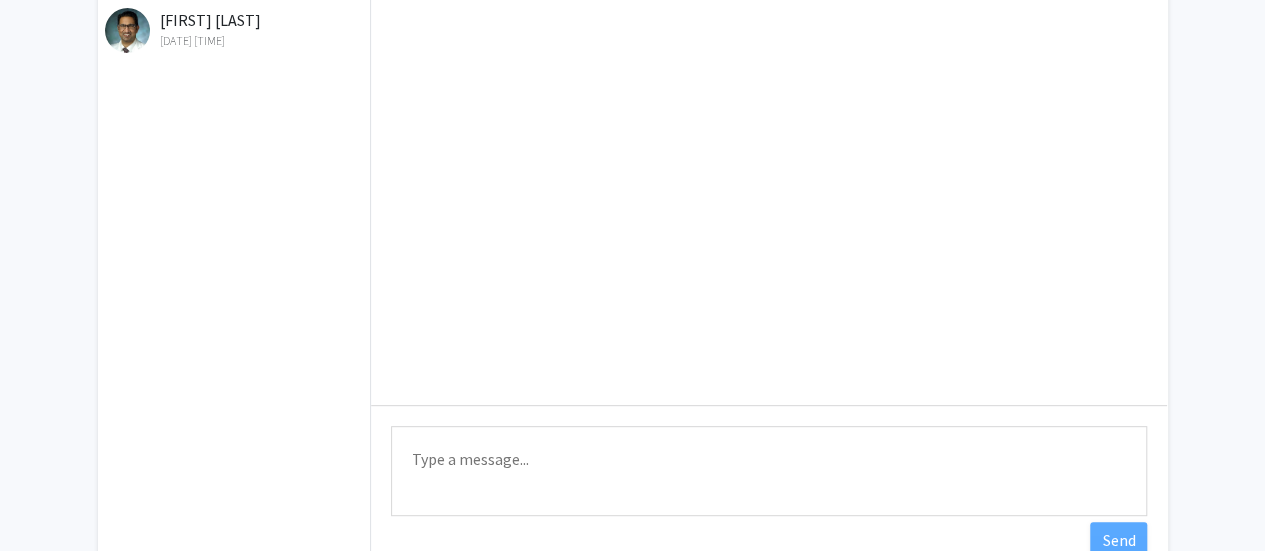scroll, scrollTop: 230, scrollLeft: 0, axis: vertical 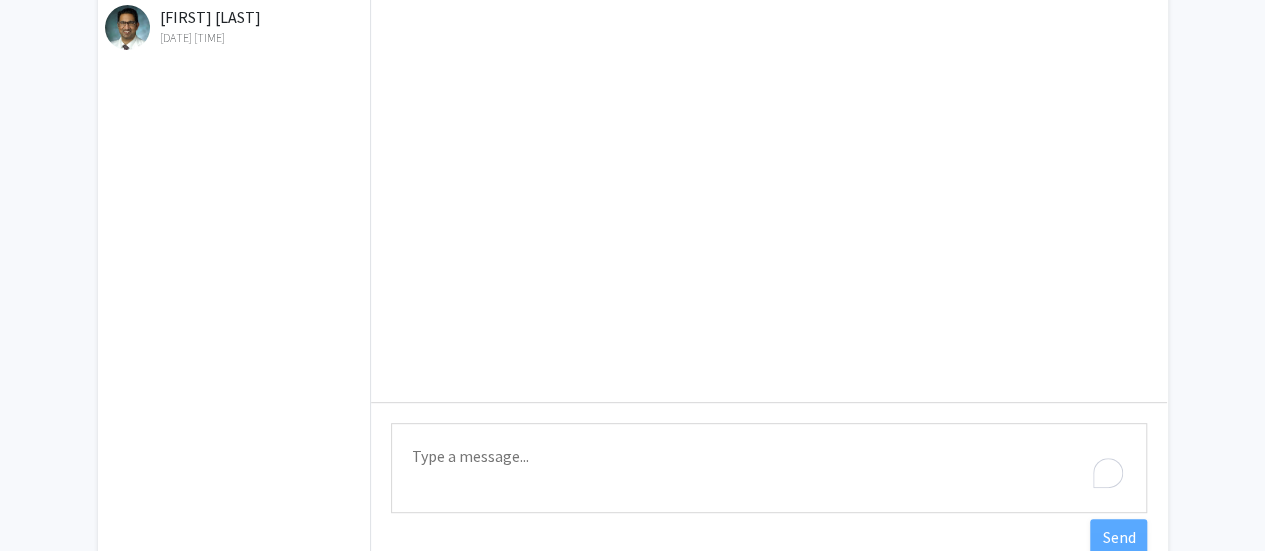click on "Type a message" at bounding box center [769, 468] 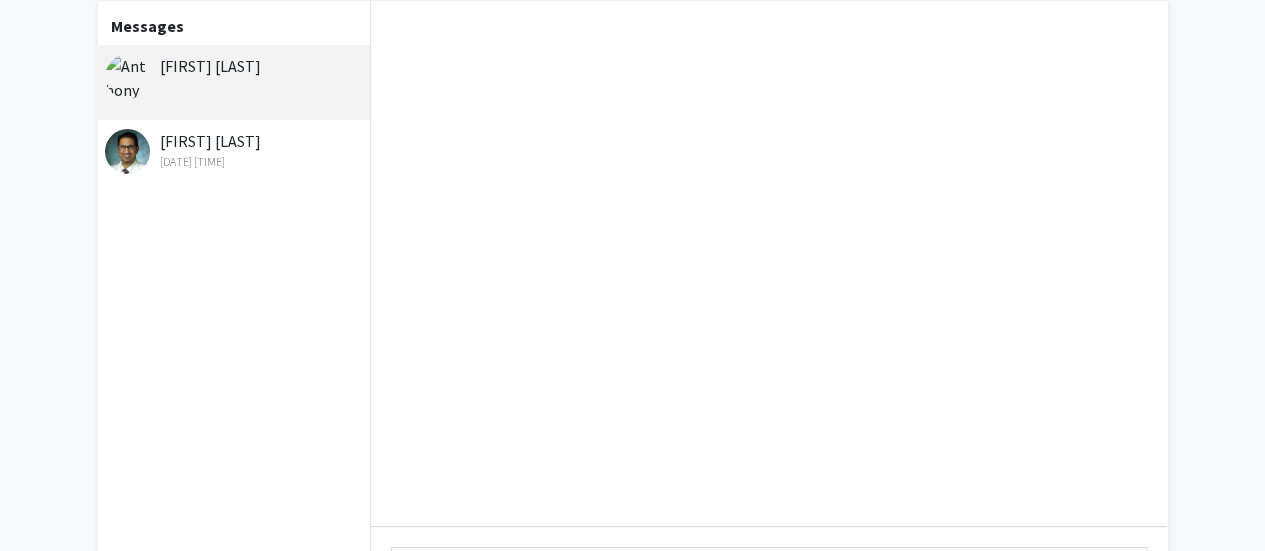 scroll, scrollTop: 144, scrollLeft: 0, axis: vertical 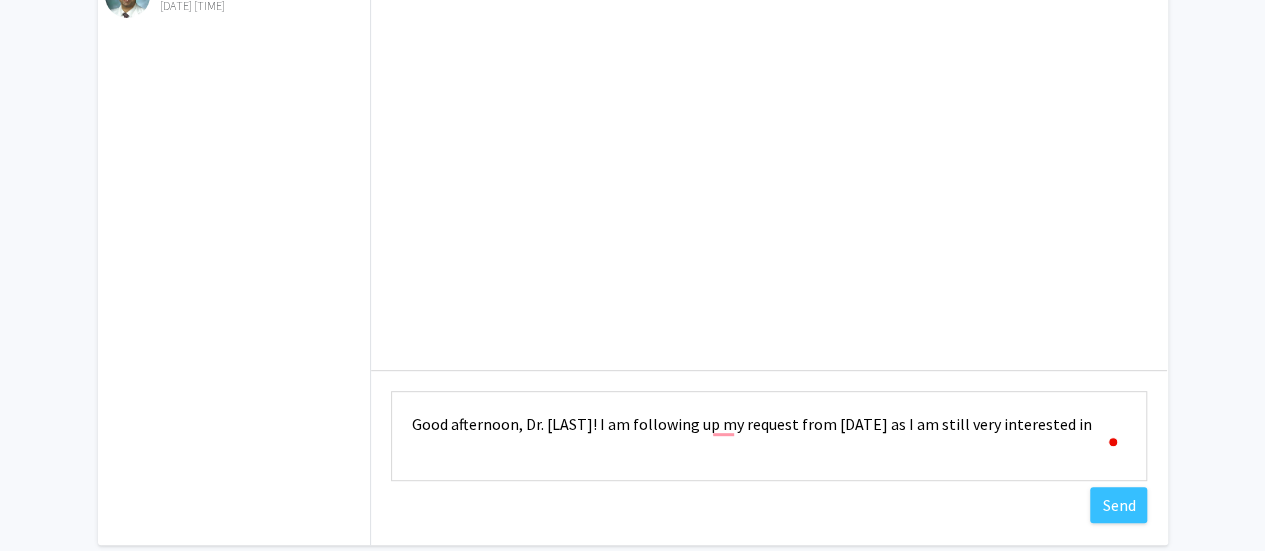 paste on "I am still very interesting in speaking with you about research opportunities…”" 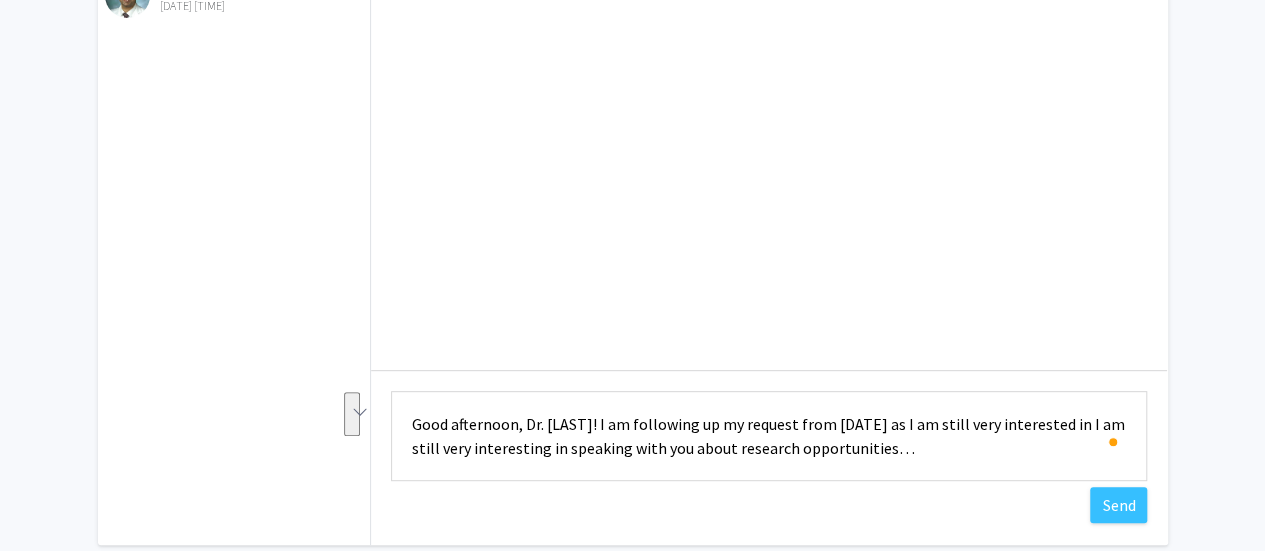 drag, startPoint x: 1088, startPoint y: 421, endPoint x: 561, endPoint y: 444, distance: 527.50165 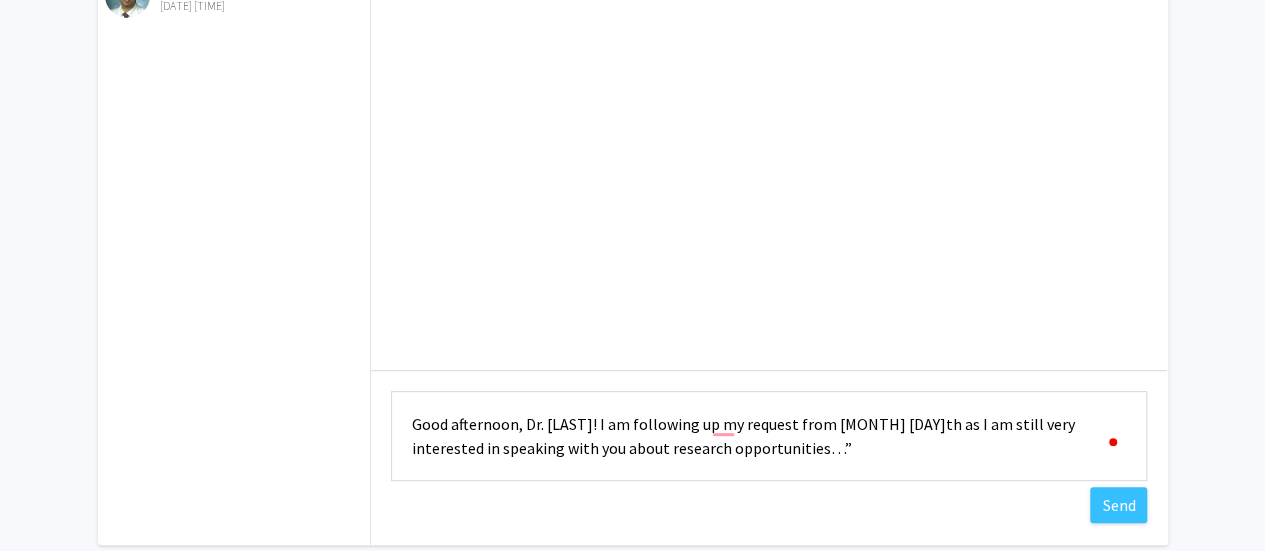 click on "Good afternoon, Dr. Leung! I am following up my request from July 12th as I am still very interested in speaking with you about research opportunities…”" at bounding box center [769, 436] 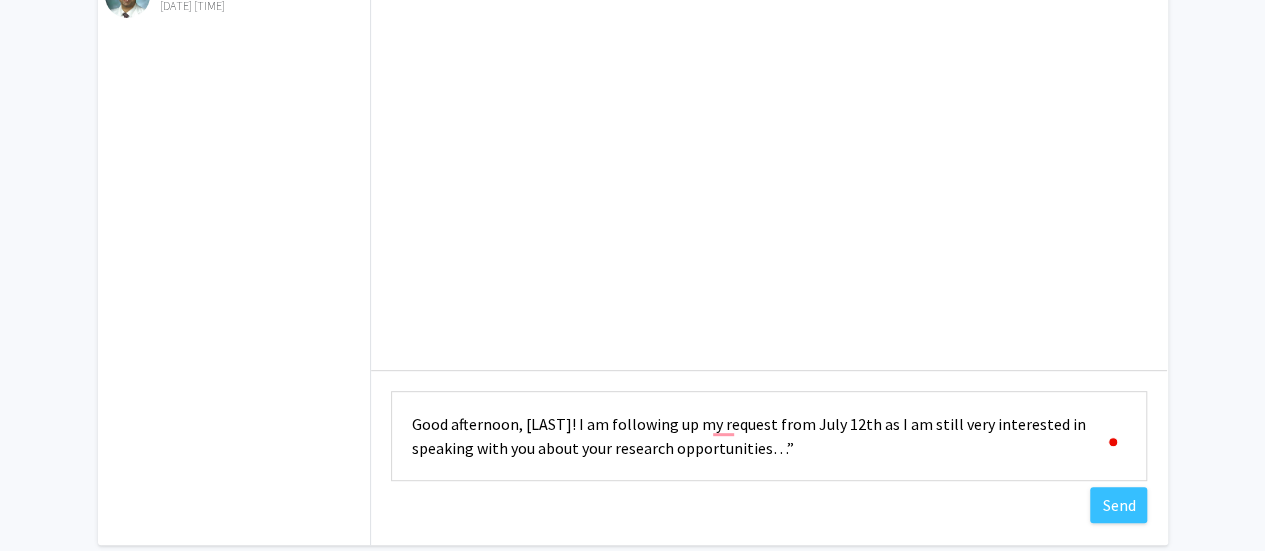 drag, startPoint x: 782, startPoint y: 451, endPoint x: 670, endPoint y: 457, distance: 112.1606 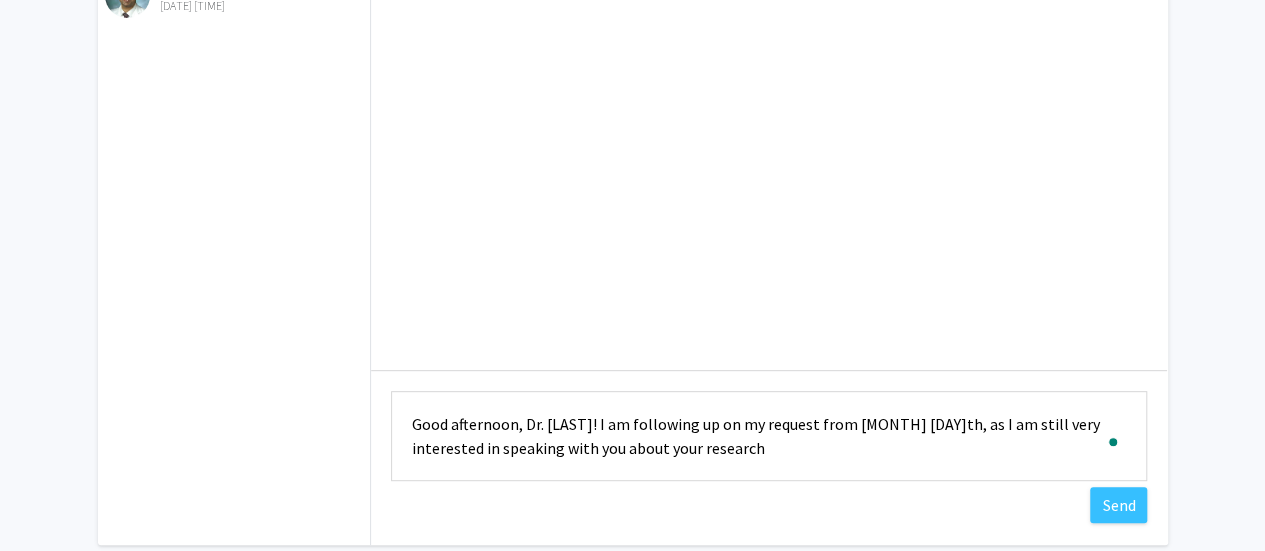 click on "Good afternoon, Dr. Leung! I am following up on my request from July 12th, as I am still very interested in speaking with you about your research" at bounding box center [769, 436] 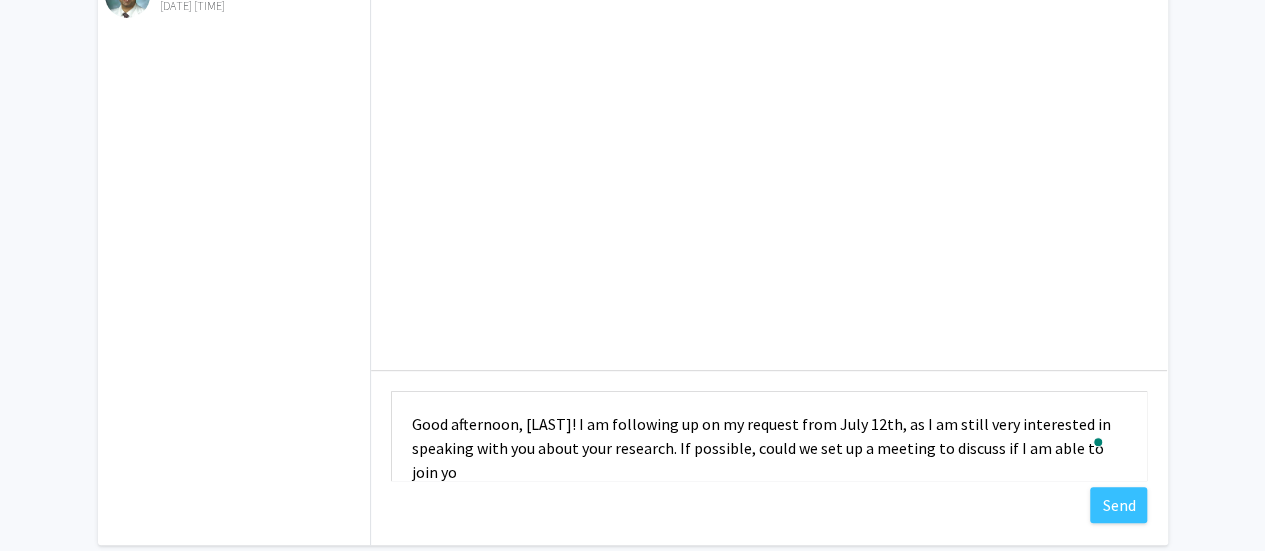 scroll, scrollTop: 2, scrollLeft: 0, axis: vertical 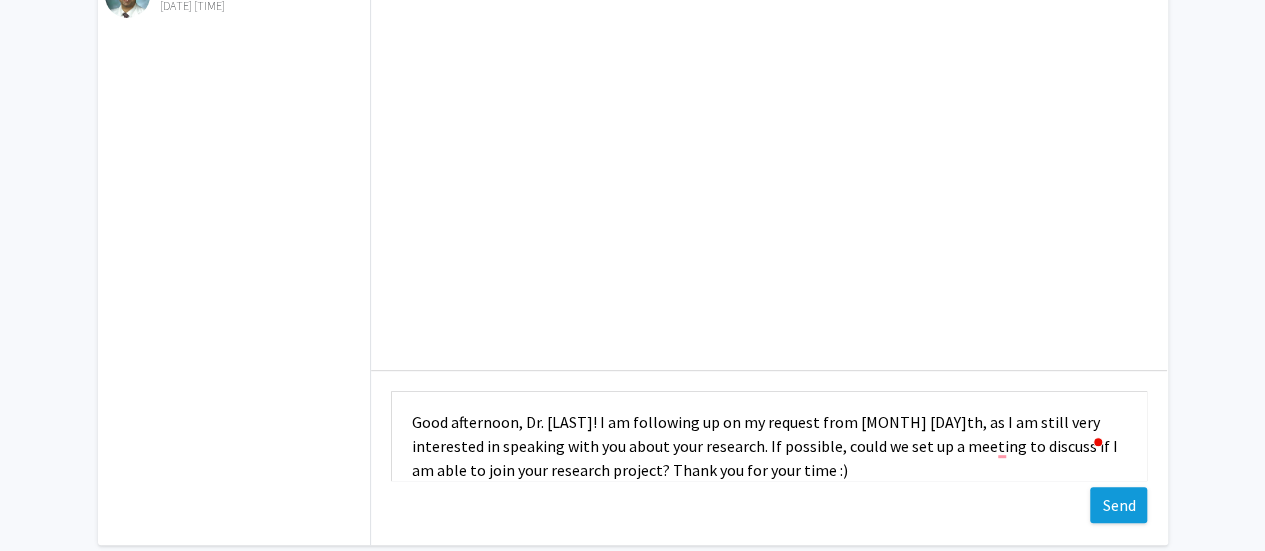 type on "Good afternoon, Dr. Leung! I am following up on my request from July 12th, as I am still very interested in speaking with you about your research. If possible, could we set up a meeting to discuss if I am able to join your research project? Thank you for your time :)" 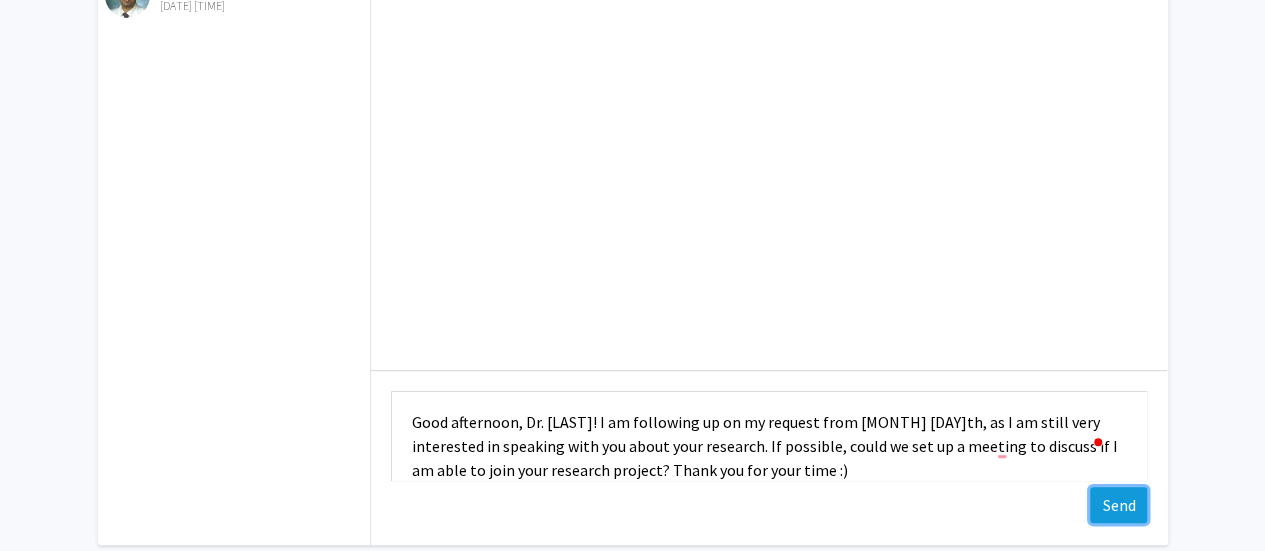 click on "Send" at bounding box center [1118, 505] 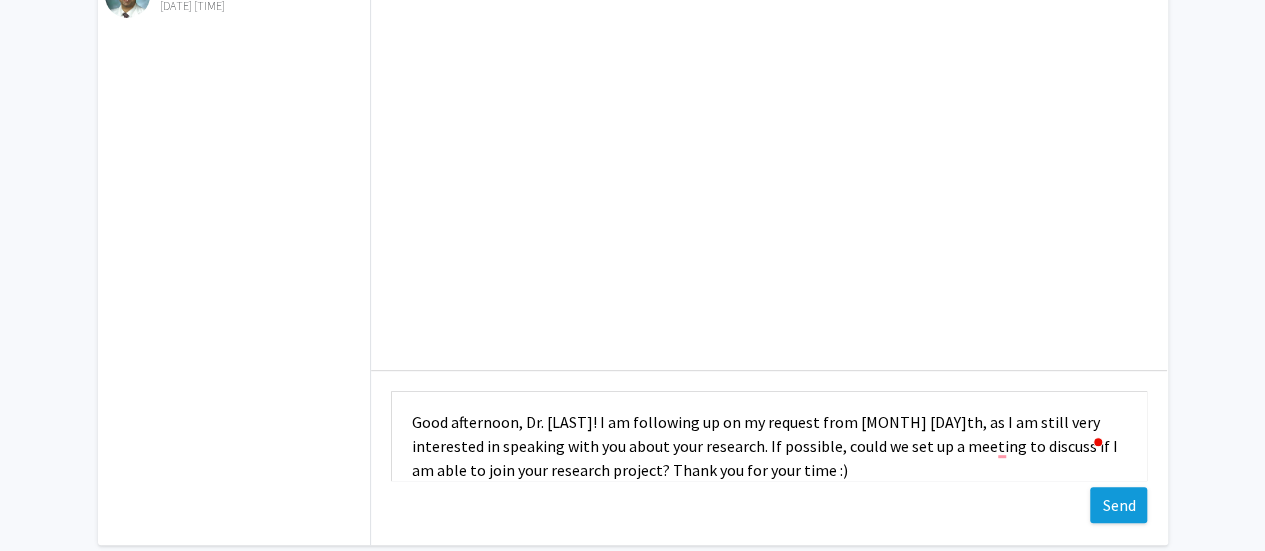 type 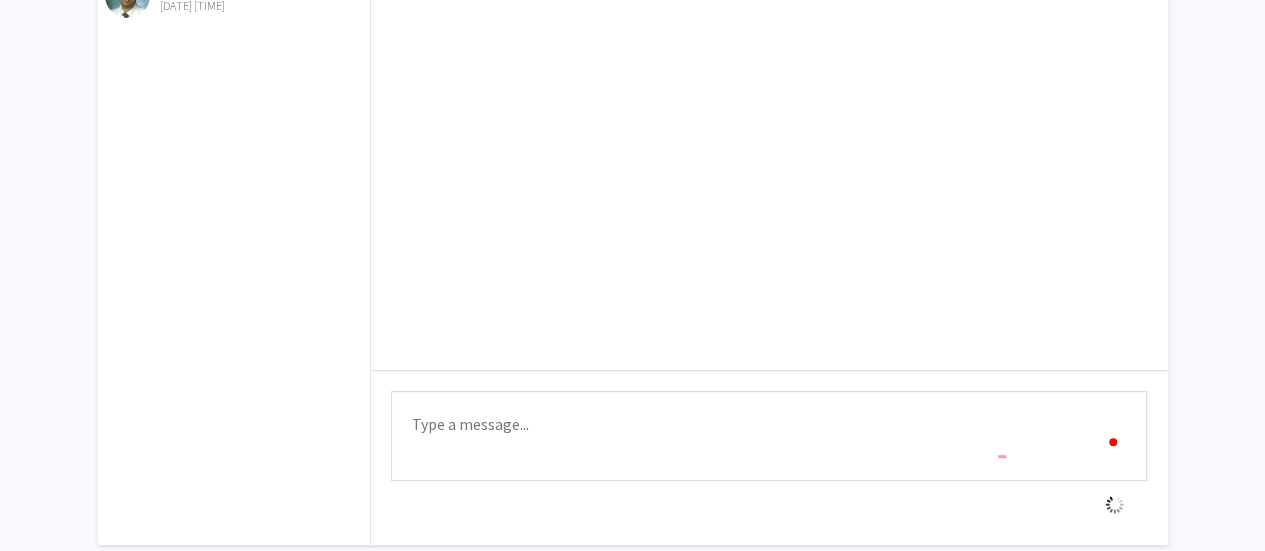 scroll, scrollTop: 0, scrollLeft: 0, axis: both 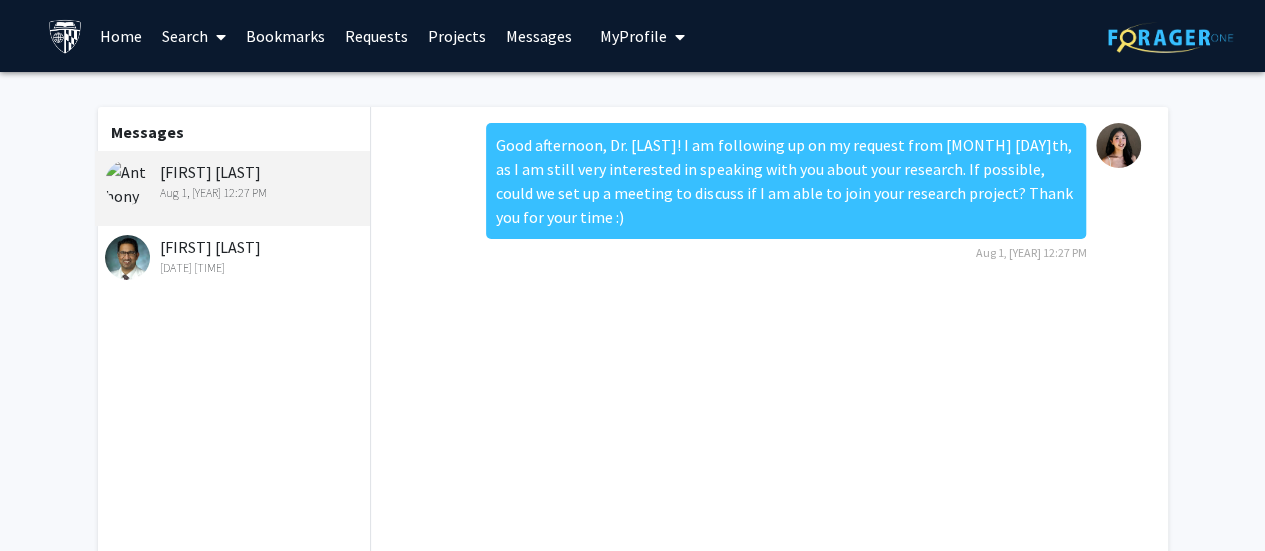 click on "Bookmarks" at bounding box center [285, 36] 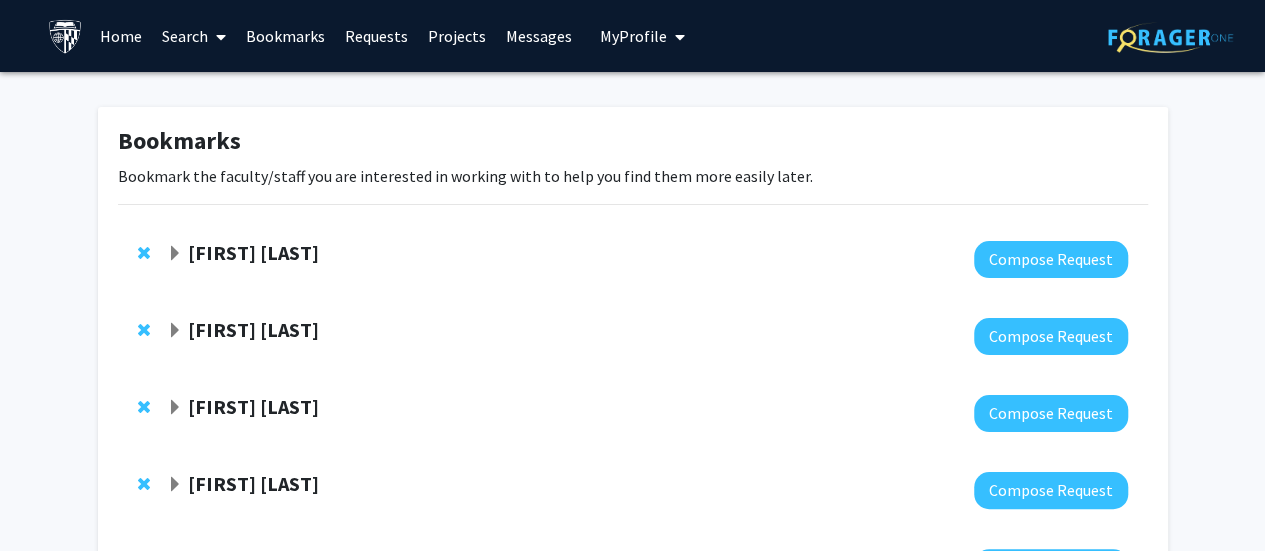 click on "Bunmi Ogungbe" 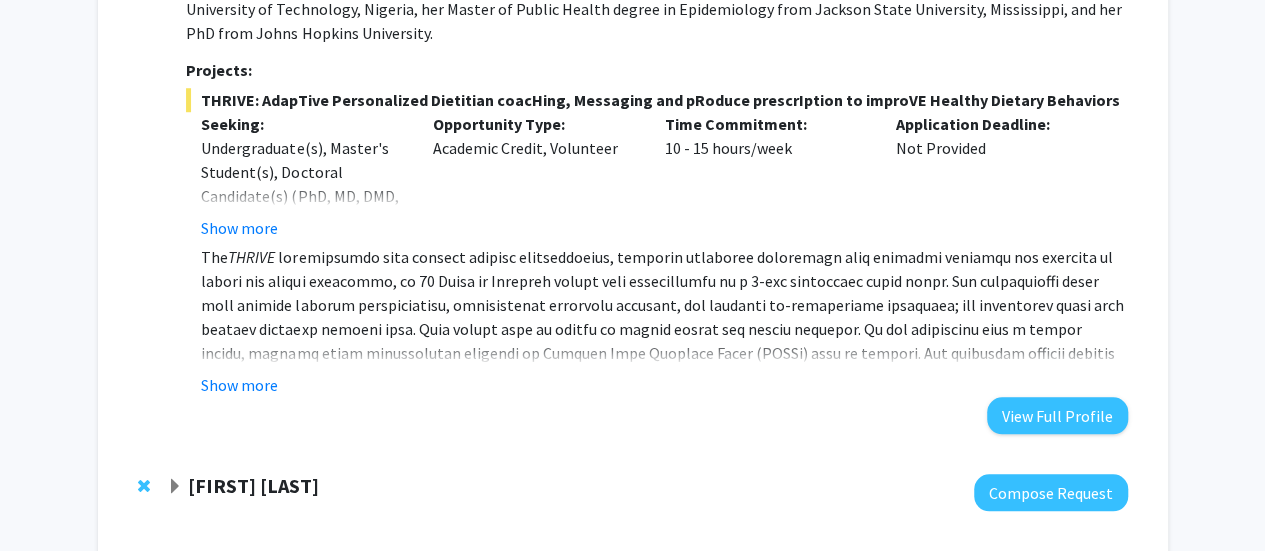 scroll, scrollTop: 849, scrollLeft: 0, axis: vertical 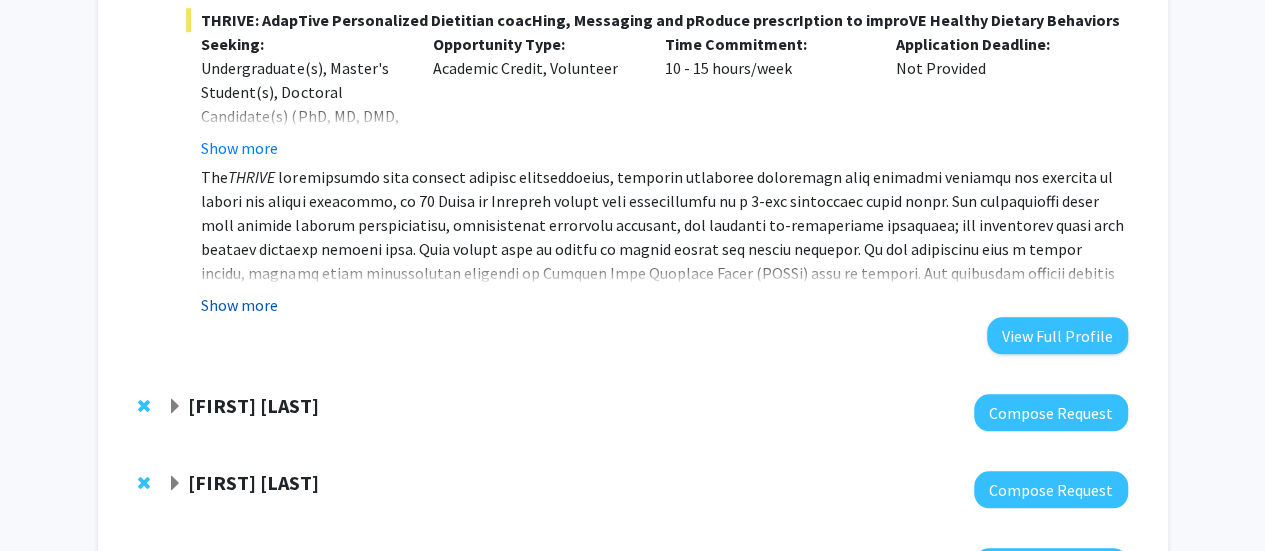 click on "Show more" at bounding box center (239, 305) 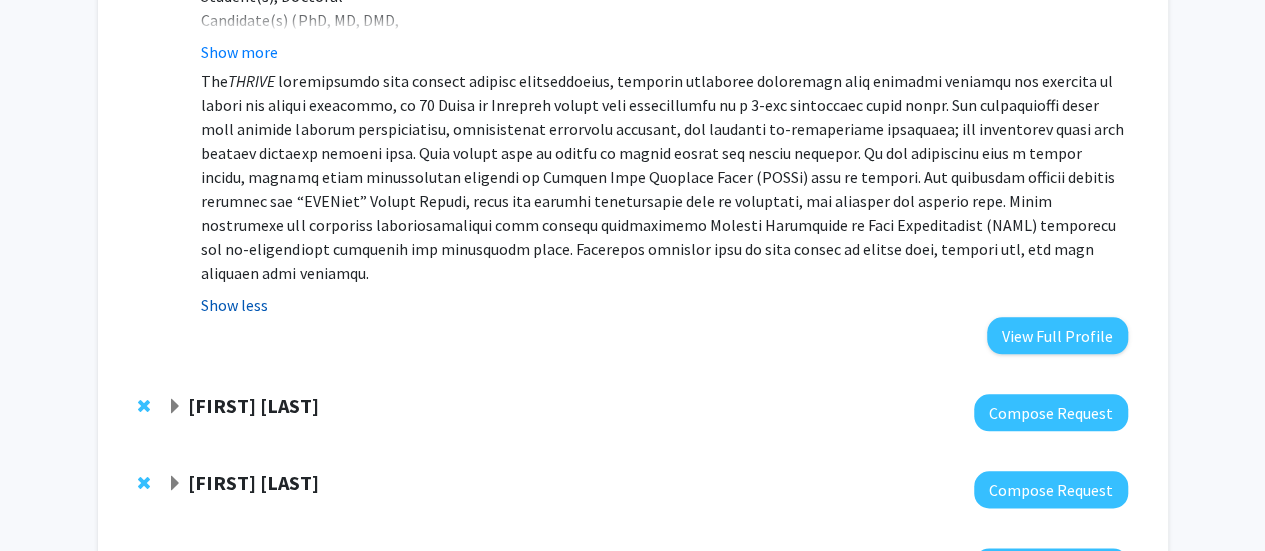 scroll, scrollTop: 948, scrollLeft: 0, axis: vertical 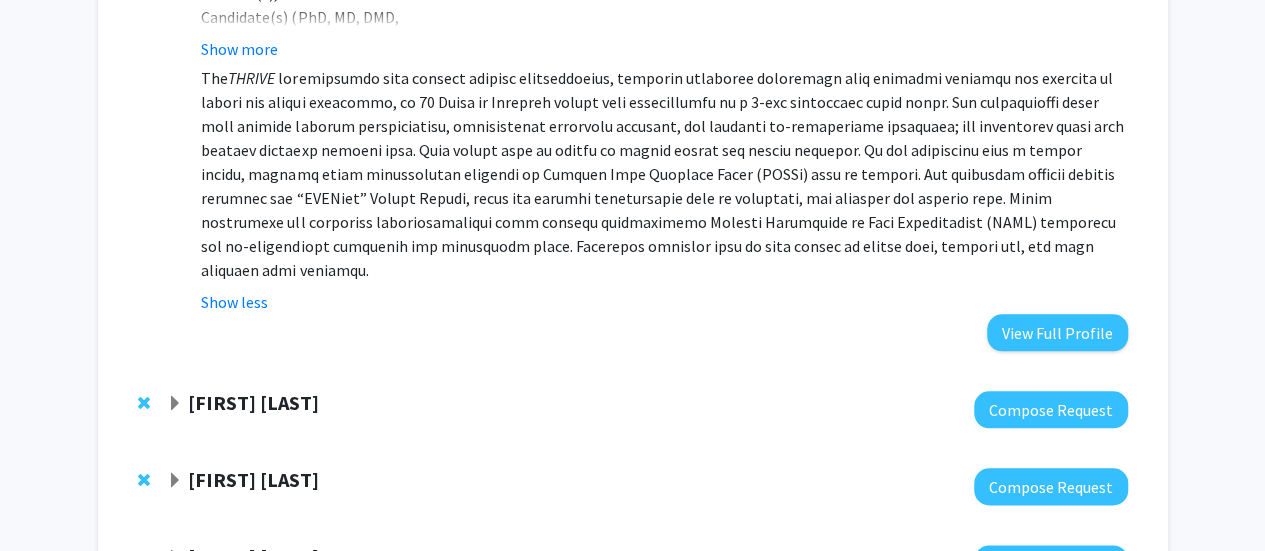 click on "[FIRST] [LAST]" 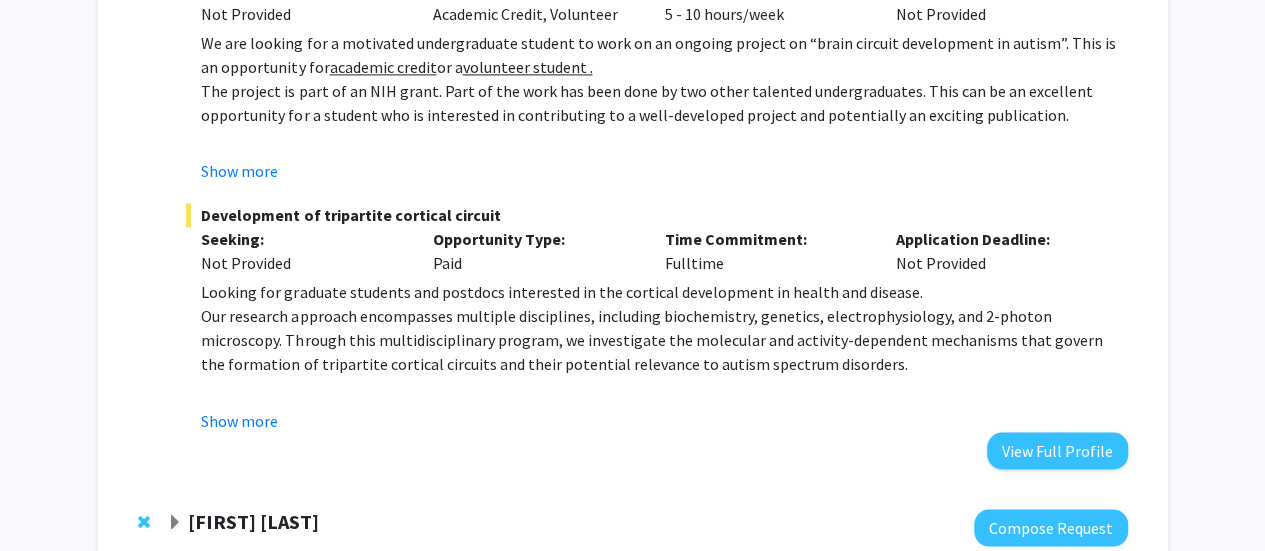 scroll, scrollTop: 1488, scrollLeft: 0, axis: vertical 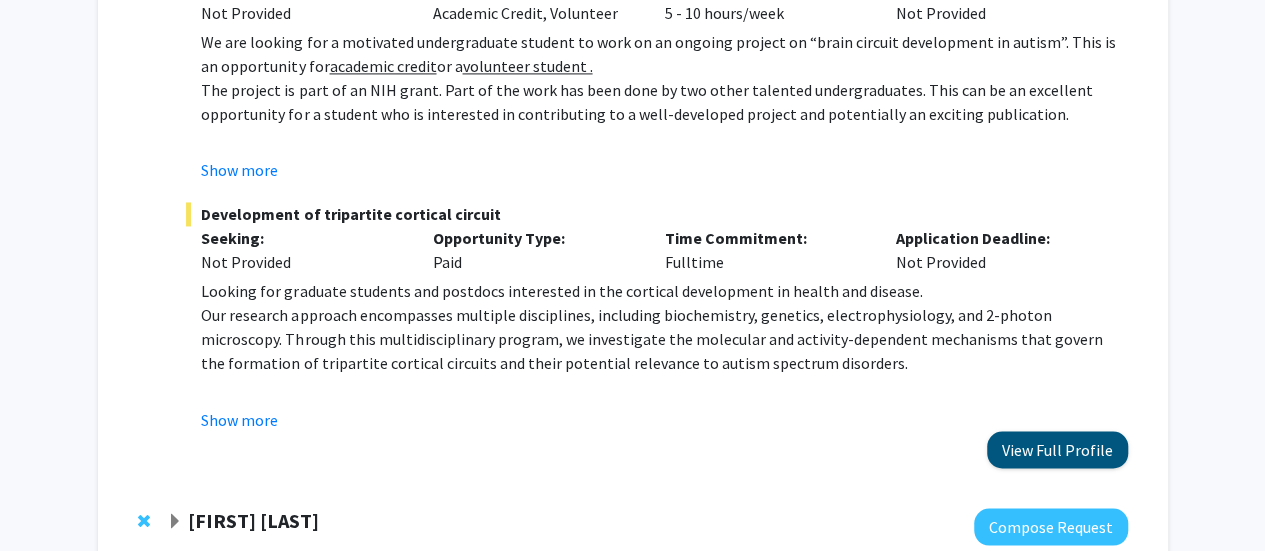 drag, startPoint x: 1094, startPoint y: 479, endPoint x: 1057, endPoint y: 421, distance: 68.7968 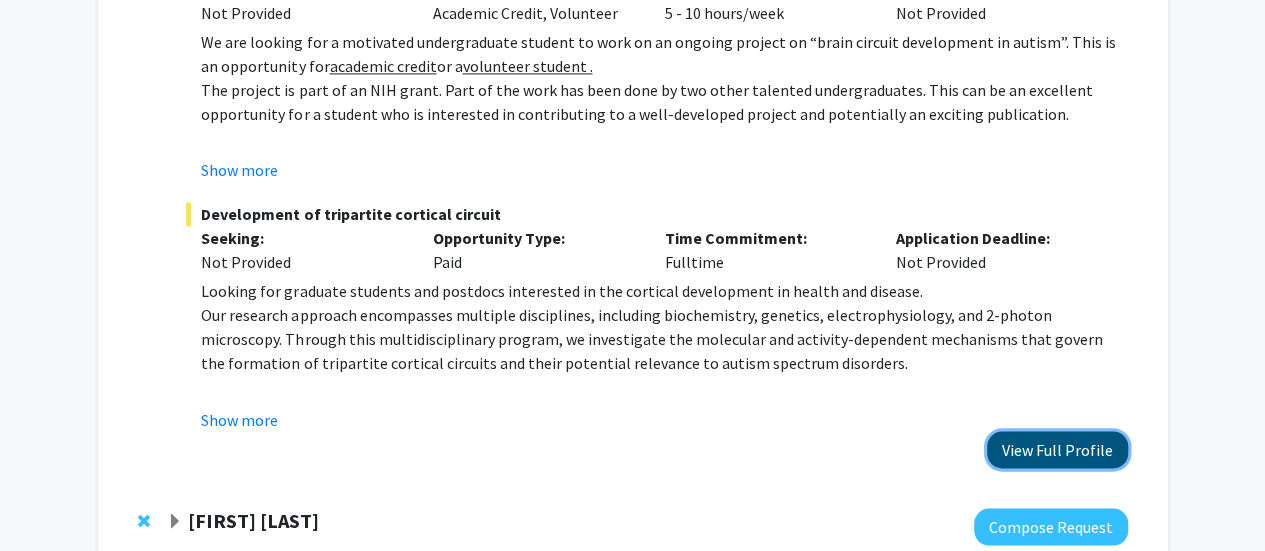 click on "View Full Profile" at bounding box center [1057, 449] 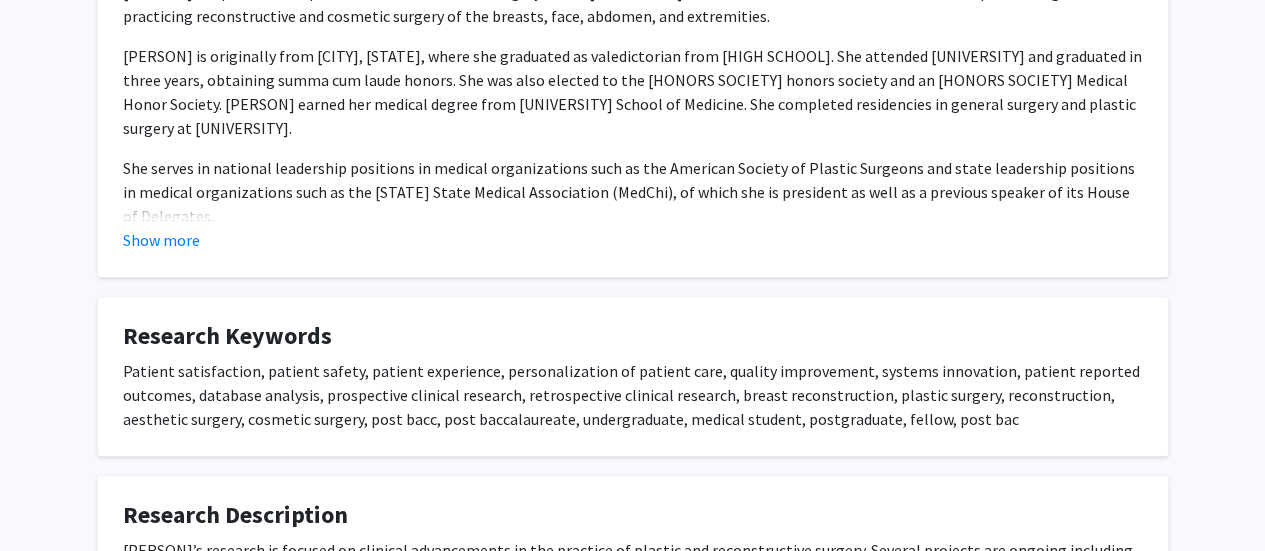 scroll, scrollTop: 757, scrollLeft: 0, axis: vertical 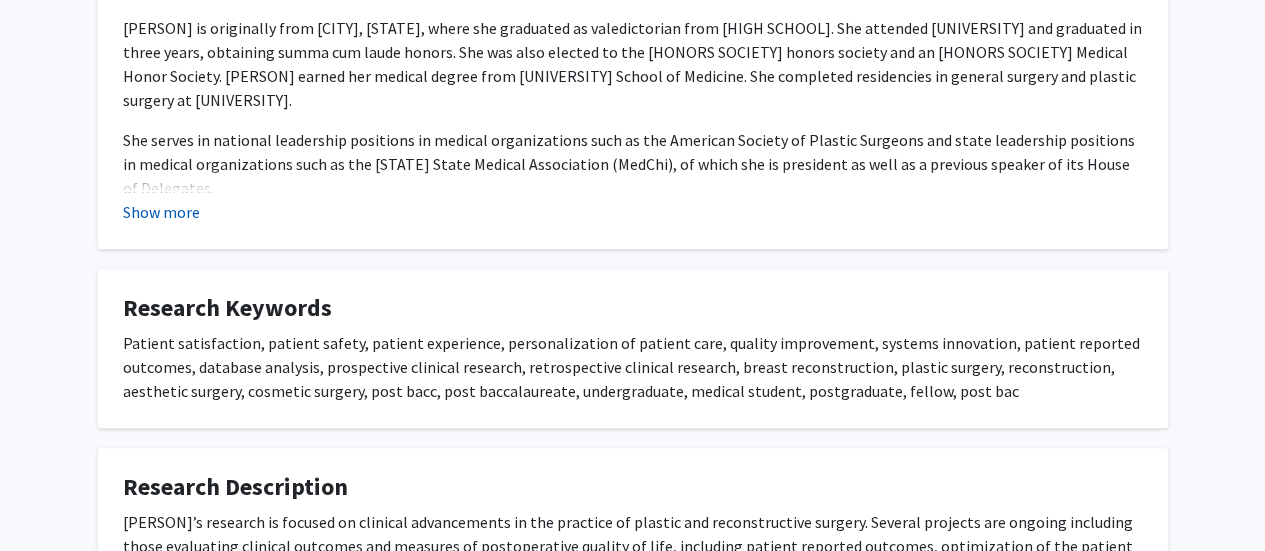 click on "Show more" 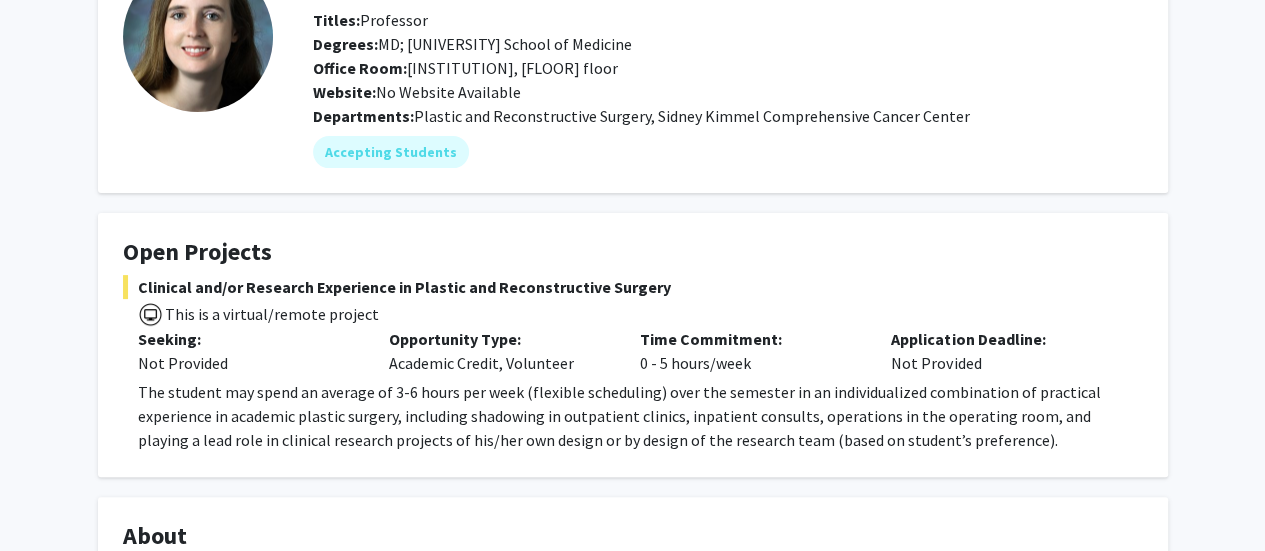 scroll, scrollTop: 0, scrollLeft: 0, axis: both 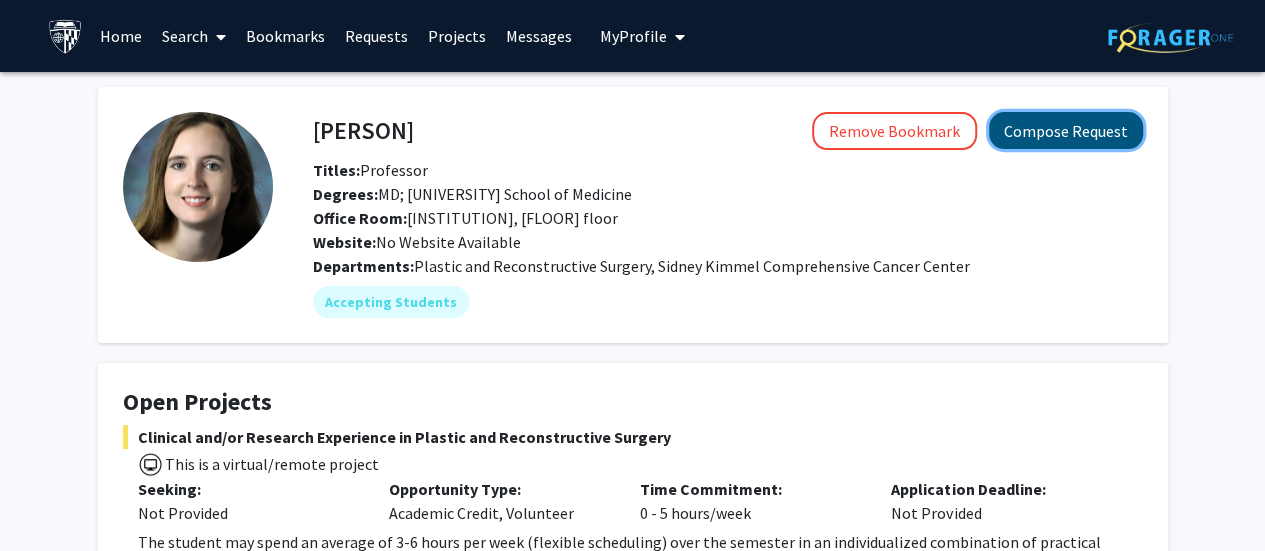 click on "Compose Request" 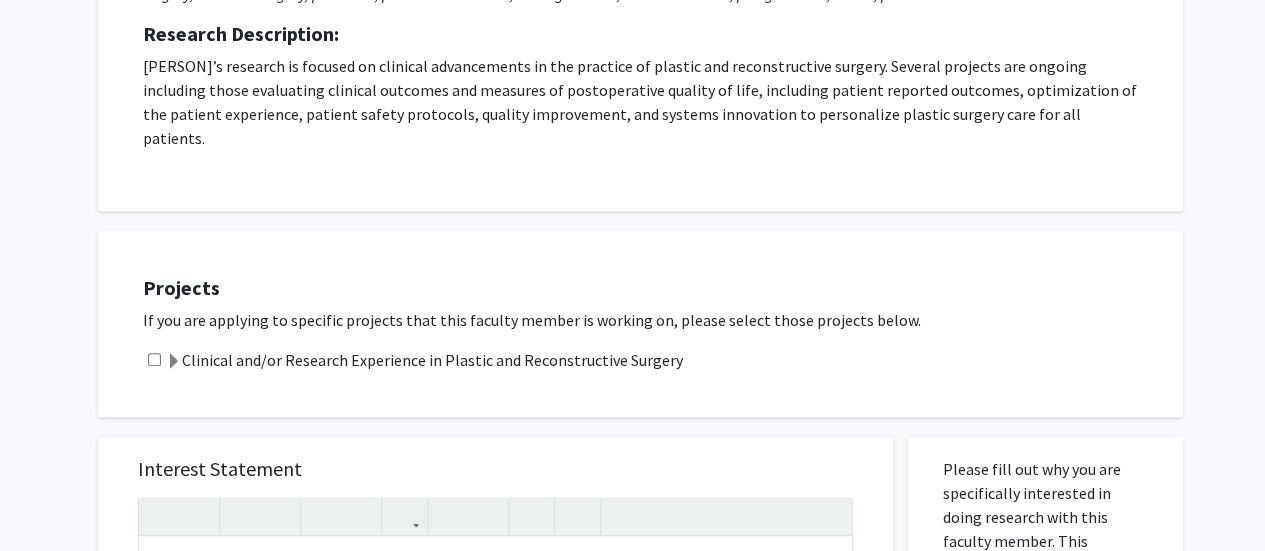 scroll, scrollTop: 382, scrollLeft: 0, axis: vertical 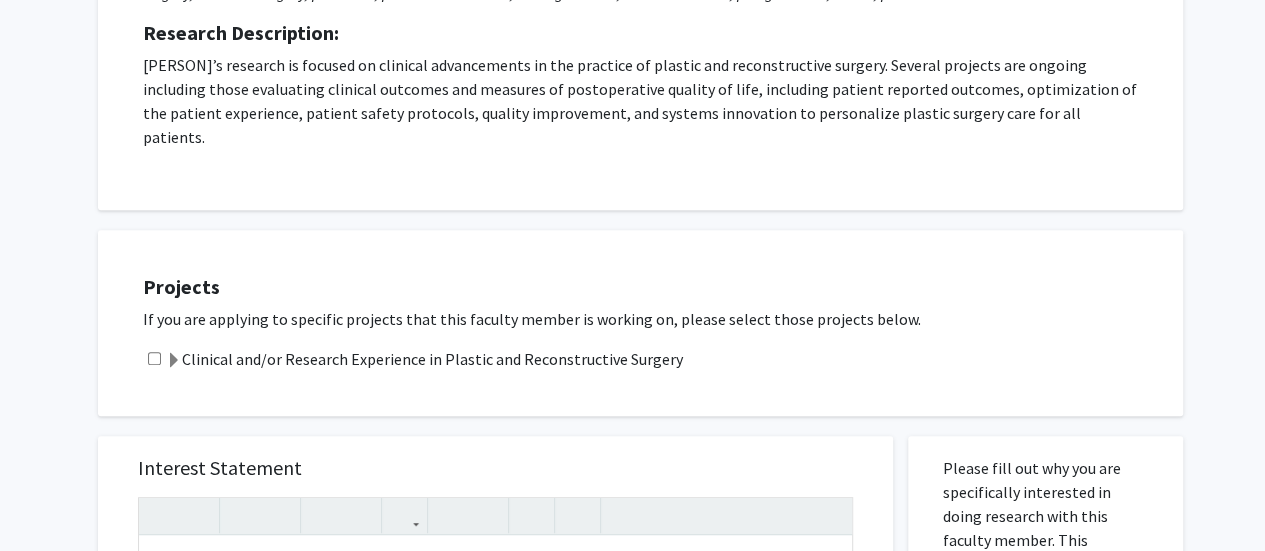 click on "Clinical and/or Research Experience in Plastic and Reconstructive Surgery" 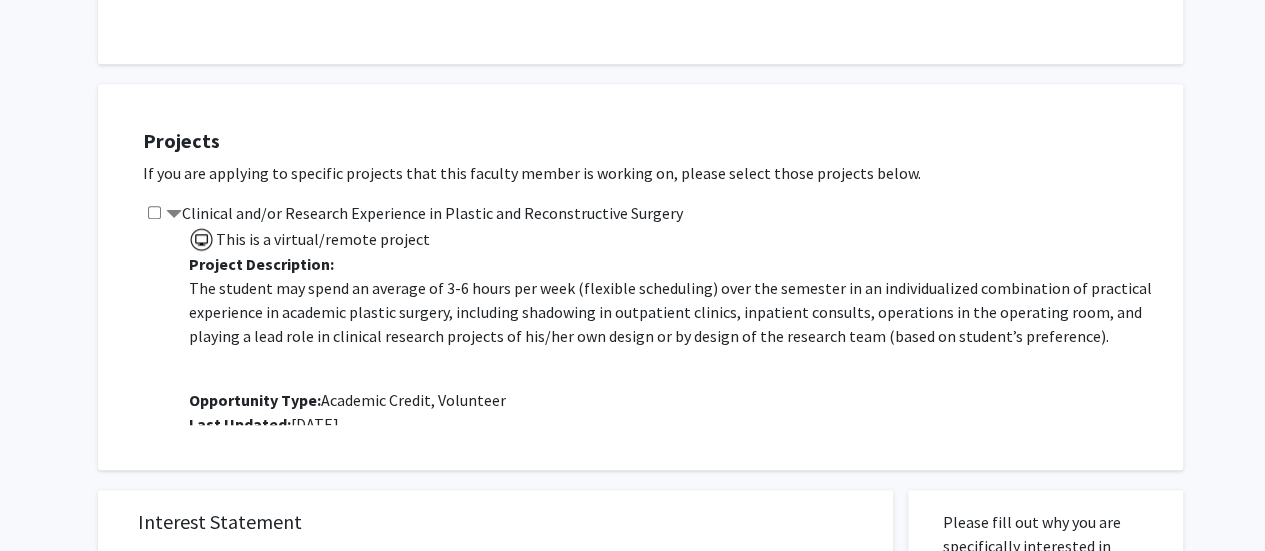 scroll, scrollTop: 530, scrollLeft: 0, axis: vertical 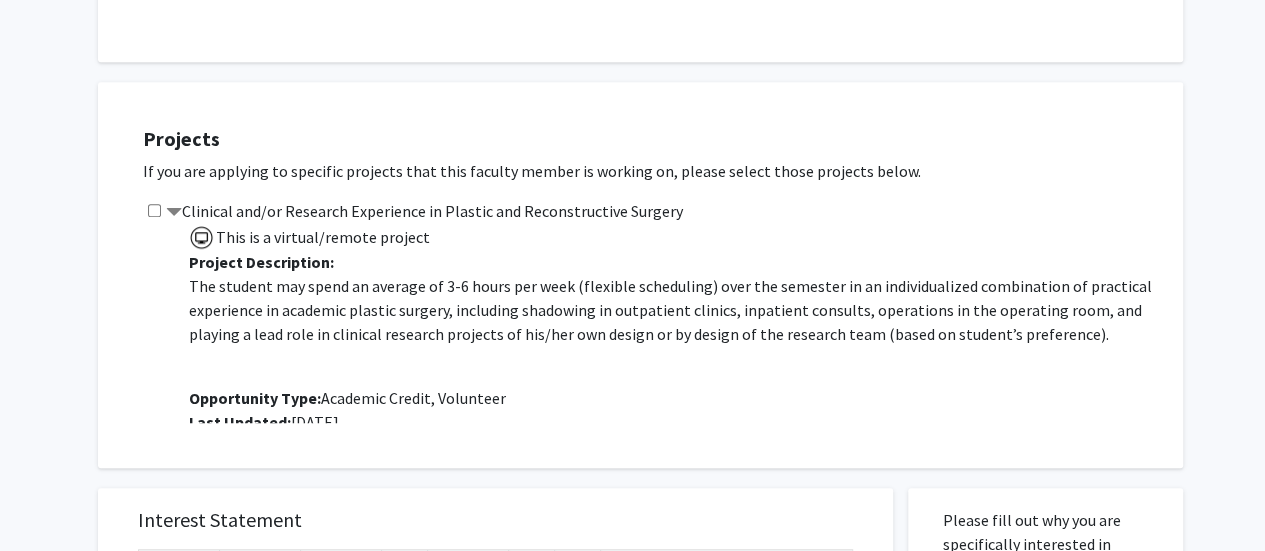 click on "Clinical and/or Research Experience in Plastic and Reconstructive Surgery   This is a virtual/remote project  Project Description: The student may spend an average of 3-6 hours per week (flexible scheduling) over the semester in an individualized combination of practical experience in academic plastic surgery, including shadowing in outpatient clinics, inpatient consults, operations in the operating room, and playing a lead role in clinical research projects of his/her own design or by design of the research team (based on student’s preference).  Opportunity Type:   Academic Credit, Volunteer  Last Updated:   [DATE]" 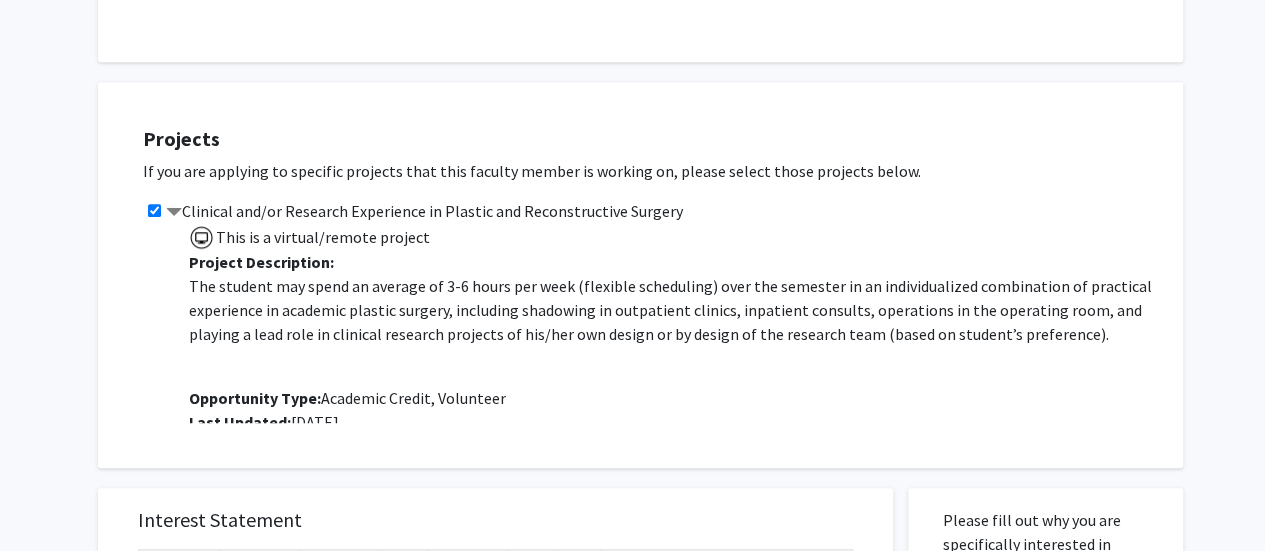 scroll, scrollTop: 26, scrollLeft: 0, axis: vertical 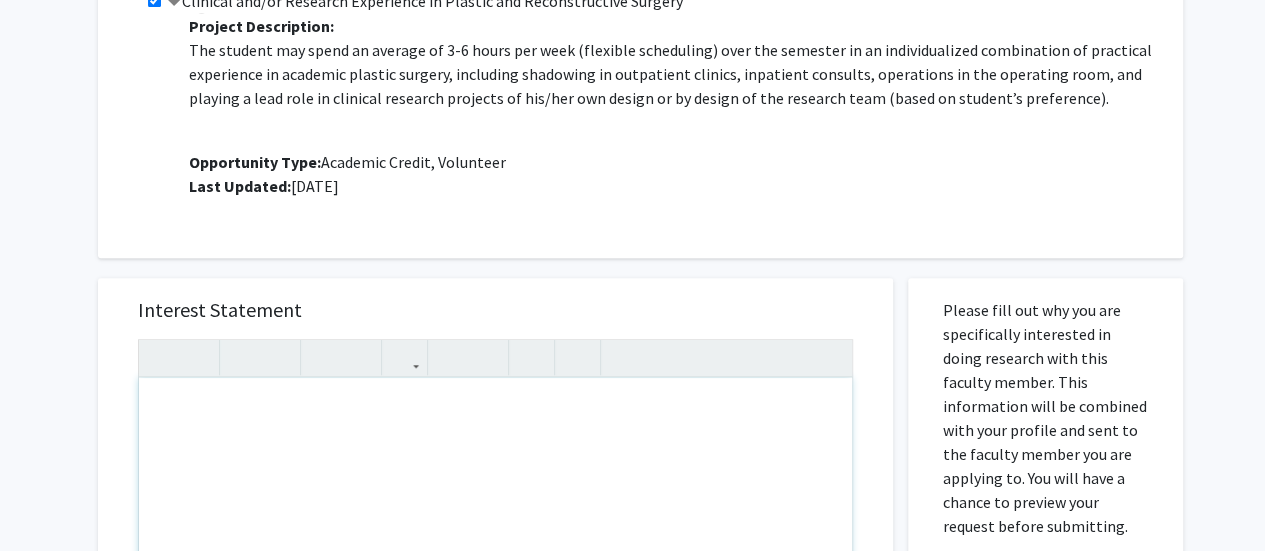 click at bounding box center [495, 607] 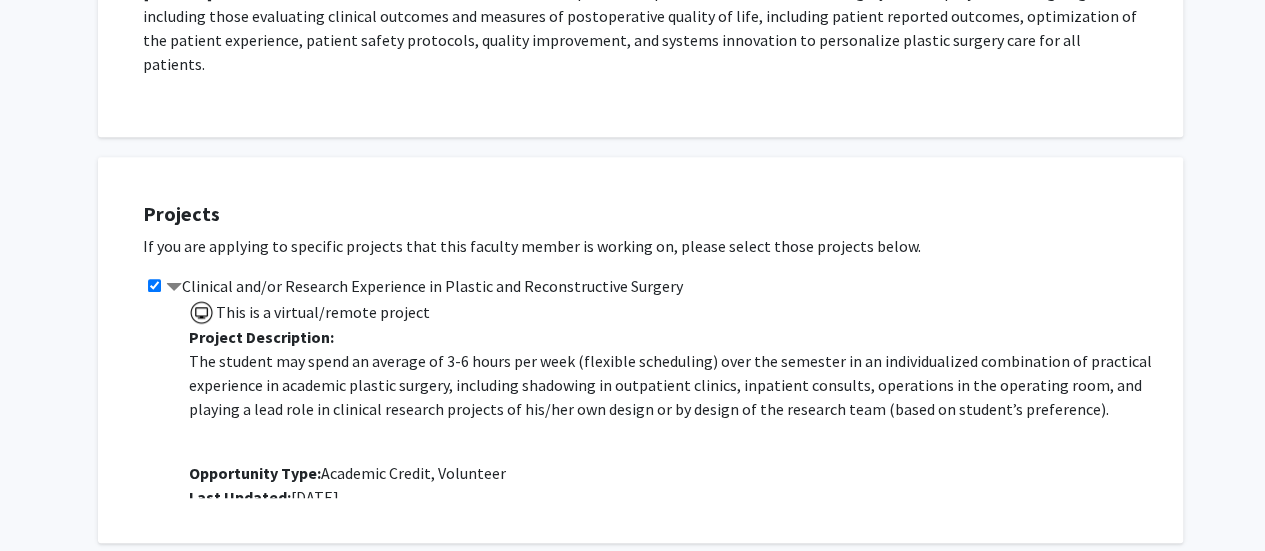 scroll, scrollTop: 454, scrollLeft: 0, axis: vertical 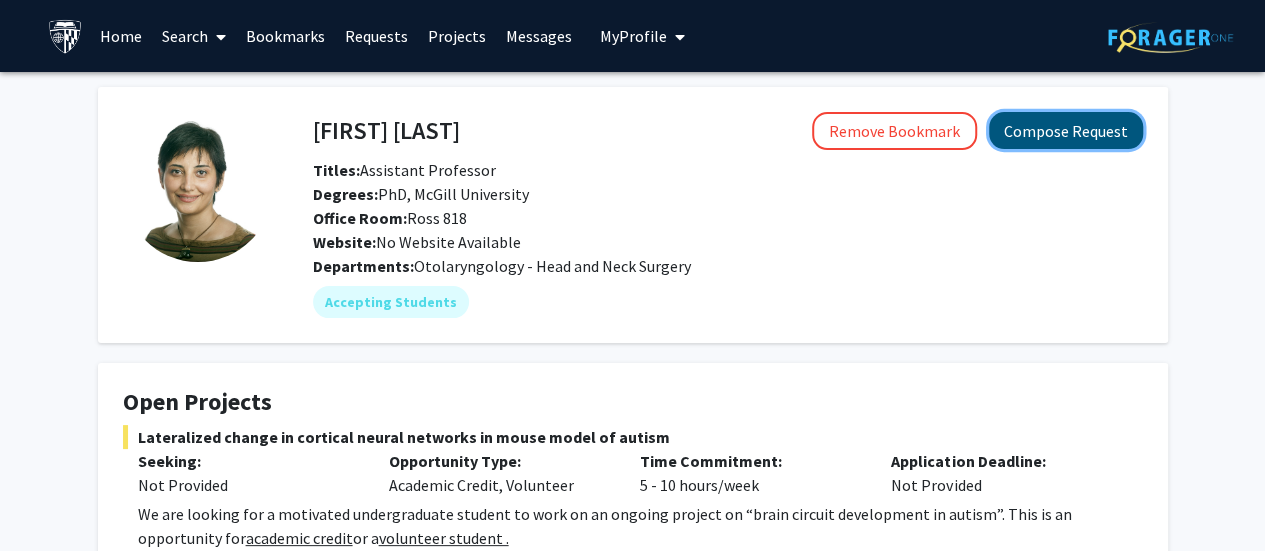 click on "Compose Request" 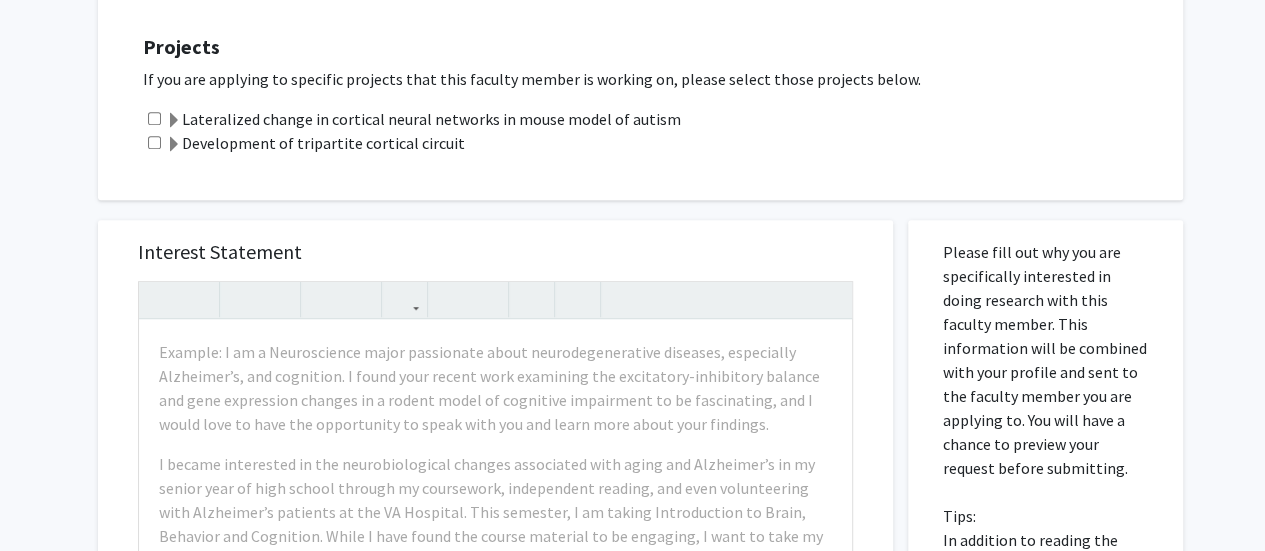 scroll, scrollTop: 460, scrollLeft: 0, axis: vertical 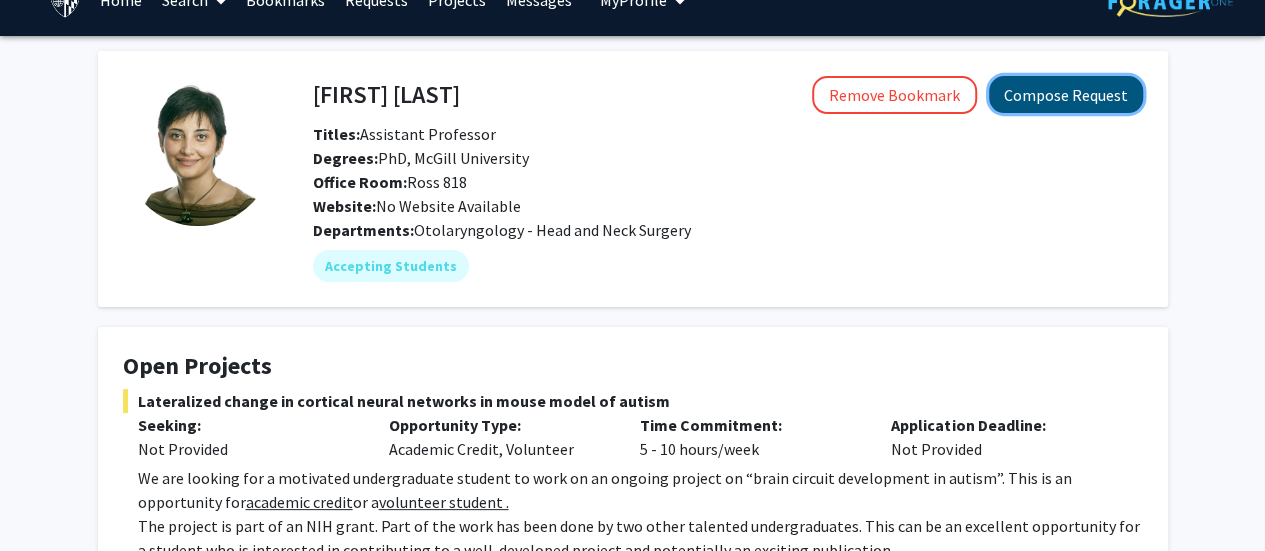 click on "Compose Request" 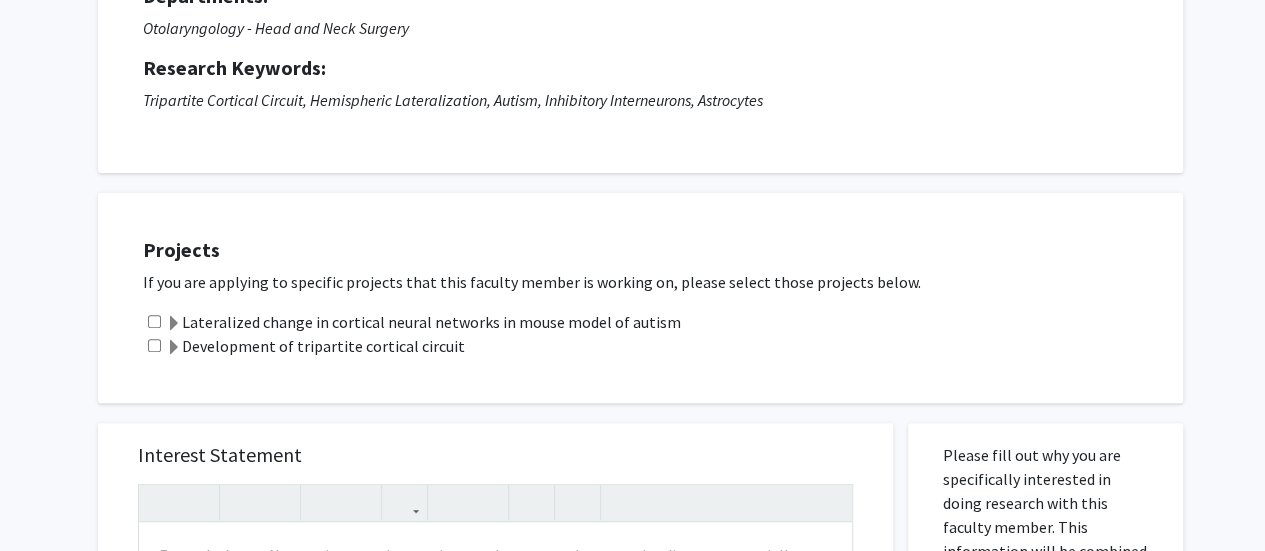 scroll, scrollTop: 236, scrollLeft: 0, axis: vertical 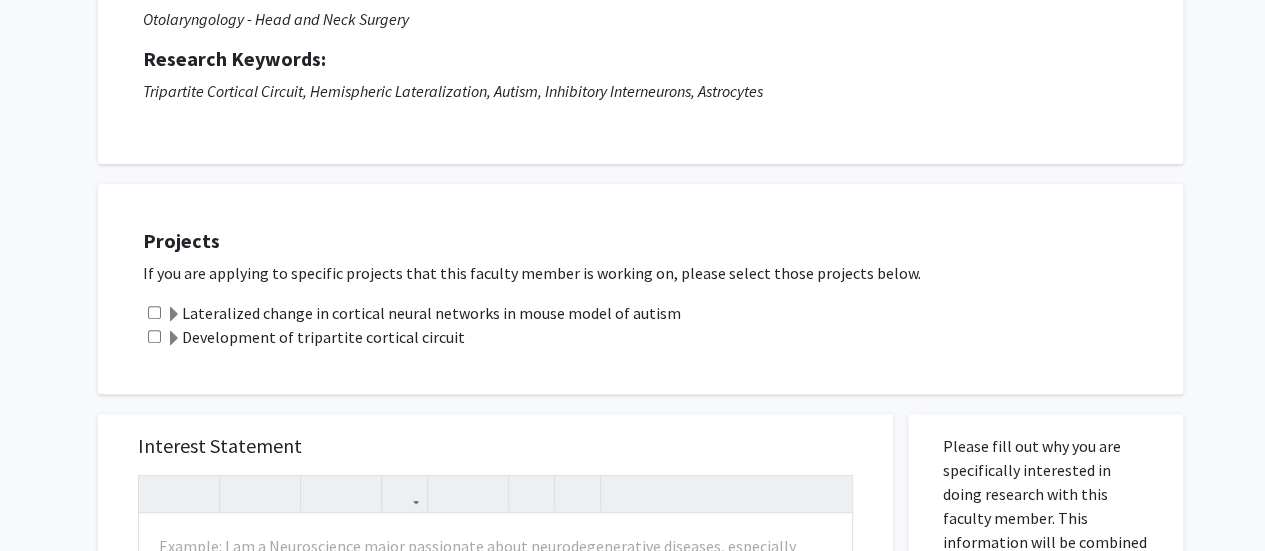 click on "Lateralized change in cortical neural networks in mouse model of autism" 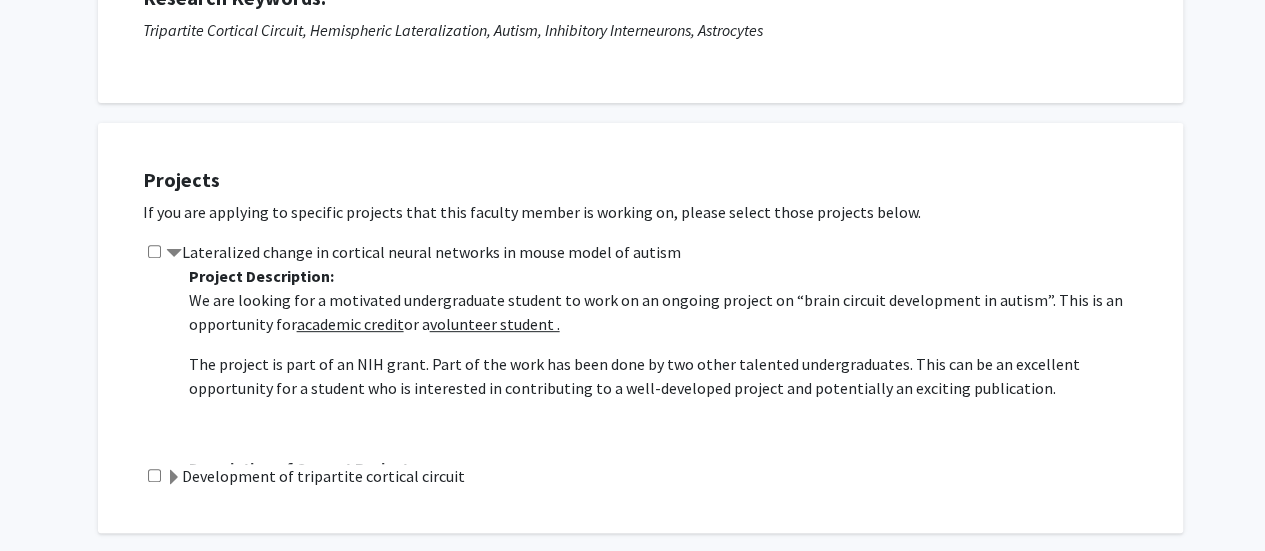 scroll, scrollTop: 298, scrollLeft: 0, axis: vertical 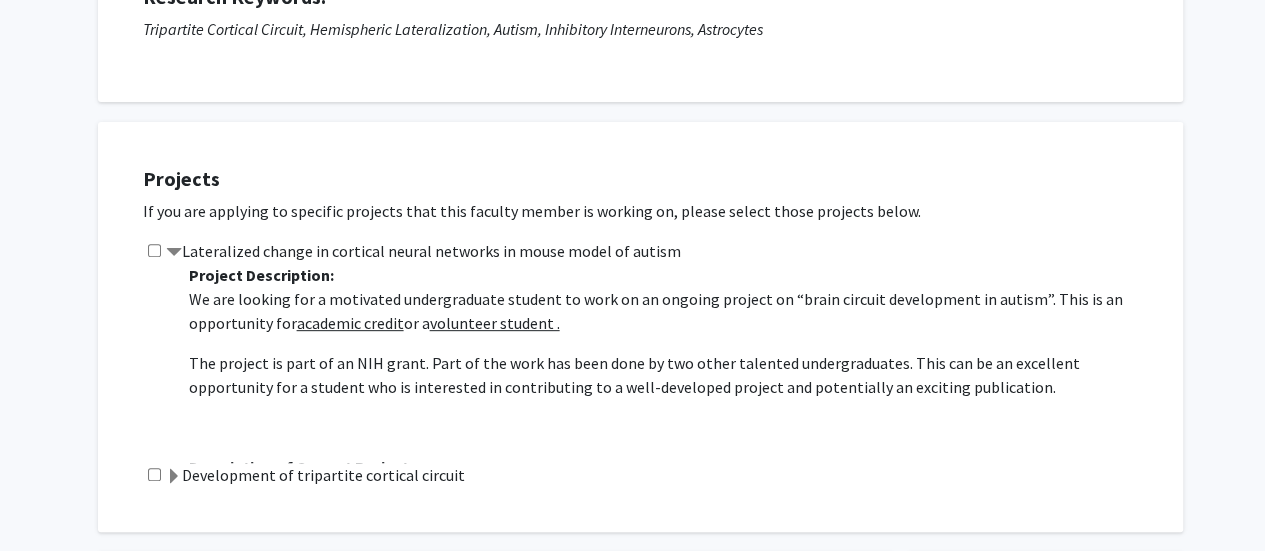 click 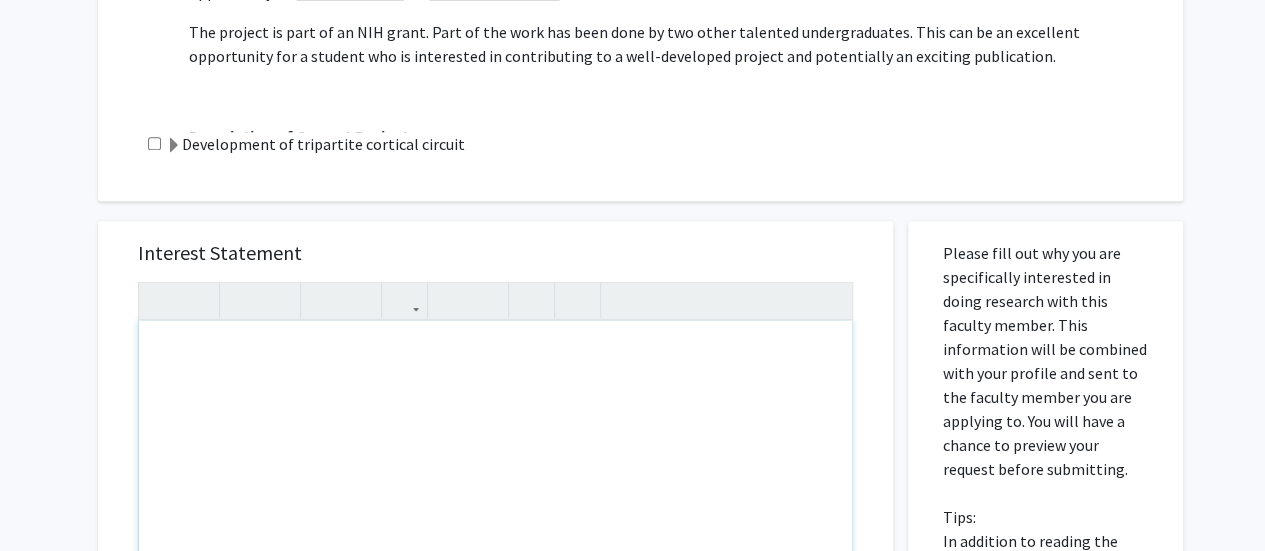 scroll, scrollTop: 787, scrollLeft: 0, axis: vertical 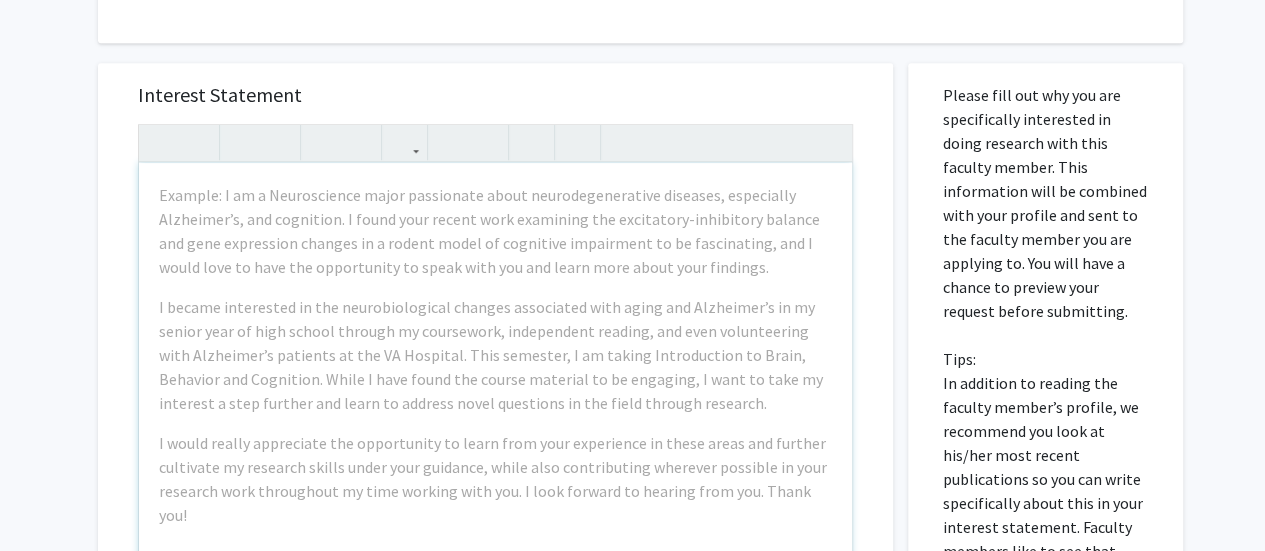 click on "All Requests  Request for [PERSON]  Request for   [PERSON]  Departments:  Otolaryngology - Head and Neck Surgery  Research Keywords: Tripartite Cortical Circuit, Hemispheric Lateralization, Autism, Inhibitory Interneurons, Astrocytes Projects  If you are applying to specific projects that this faculty member is working on, please select those projects below.    Lateralized change in cortical neural networks in mouse model of autism   Project Description: We are looking for a motivated undergraduate student to work on an ongoing project on “brain circuit development in autism”. This is an opportunity for  academic credit  or a  volunteer student . The project is part of an NIH grant. Part of the work has been done by two other talented undergraduates. This can be an excellent opportunity for a student who is interested in contributing to a well-developed project and potentially an exciting publication.  Description of Current Projects: Specific Duties and Responsibilities*: 3) Mouse husbandry" 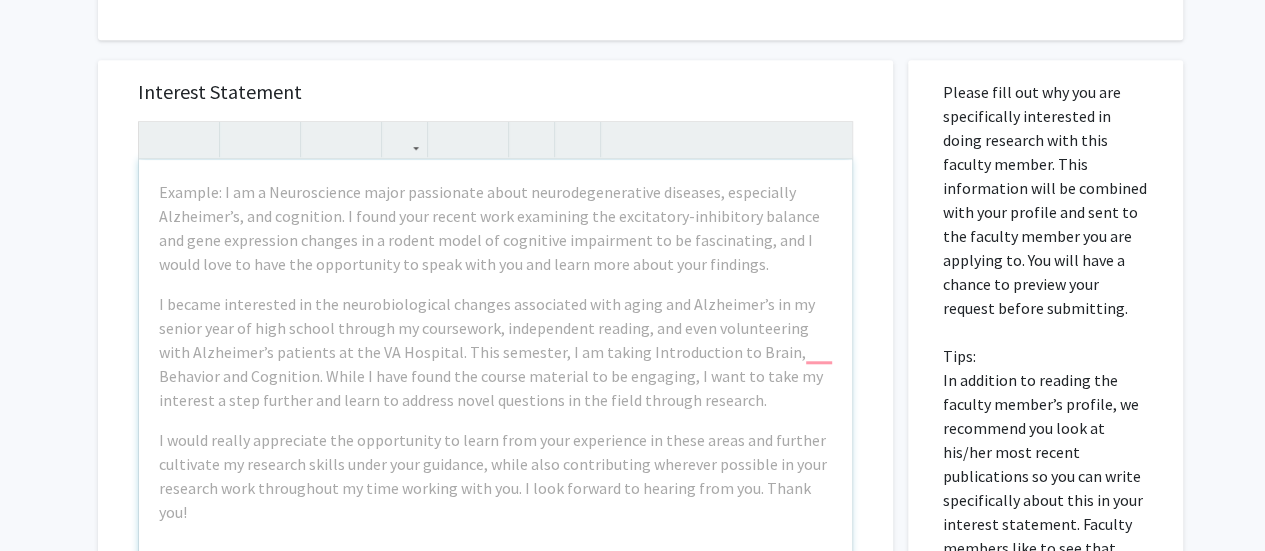 scroll, scrollTop: 788, scrollLeft: 0, axis: vertical 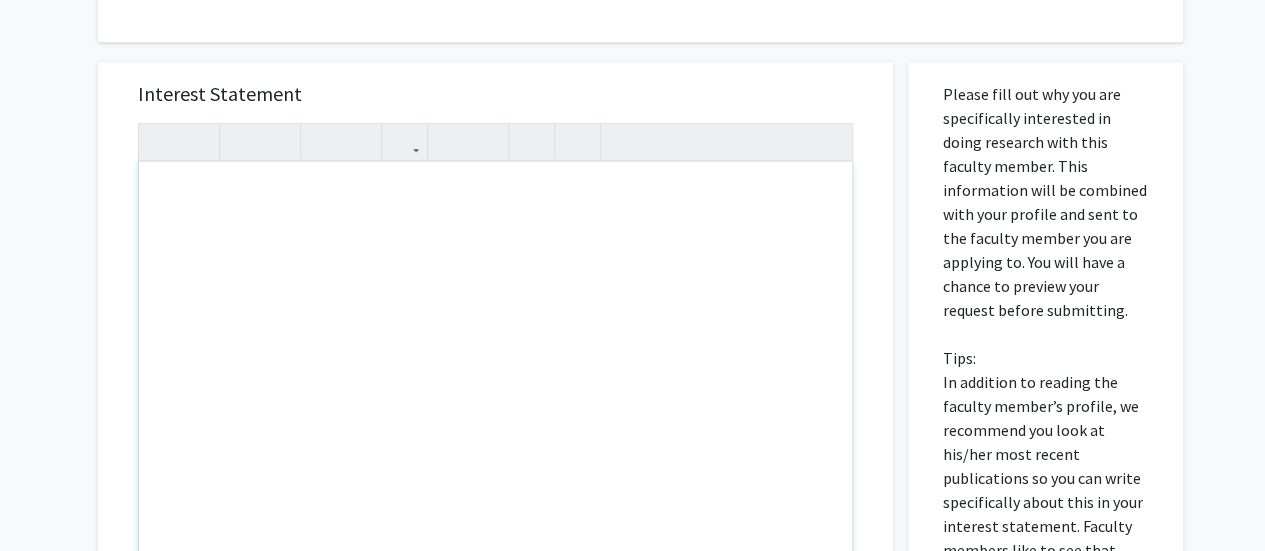 paste 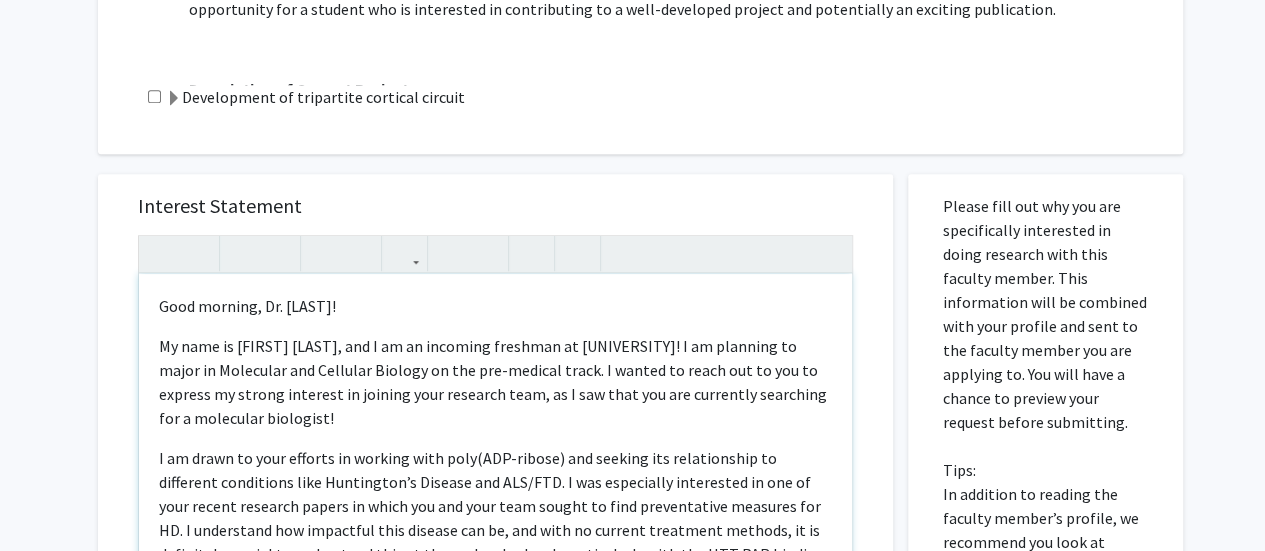 scroll, scrollTop: 677, scrollLeft: 0, axis: vertical 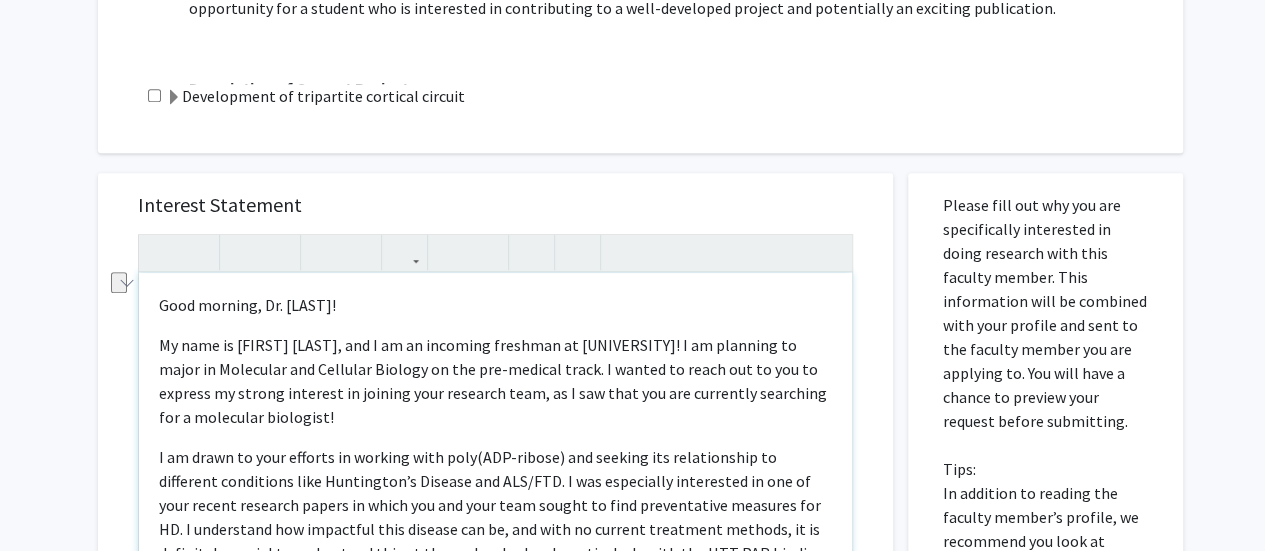 drag, startPoint x: 432, startPoint y: 415, endPoint x: 257, endPoint y: 411, distance: 175.04572 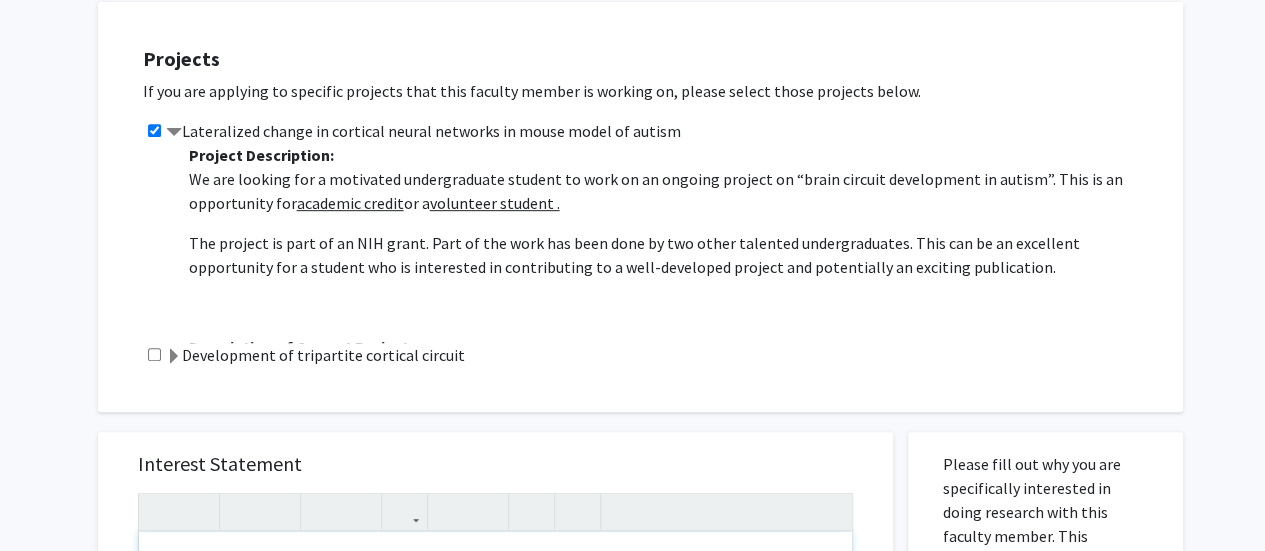 scroll, scrollTop: 419, scrollLeft: 0, axis: vertical 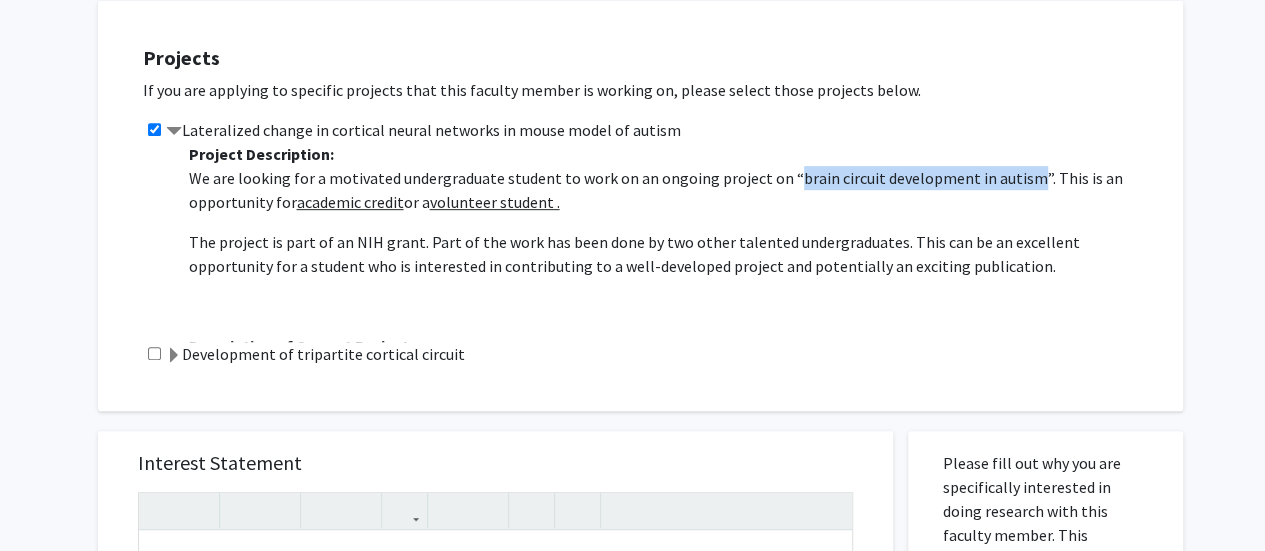 drag, startPoint x: 783, startPoint y: 181, endPoint x: 1020, endPoint y: 179, distance: 237.00844 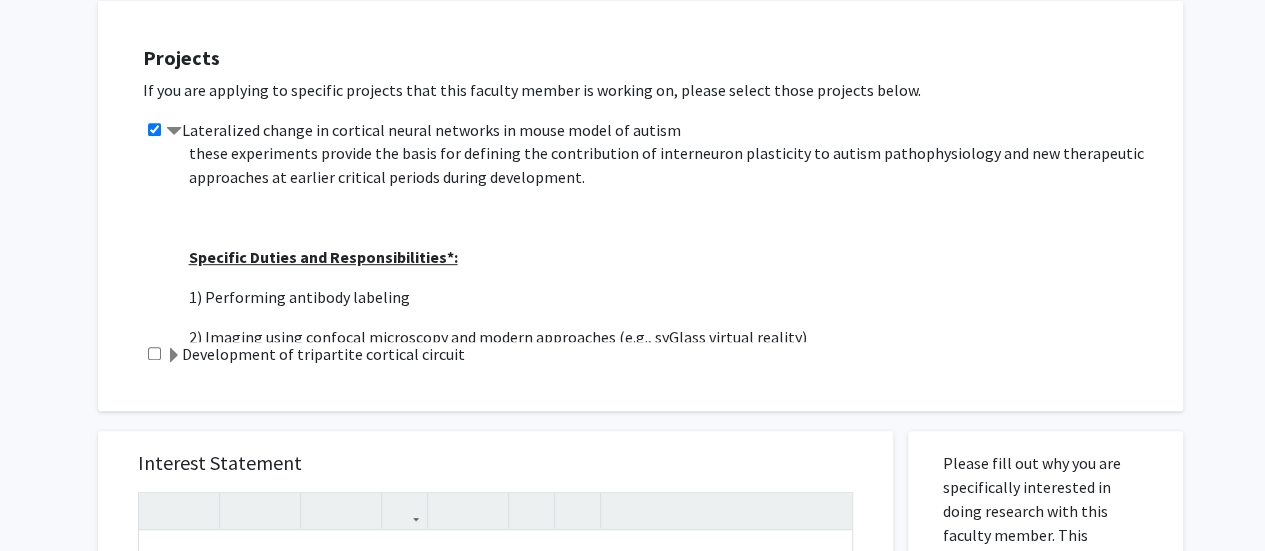scroll, scrollTop: 536, scrollLeft: 0, axis: vertical 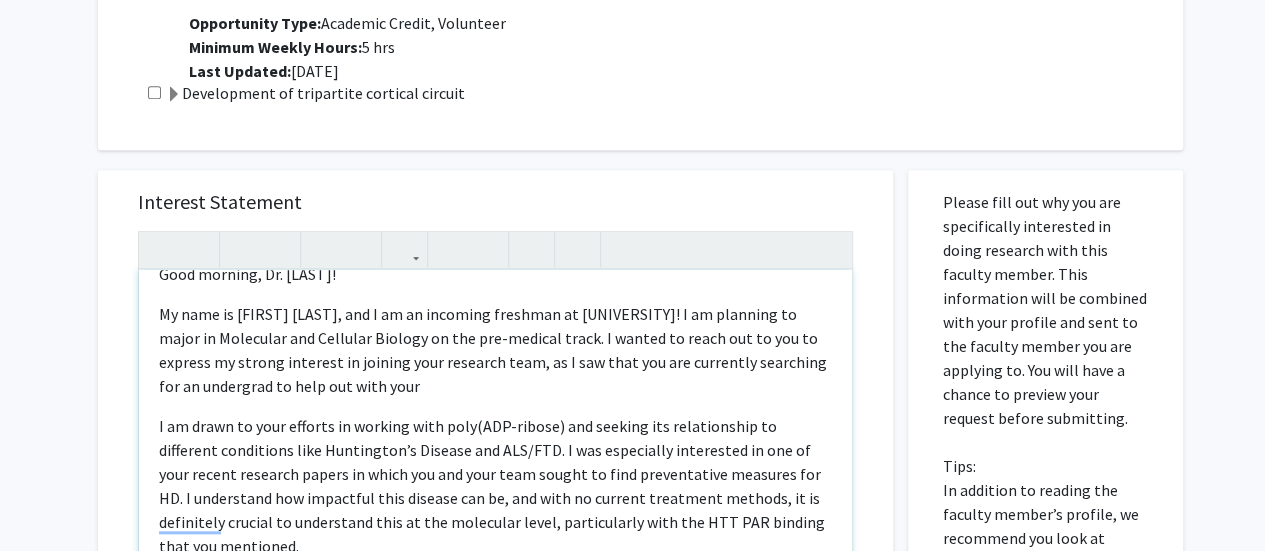 click on "My name is [FIRST] [LAST], and I am an incoming freshman at [UNIVERSITY]! I am planning to major in Molecular and Cellular Biology on the pre-medical track. I wanted to reach out to you to express my strong interest in joining your research team, as I saw that you are currently searching for an undergrad to help out with your" at bounding box center (495, 350) 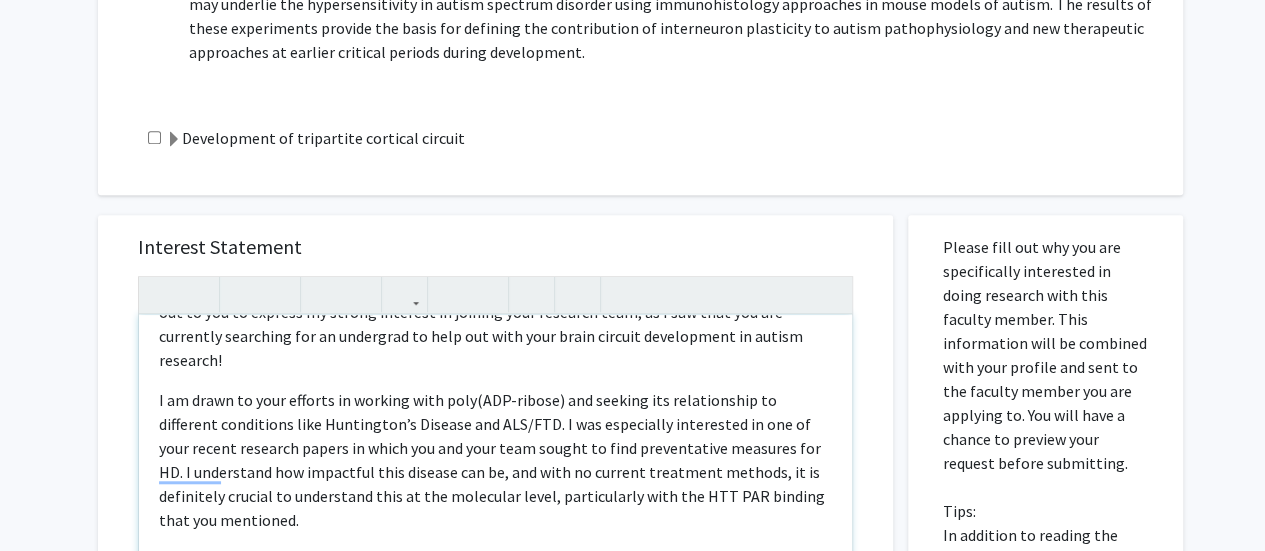 click on "I am drawn to your efforts in working with poly(ADP-ribose) and seeking its relationship to different conditions like Huntington’s Disease and ALS/FTD. I was especially interested in one of your recent research papers in which you and your team sought to find preventative measures for HD. I understand how impactful this disease can be, and with no current treatment methods, it is definitely crucial to understand this at the molecular level, particularly with the HTT PAR binding that you mentioned." at bounding box center (495, 460) 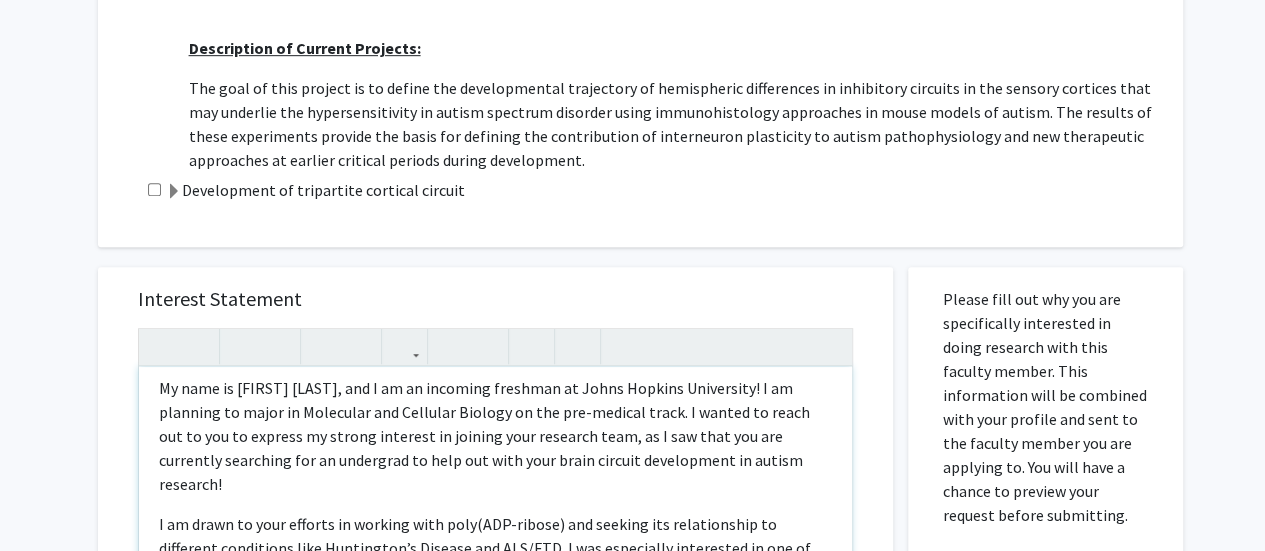 click on "I am drawn to your efforts in working with poly(ADP-ribose) and seeking its relationship to different conditions like Huntington’s Disease and ALS/FTD. I was especially interested in one of your recent research papers in which you and your team sought to find preventative measures for HD. I understand how impactful this disease can be, and with no current treatment methods, it is definitely crucial to understand this at the molecular level, particularly with the HTT PAR binding that you mentioned." at bounding box center [495, 584] 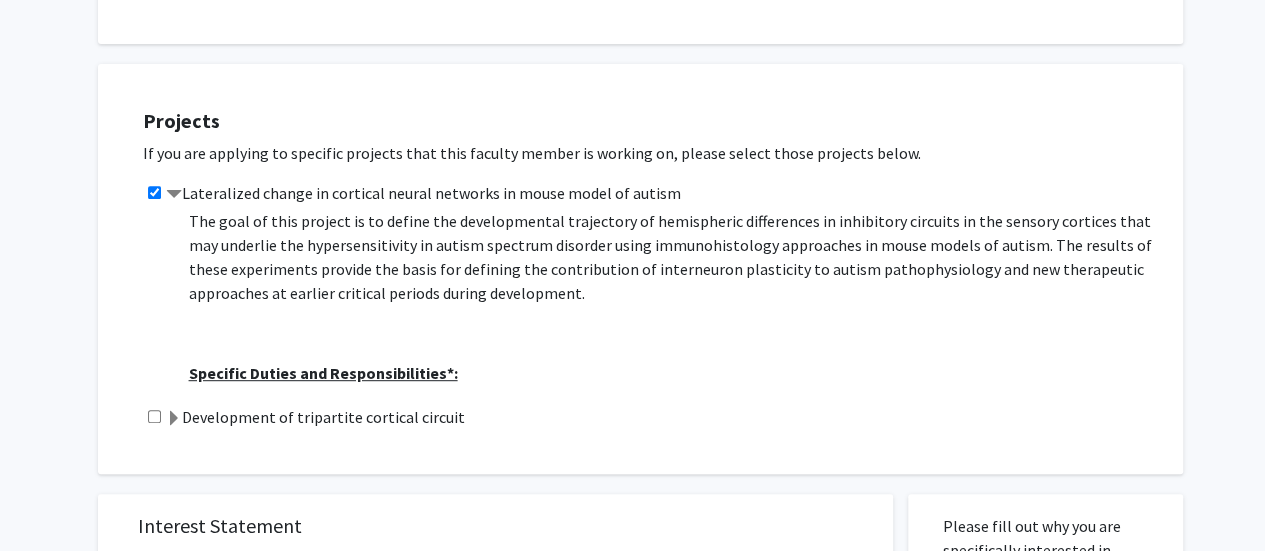 scroll, scrollTop: 333, scrollLeft: 0, axis: vertical 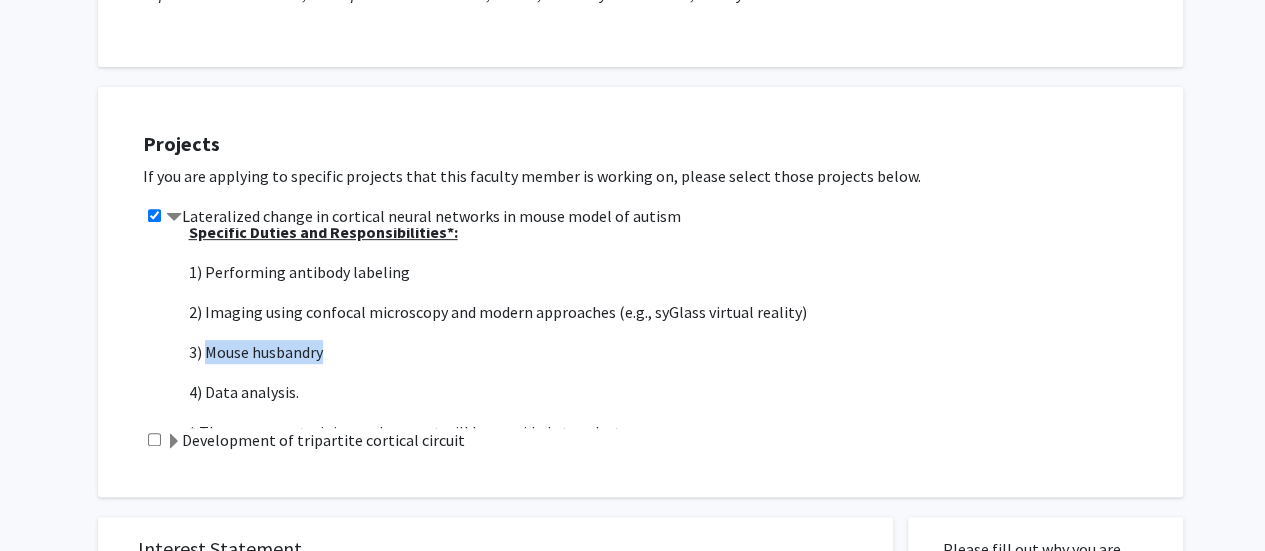 drag, startPoint x: 326, startPoint y: 356, endPoint x: 208, endPoint y: 345, distance: 118.511604 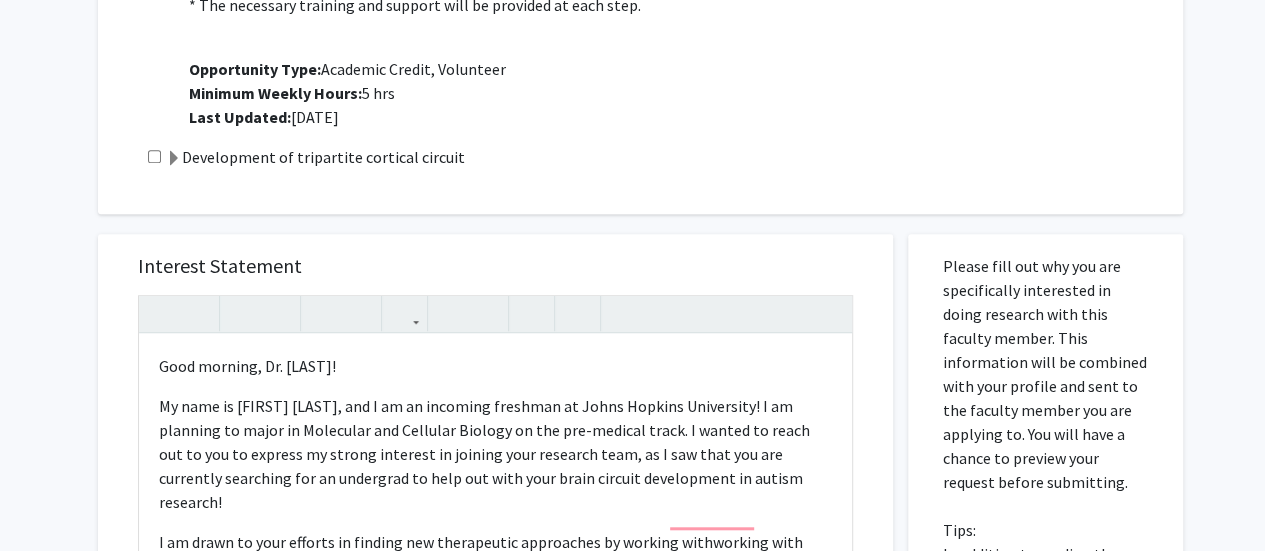 scroll, scrollTop: 617, scrollLeft: 0, axis: vertical 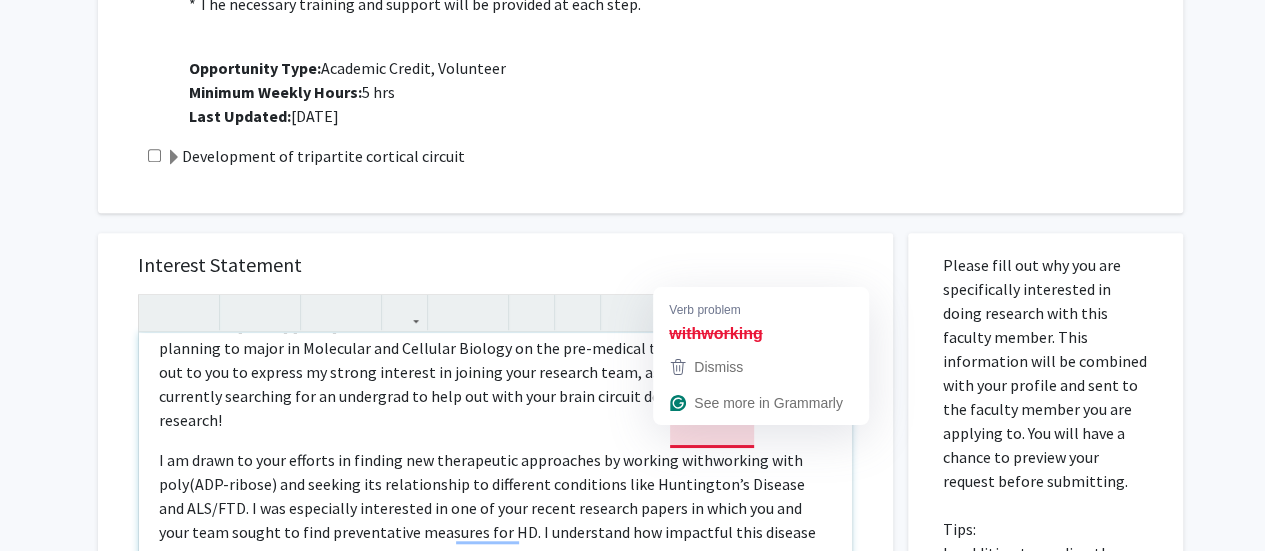 click on "I am drawn to your efforts in finding new therapeutic approaches by working withworking with poly(ADP-ribose) and seeking its relationship to different conditions like Huntington’s Disease and ALS/FTD. I was especially interested in one of your recent research papers in which you and your team sought to find preventative measures for HD. I understand how impactful this disease can be, and with no current treatment methods, it is definitely crucial to understand this at the molecular level, particularly with the HTT PAR binding that you mentioned." at bounding box center [495, 520] 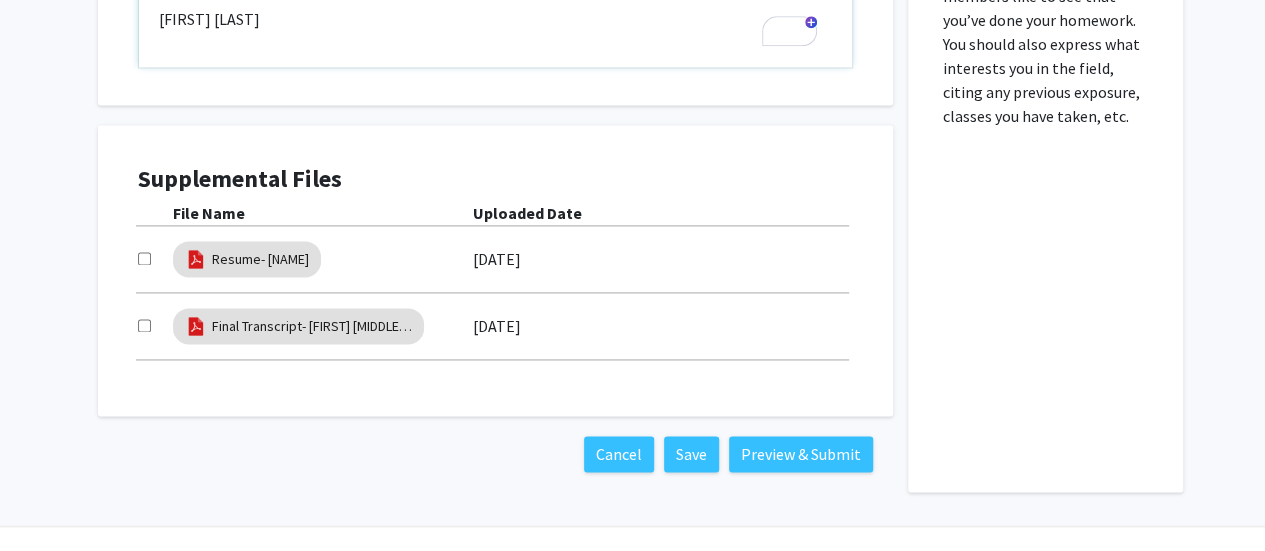 drag, startPoint x: 436, startPoint y: 377, endPoint x: 411, endPoint y: 109, distance: 269.1635 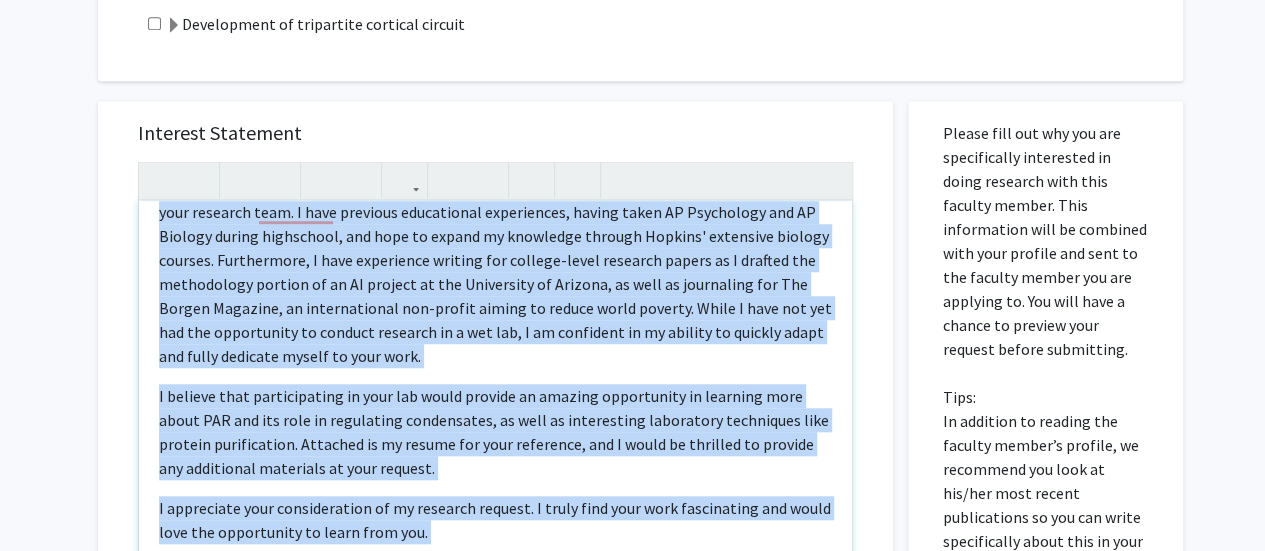 click on "Good morning, Dr. [LAST]!  My name is [FIRST] [LAST], and I am an incoming freshman at [UNIVERSITY]! I am planning to major in Molecular and Cellular Biology on the pre-medical track. I wanted to reach out to you to express my strong interest in joining your research team, as I saw that you are currently searching for an undergrad to help out with your brain circuit development in autism research! I believe that participating in your lab would provide an amazing opportunity in learning more about PAR and its role in regulating condensates, as well as interesting laboratory techniques like protein purification. Attached is my resume for your reference, and I would be thrilled to provide any additional materials at your request.  I appreciate your consideration of my research request. I truly find your work fascinating and would love the opportunity to learn from you. Thank you, [FIRST] [LAST]" at bounding box center (495, 430) 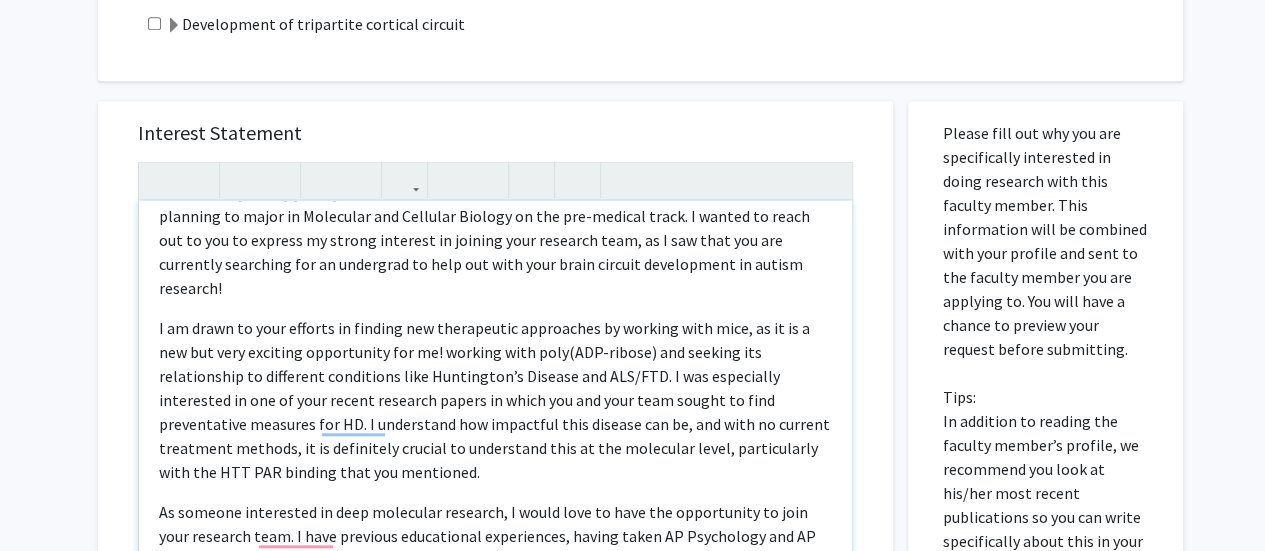 click on "I am drawn to your efforts in finding new therapeutic approaches by working with mice, as it is a new but very exciting opportunity for me! working with poly(ADP-ribose) and seeking its relationship to different conditions like Huntington’s Disease and ALS/FTD. I was especially interested in one of your recent research papers in which you and your team sought to find preventative measures for HD. I understand how impactful this disease can be, and with no current treatment methods, it is definitely crucial to understand this at the molecular level, particularly with the HTT PAR binding that you mentioned." at bounding box center [495, 400] 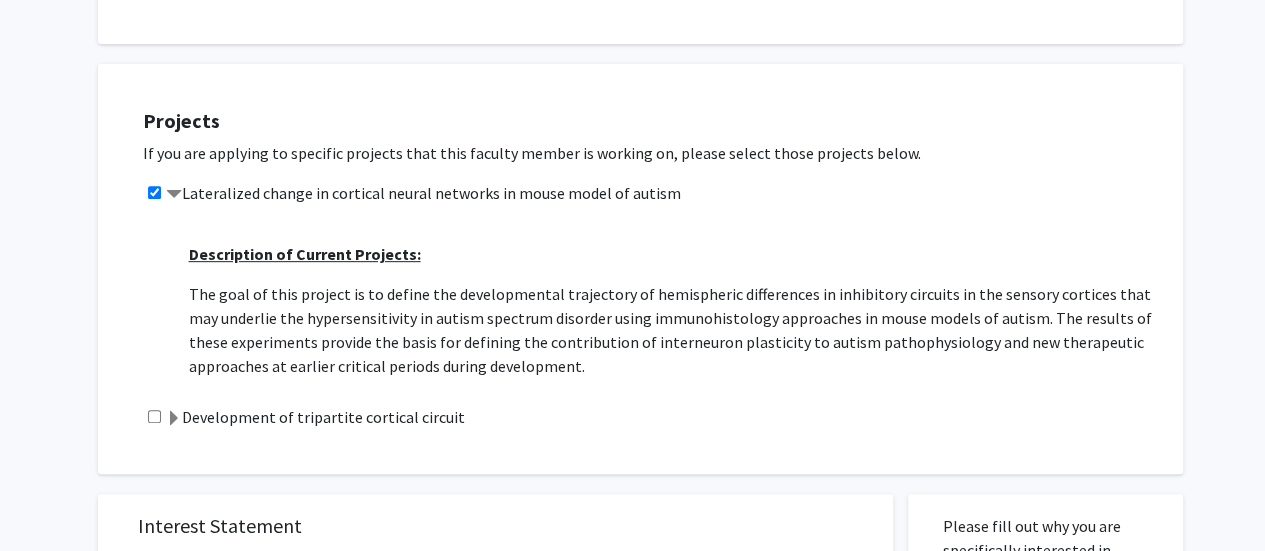 drag, startPoint x: 1010, startPoint y: 307, endPoint x: 1060, endPoint y: 363, distance: 75.073296 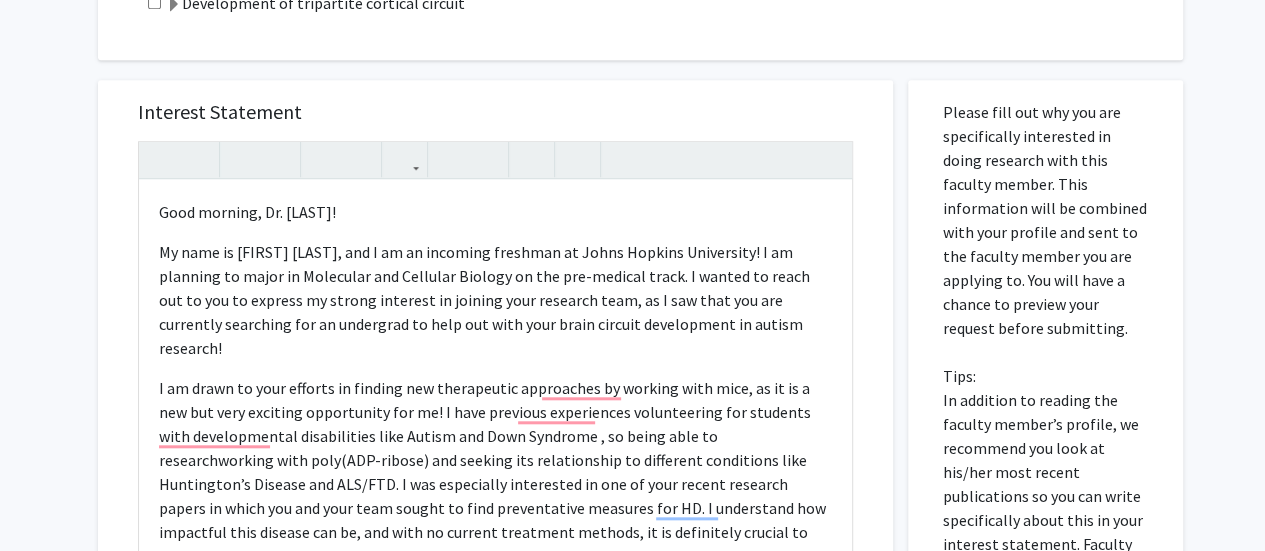 scroll, scrollTop: 772, scrollLeft: 0, axis: vertical 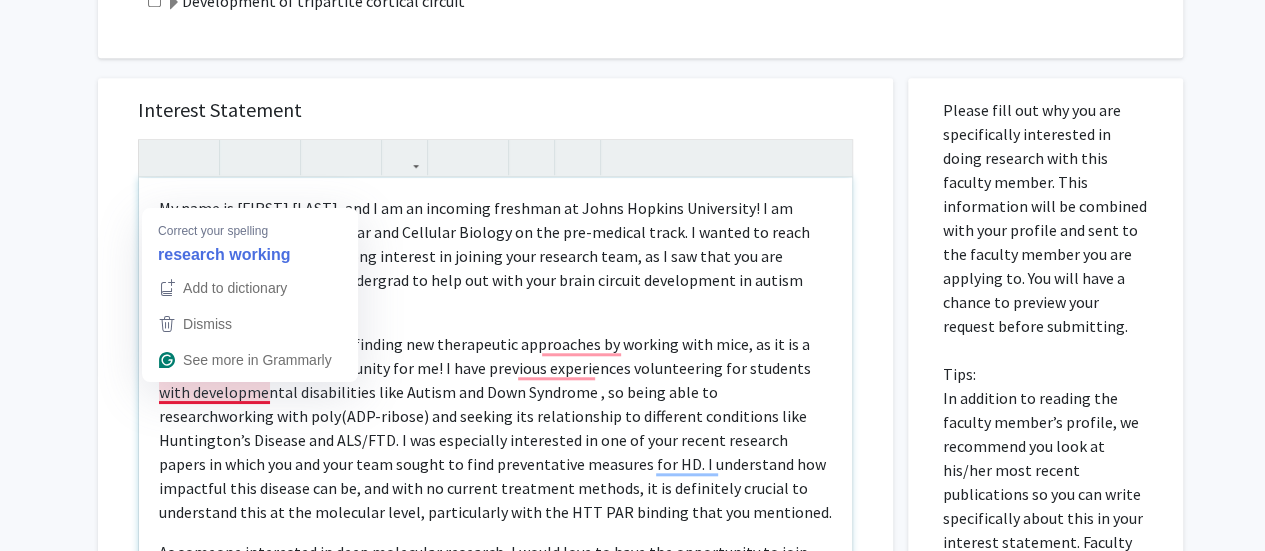 click on "I am drawn to your efforts in finding new therapeutic approaches by working with mice, as it is a new but very exciting opportunity for me! I have previous experiences volunteering for students with developmental disabilities like Autism and Down Syndrome , so being able to researchworking with poly(ADP-ribose) and seeking its relationship to different conditions like Huntington’s Disease and ALS/FTD. I was especially interested in one of your recent research papers in which you and your team sought to find preventative measures for HD. I understand how impactful this disease can be, and with no current treatment methods, it is definitely crucial to understand this at the molecular level, particularly with the HTT PAR binding that you mentioned." at bounding box center (495, 428) 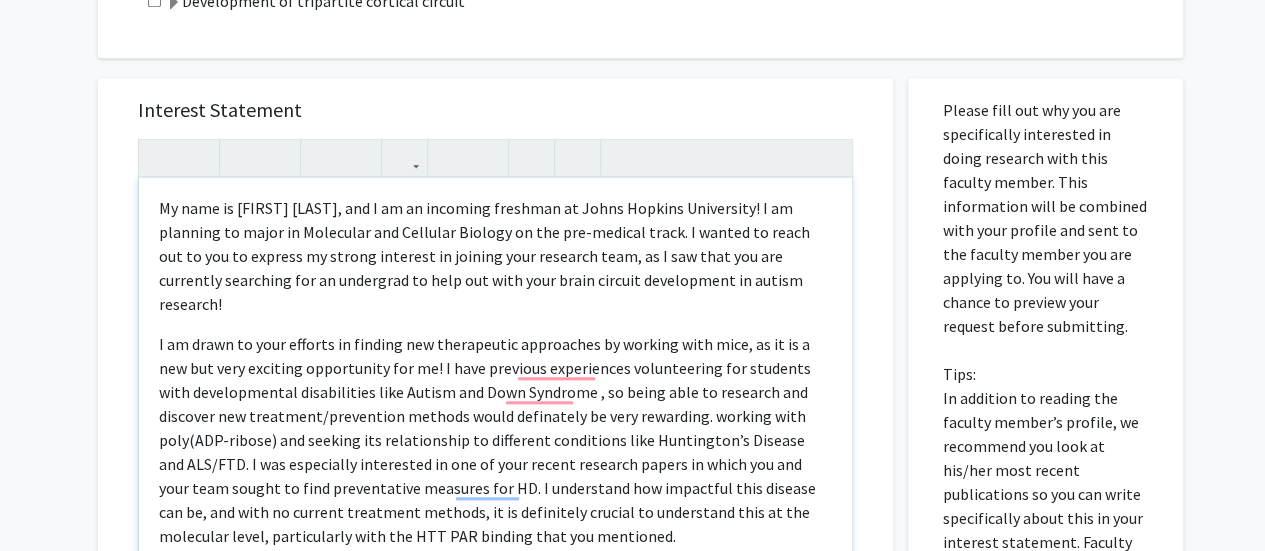 scroll, scrollTop: 135, scrollLeft: 0, axis: vertical 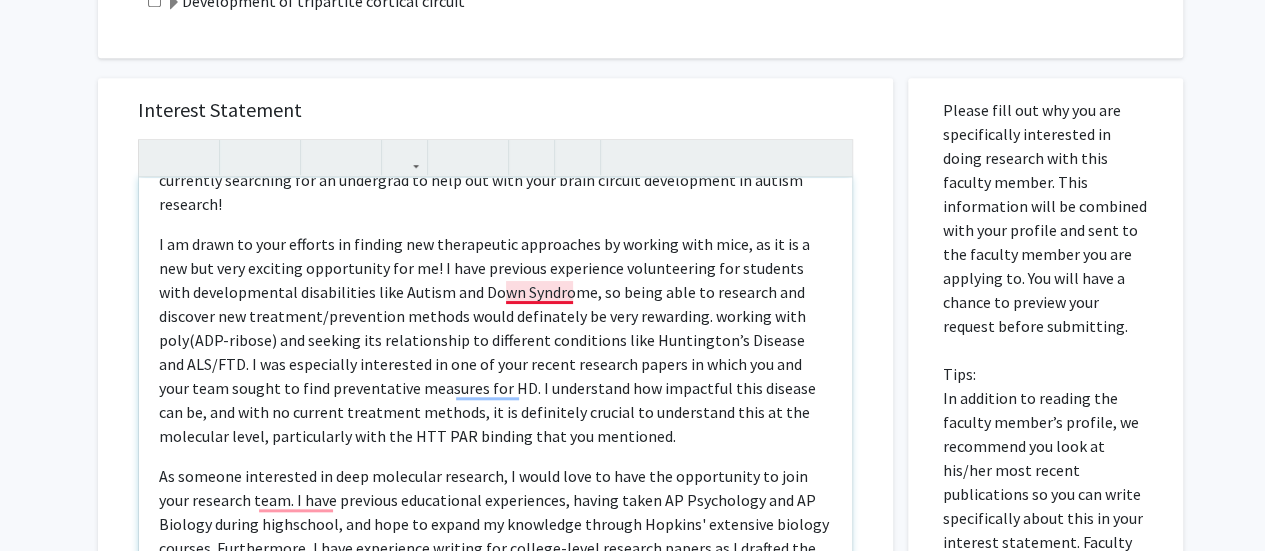 click on "I am drawn to your efforts in finding new therapeutic approaches by working with mice, as it is a new but very exciting opportunity for me! I have previous experience volunteering for students with developmental disabilities like Autism and Down Syndrome, so being able to research and discover new treatment/prevention methods would definately be very rewarding. working with poly(ADP-ribose) and seeking its relationship to different conditions like Huntington’s Disease and ALS/FTD. I was especially interested in one of your recent research papers in which you and your team sought to find preventative measures for HD. I understand how impactful this disease can be, and with no current treatment methods, it is definitely crucial to understand this at the molecular level, particularly with the HTT PAR binding that you mentioned." at bounding box center (495, 340) 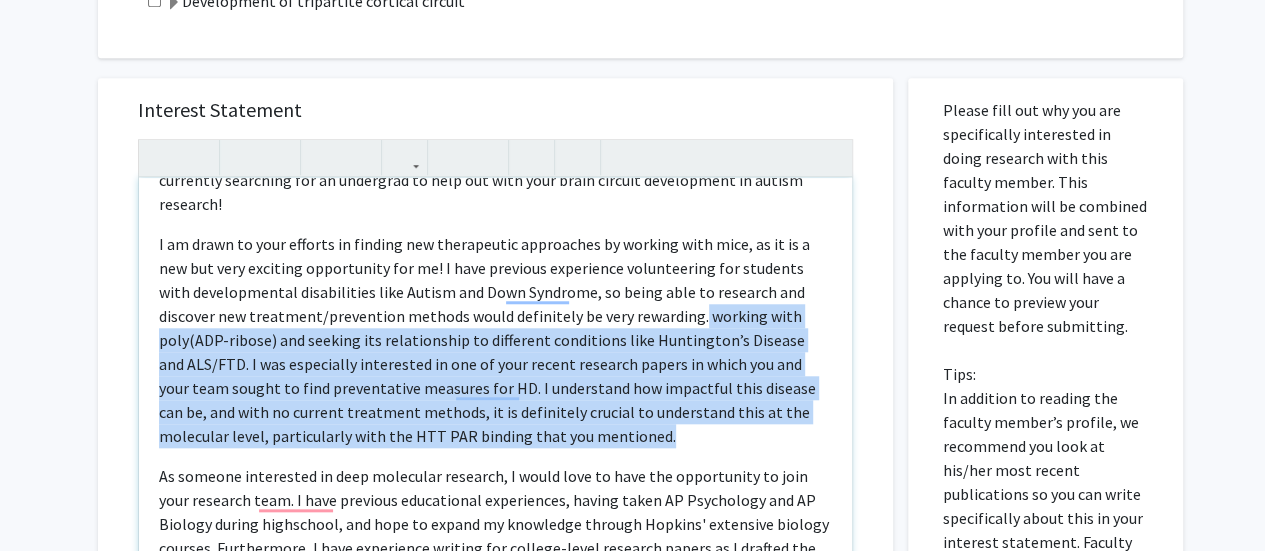drag, startPoint x: 694, startPoint y: 291, endPoint x: 711, endPoint y: 420, distance: 130.11533 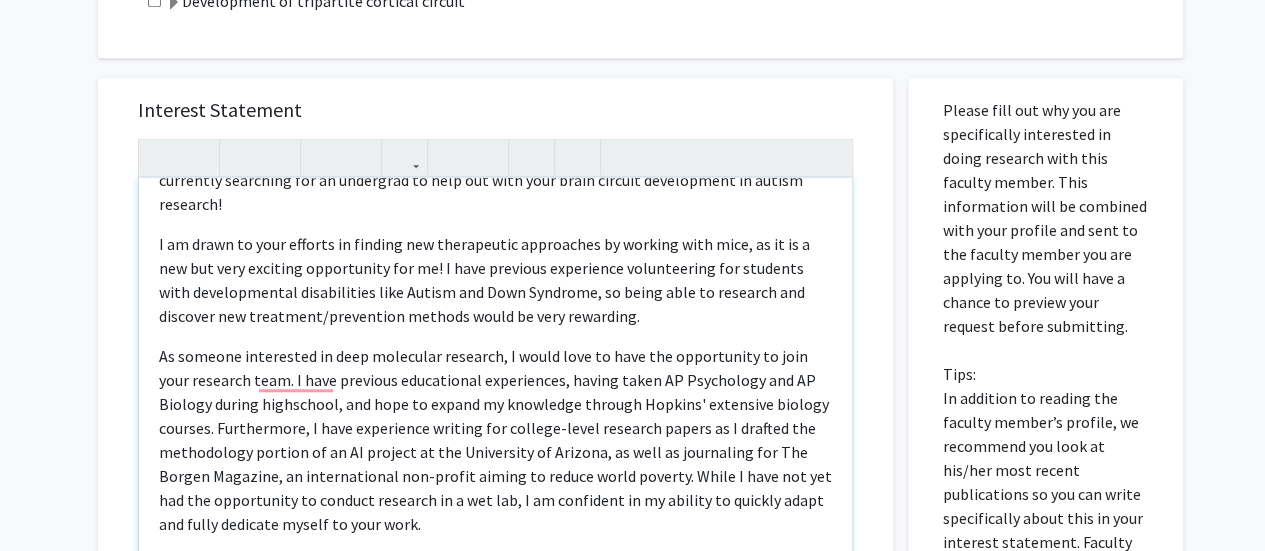 click on "As someone interested in deep molecular research, I would love to have the opportunity to join your research team. I have previous educational experiences, having taken AP Psychology and AP Biology during highschool, and hope to expand my knowledge through Hopkins' extensive biology courses. Furthermore, I have experience writing for college-level research papers as I drafted the methodology portion of an AI project at the University of Arizona, as well as journaling for The Borgen Magazine, an international non-profit aiming to reduce world poverty. While I have not yet had the opportunity to conduct research in a wet lab, I am confident in my ability to quickly adapt and fully dedicate myself to your work." at bounding box center [495, 440] 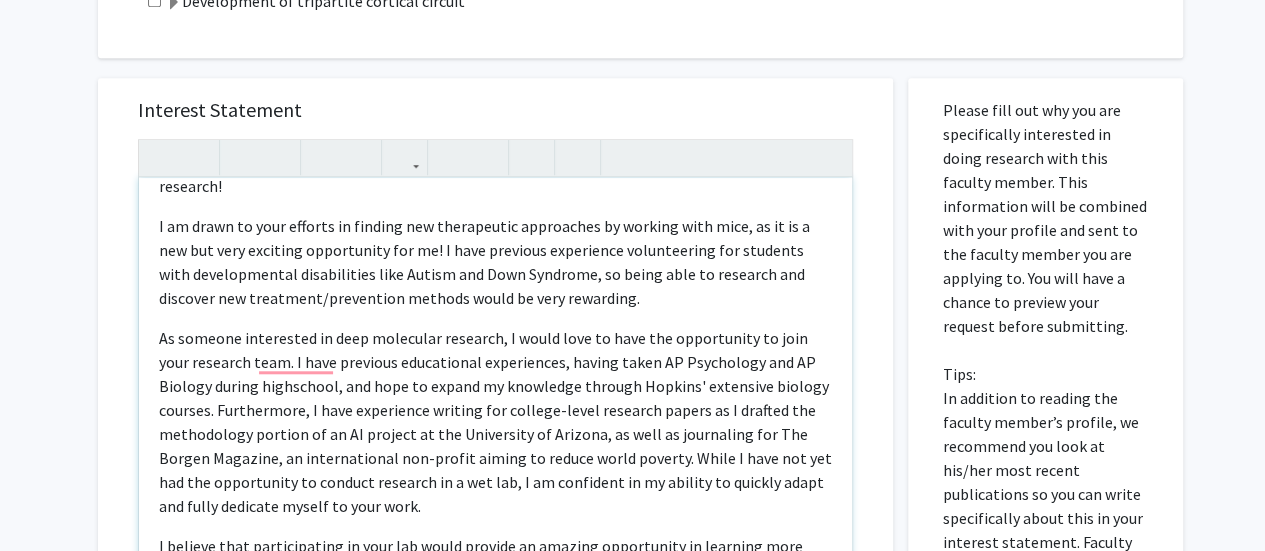 scroll, scrollTop: 163, scrollLeft: 0, axis: vertical 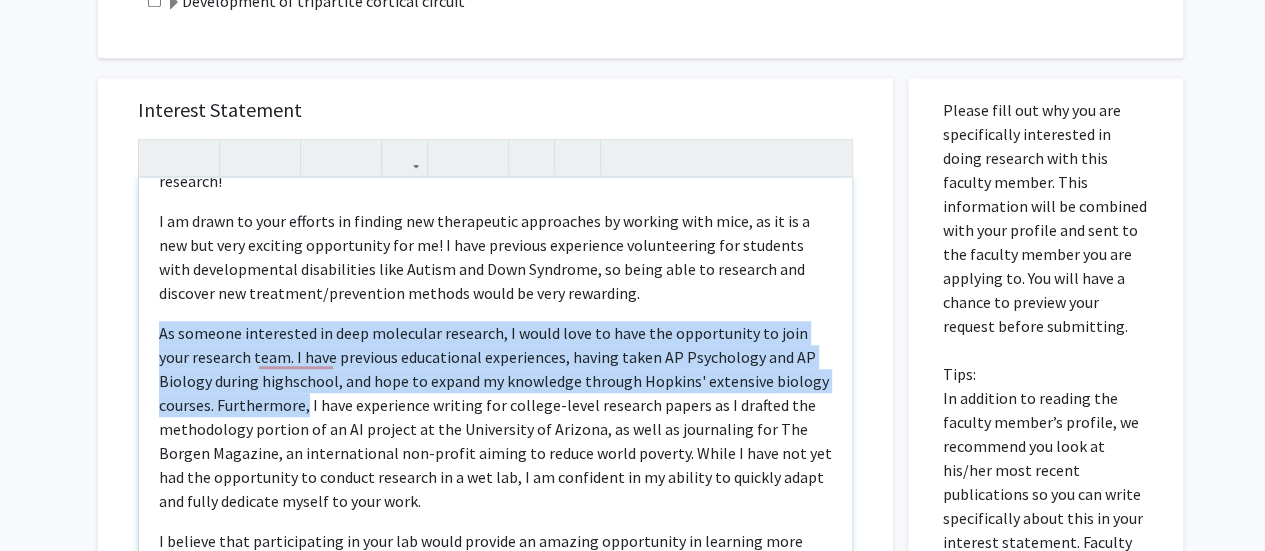 drag, startPoint x: 154, startPoint y: 303, endPoint x: 306, endPoint y: 381, distance: 170.84496 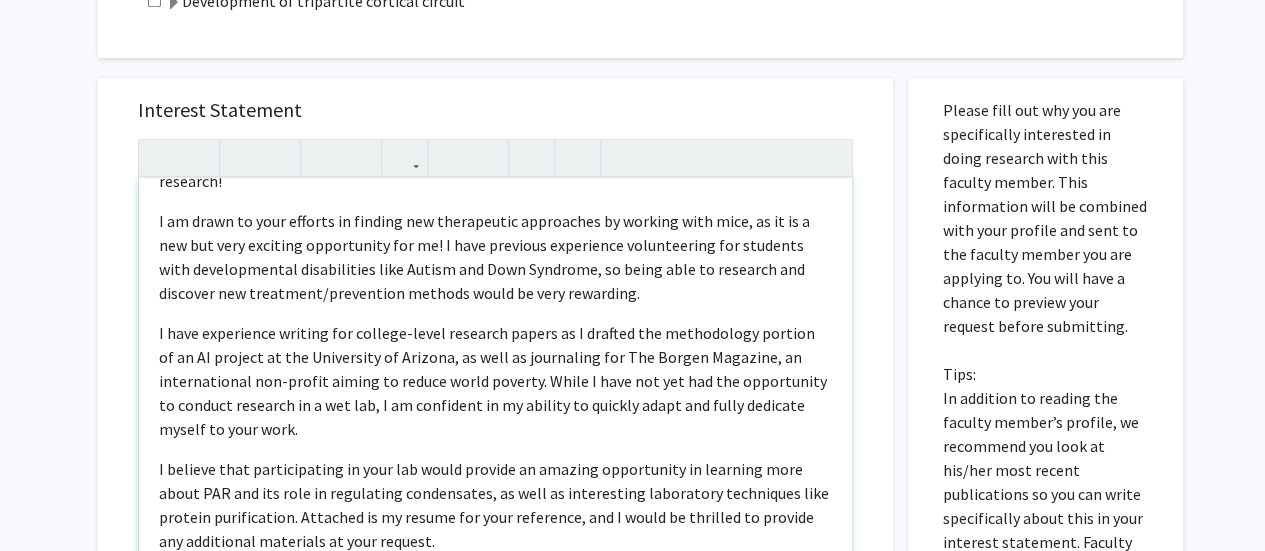 scroll, scrollTop: 212, scrollLeft: 0, axis: vertical 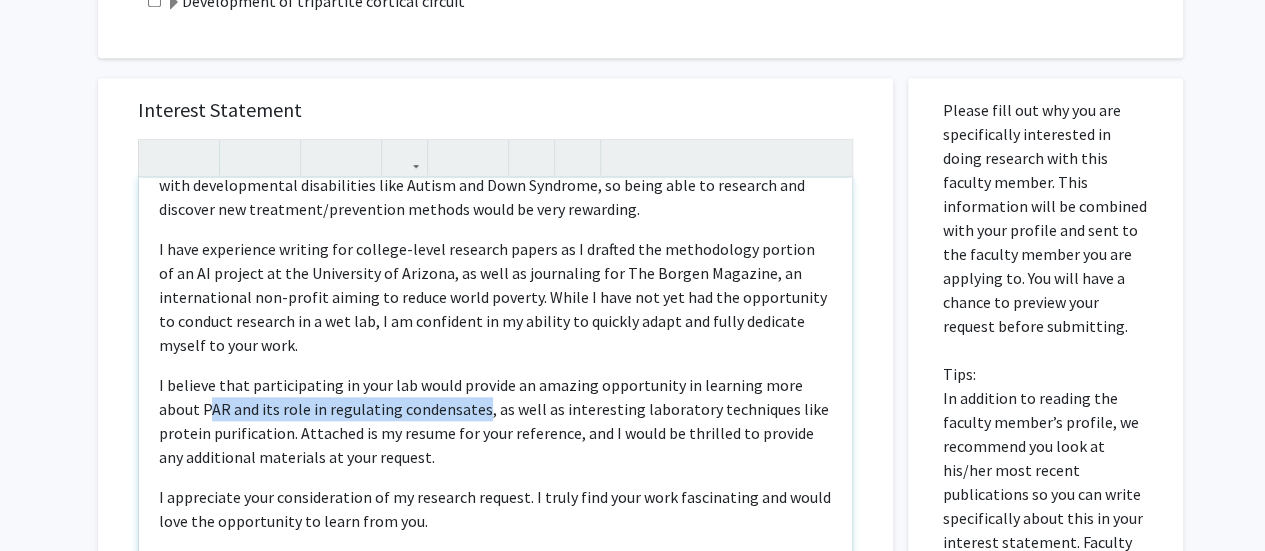 drag, startPoint x: 206, startPoint y: 380, endPoint x: 477, endPoint y: 382, distance: 271.0074 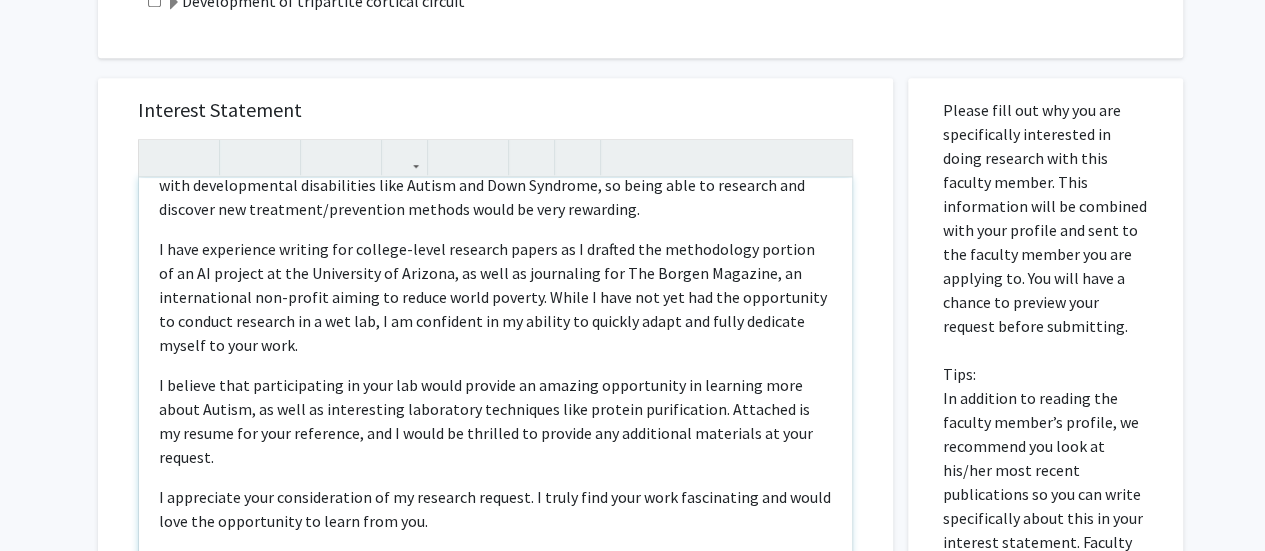 drag, startPoint x: 557, startPoint y: 385, endPoint x: 706, endPoint y: 399, distance: 149.65627 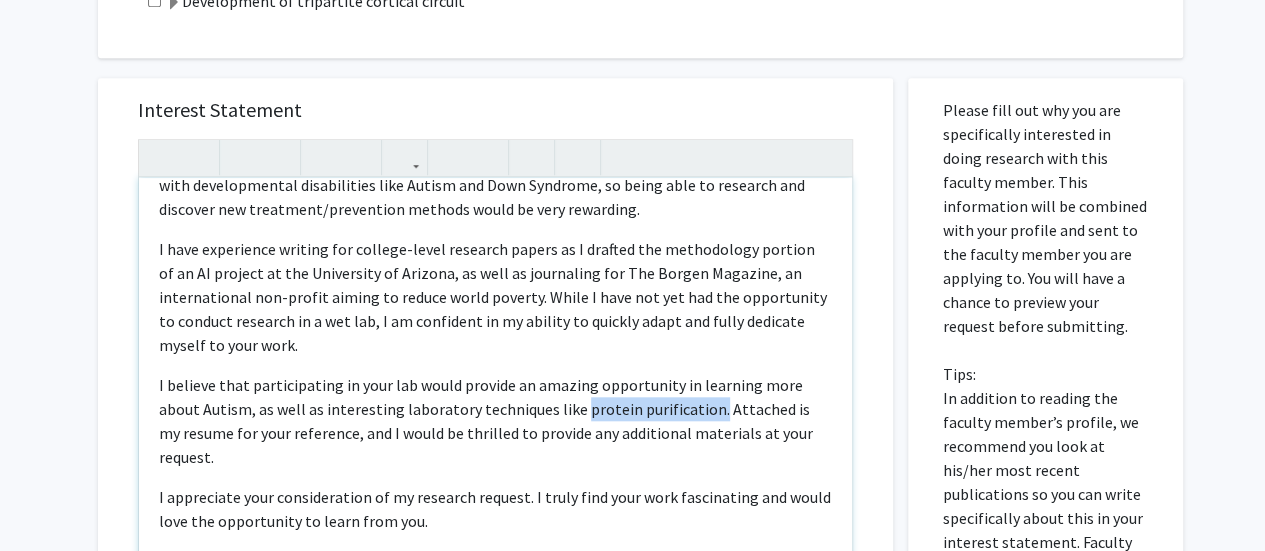 drag, startPoint x: 706, startPoint y: 375, endPoint x: 572, endPoint y: 387, distance: 134.53624 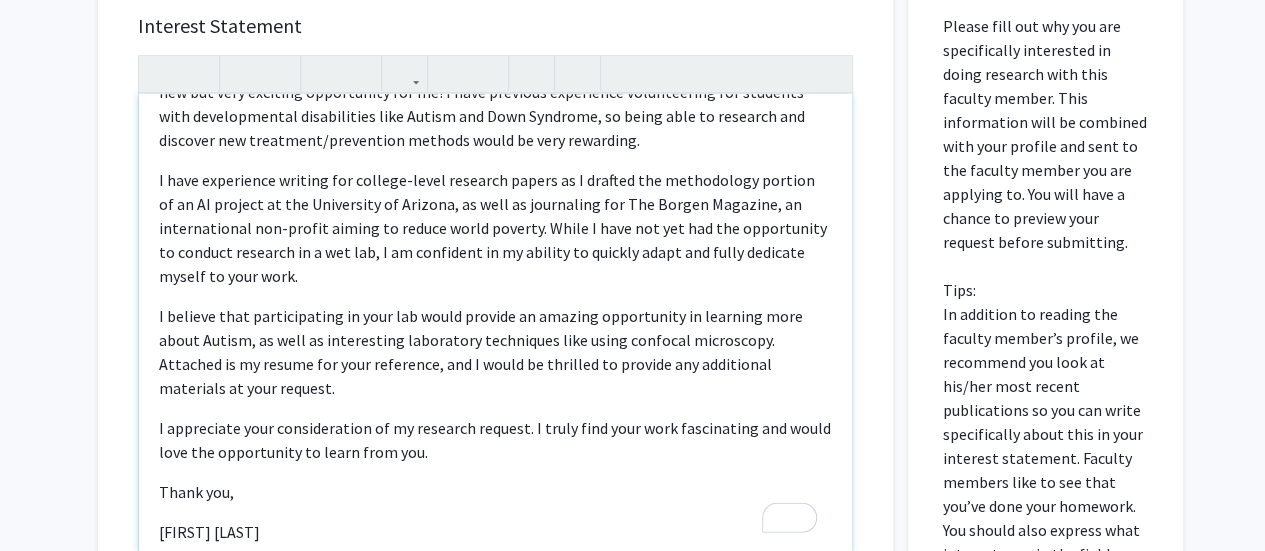 click on "I appreciate your consideration of my research request. I truly find your work fascinating and would love the opportunity to learn from you." at bounding box center (495, 440) 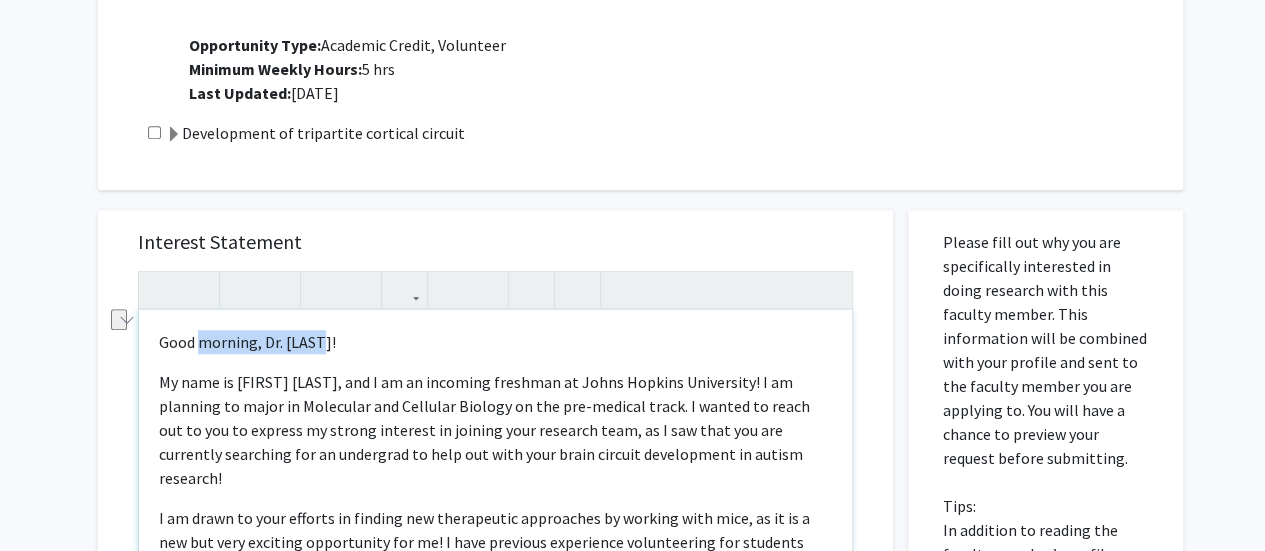 drag, startPoint x: 324, startPoint y: 345, endPoint x: 201, endPoint y: 344, distance: 123.00407 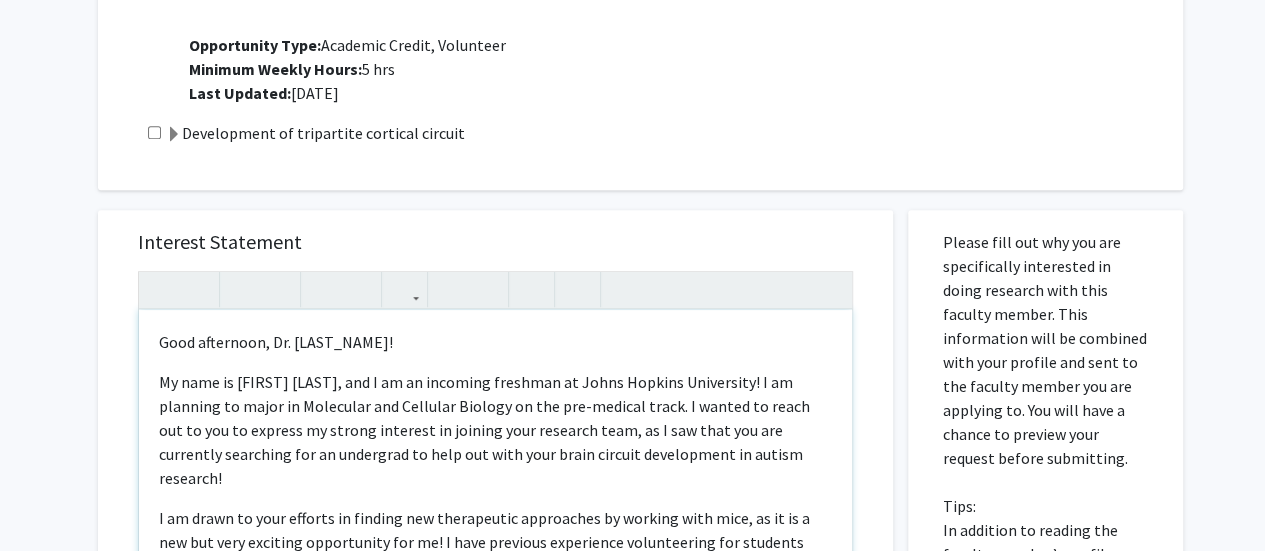 type on "<p>Good afternoon, Dr. [LAST]!</p>
<p>My name is [FIRST] [LAST], and I am an incoming freshman at Johns Hopkins University! I am planning to major in Molecular and Cellular Biology on the pre-medical track. I wanted to reach out to you to express my strong interest in joining your research team, as I saw that you are currently searching for an undergrad to help out with your brain circuit development in autism research!</p><p>I am drawn to your efforts in finding new therapeutic approaches by working with mice, as it is a new but very exciting opportunity for me! I have previous experience volunteering for students with developmental disabilities like Autism and Down Syndrome, so being able to research and discover new treatment/prevention methods would be very rewarding.</p><p>I have experience writing for college-level research papers as I drafted the methodology portion of an AI project at the University of Arizona, as well as journaling for The Borgen Magazine, an international non-profit aiming t..." 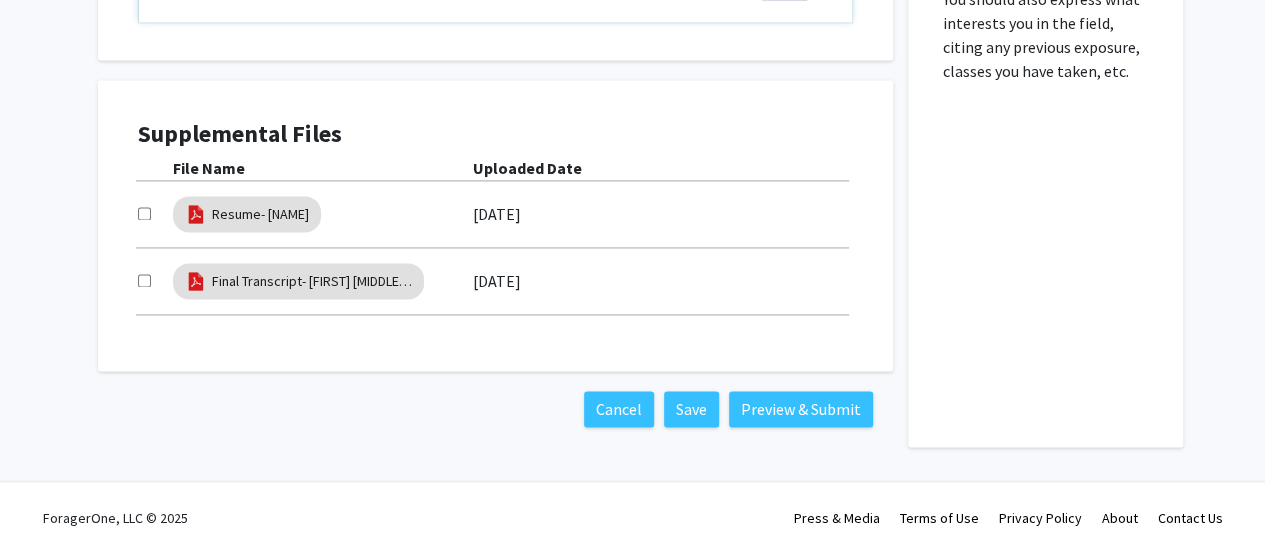 drag, startPoint x: 153, startPoint y: 174, endPoint x: 514, endPoint y: 149, distance: 361.86462 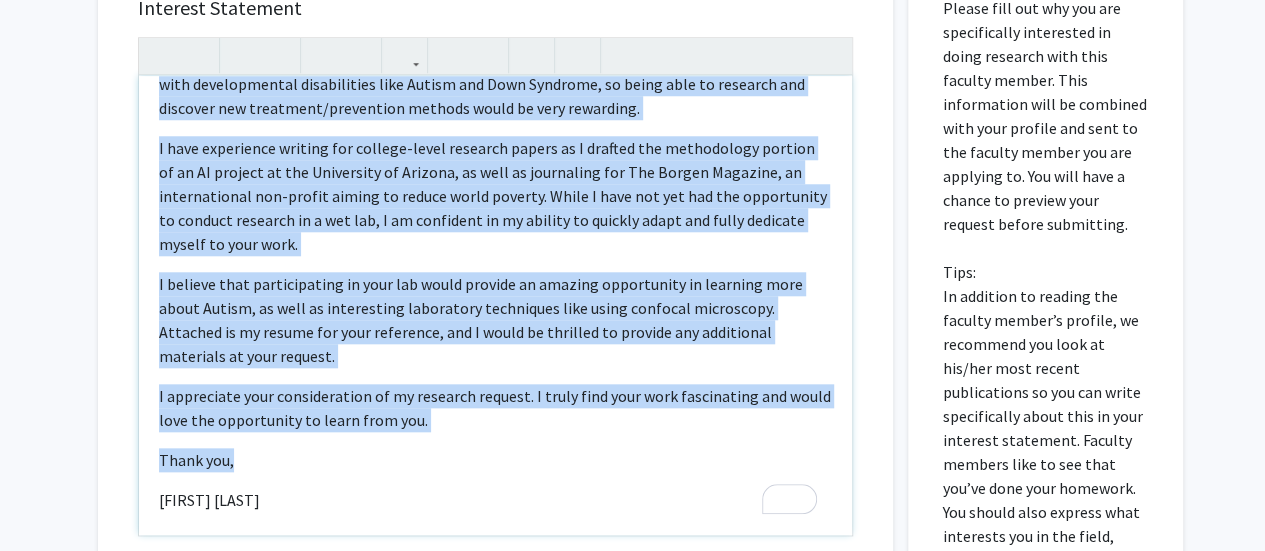 copy on "Good afternoon, Dr. Deemyad!  My name is [FIRST] [MIDDLE] [LAST], and I am an incoming freshman at Johns Hopkins University! I am planning to major in Molecular and Cellular Biology on the pre-medical track. I wanted to reach out to you to express my strong interest in joining your research team, as I saw that you are currently searching for an undergrad to help out with your brain circuit development in autism research! I am drawn to your efforts in finding new therapeutic approaches by working with mice, as it is a new but very exciting opportunity for me! I have previous experience volunteering for students with developmental disabilities like Autism and Down Syndrome, so being able to research and discover new treatment/prevention methods would be very rewarding. I have experience writing for college-level research papers as I drafted the methodology portion of an AI project at the University of Arizona, as well as journaling for The Borgen Magazine, an international non-profit aiming to reduce world pover..." 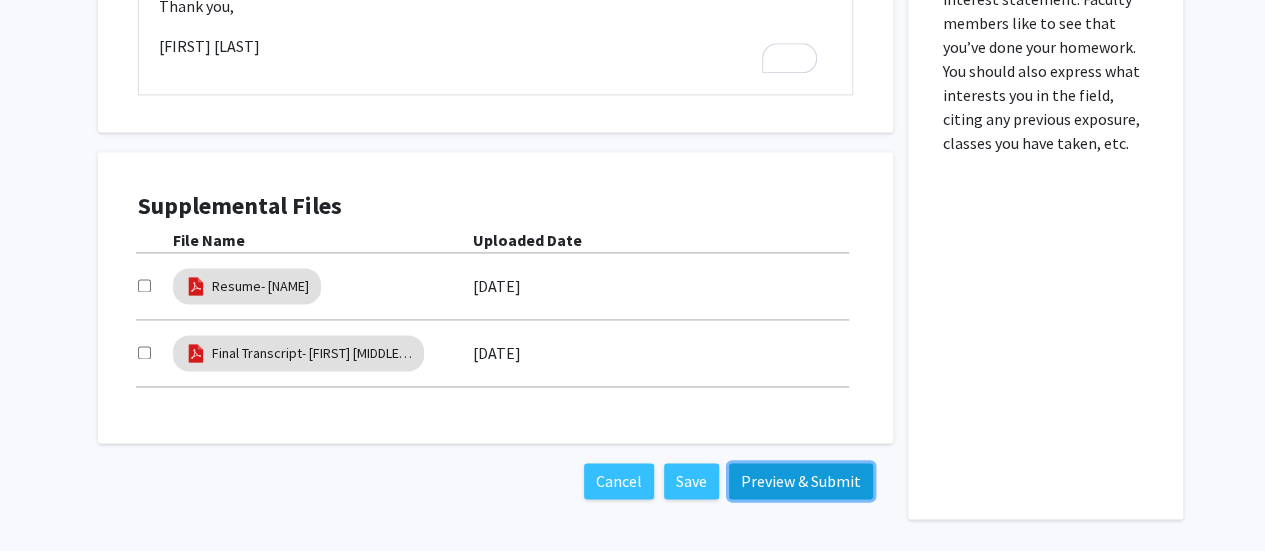 click on "Preview & Submit" at bounding box center [801, 481] 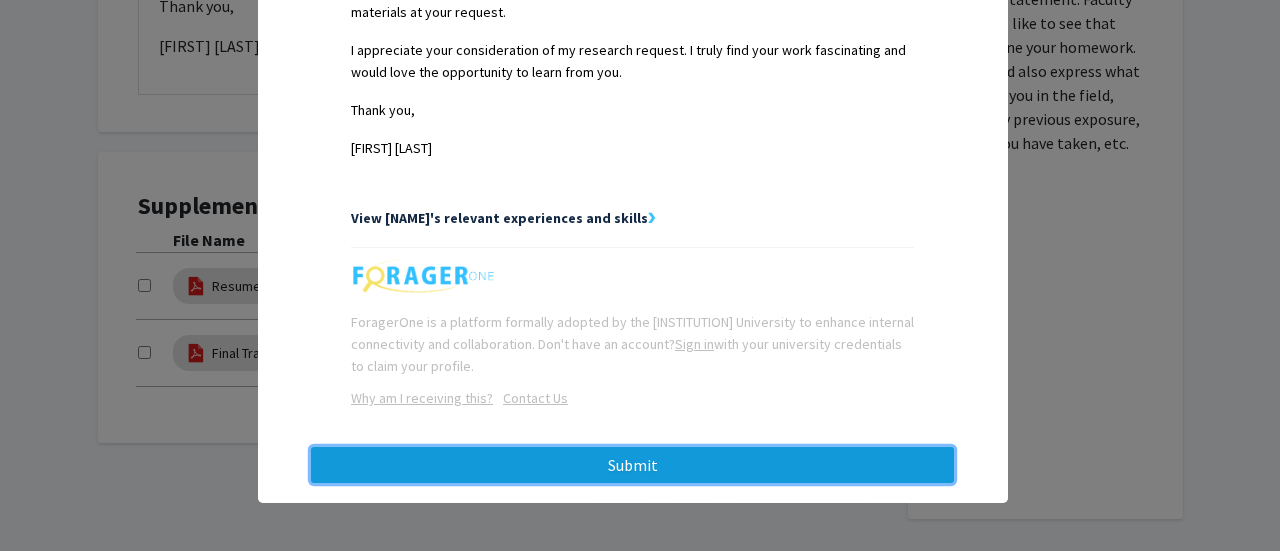 click on "Submit" at bounding box center (632, 465) 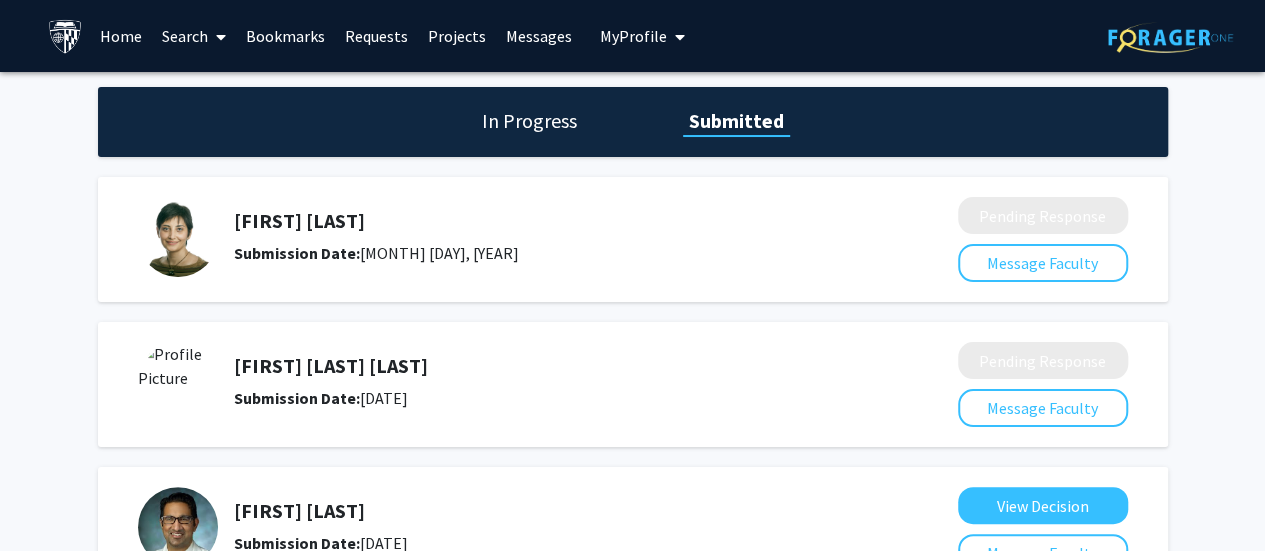 click on "My   Profile" at bounding box center [642, 36] 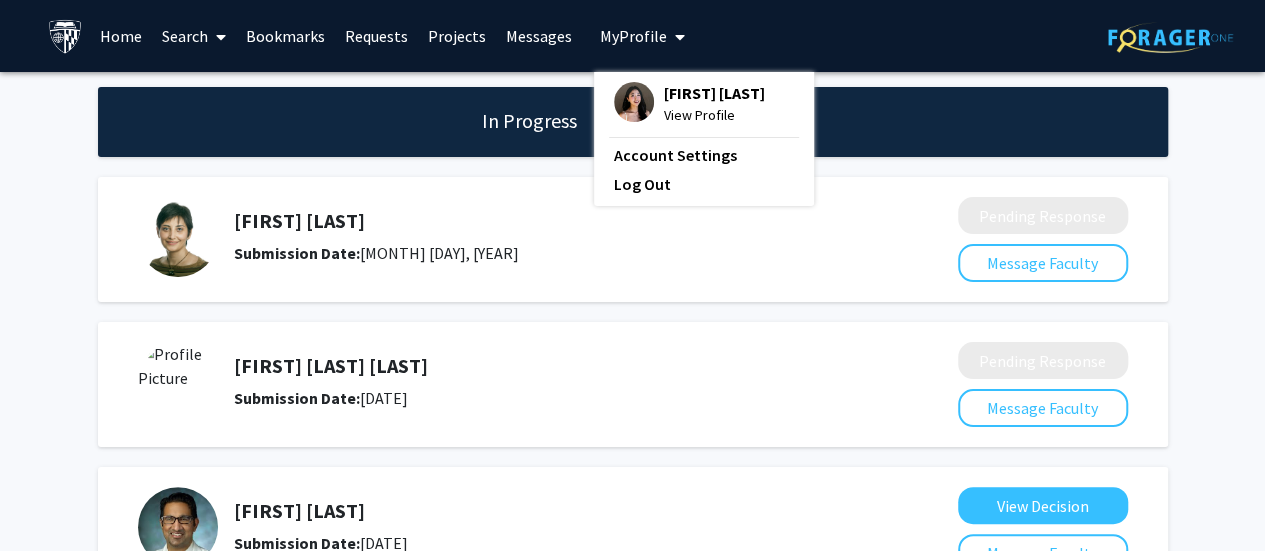 click on "View Profile" at bounding box center [714, 115] 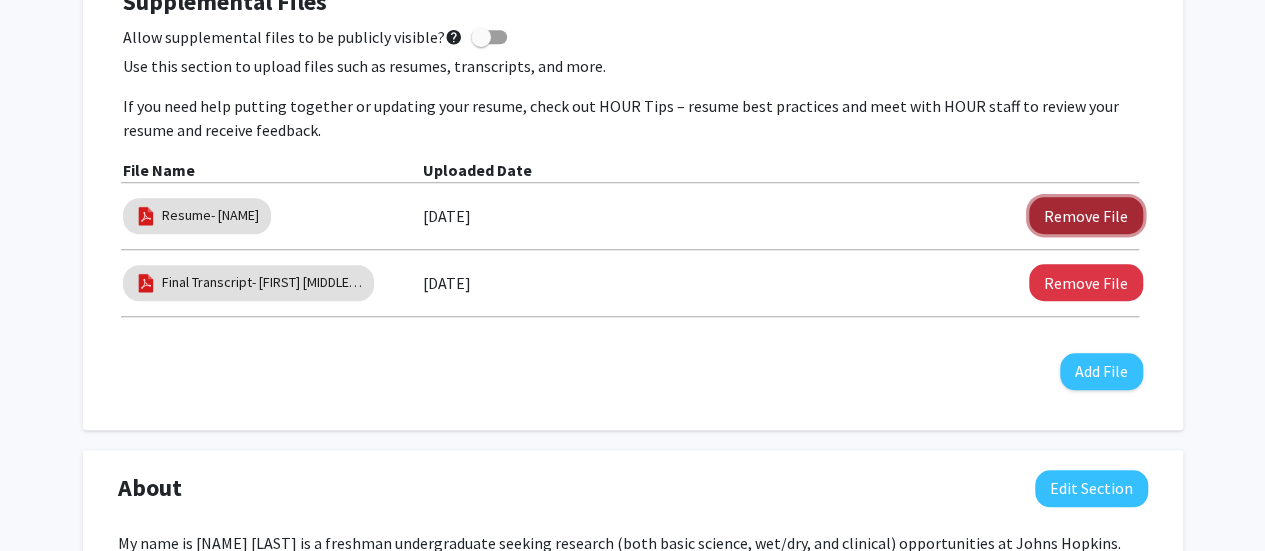 click on "Remove File" 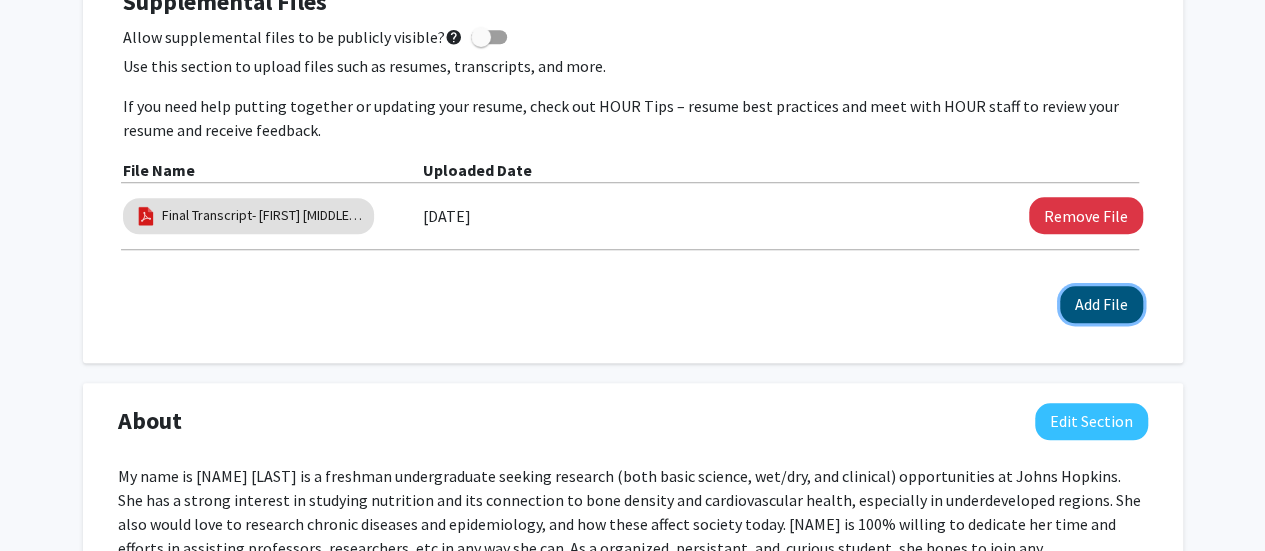 click on "Add File" 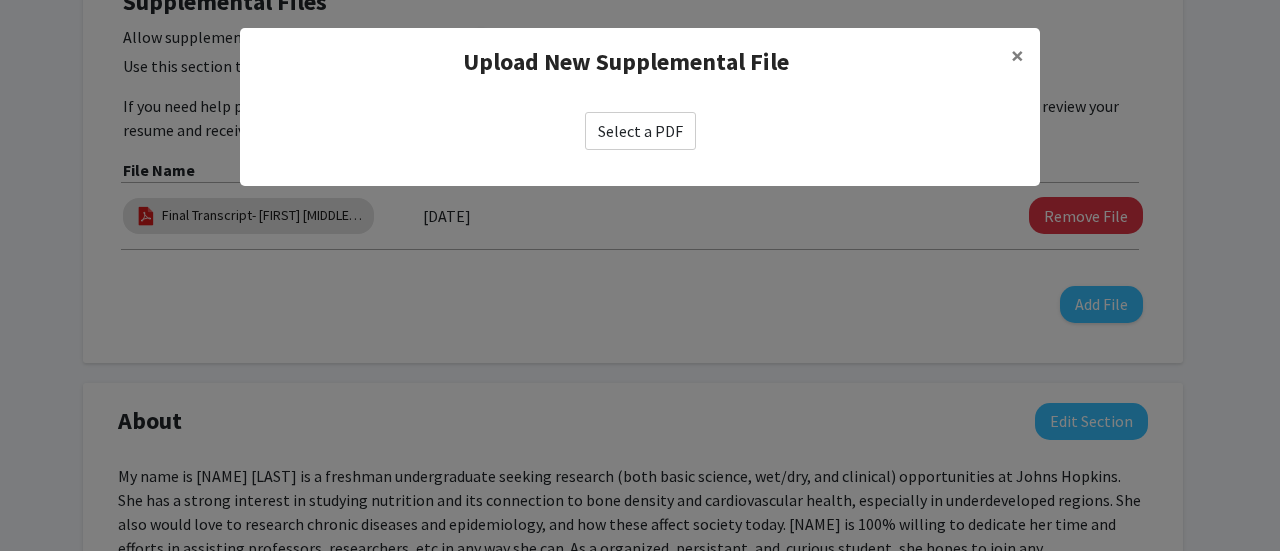 click on "Select a PDF" 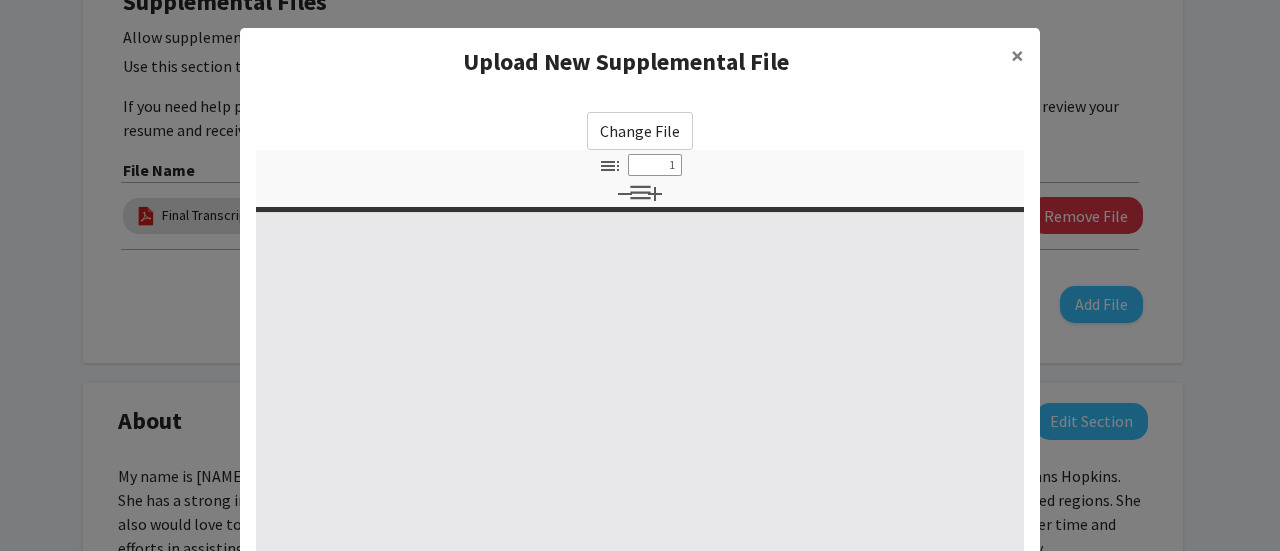 select on "custom" 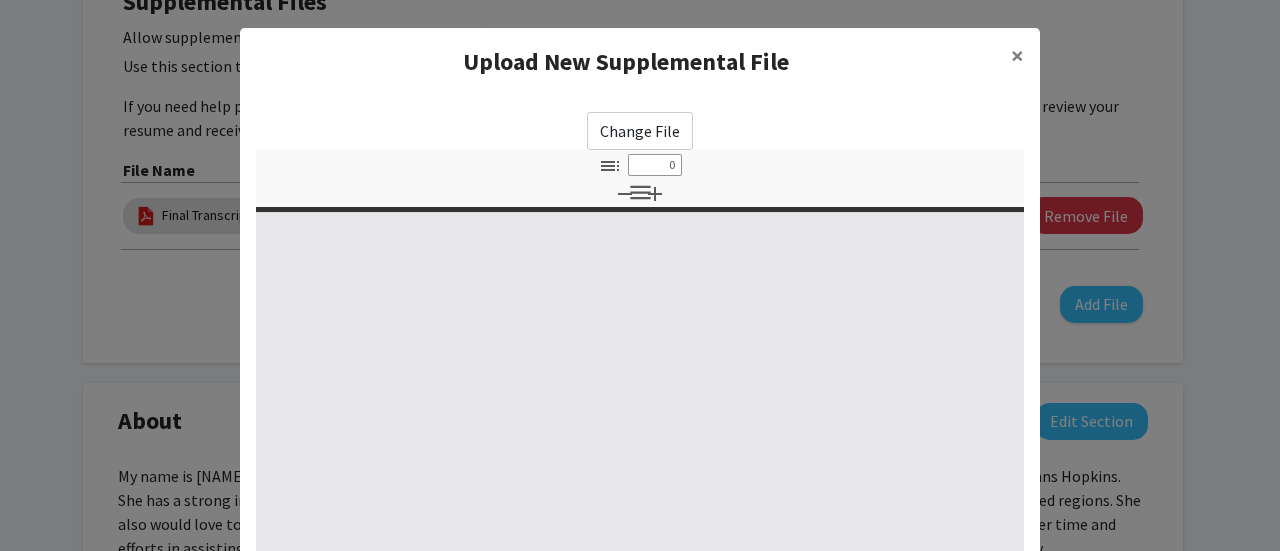 select on "custom" 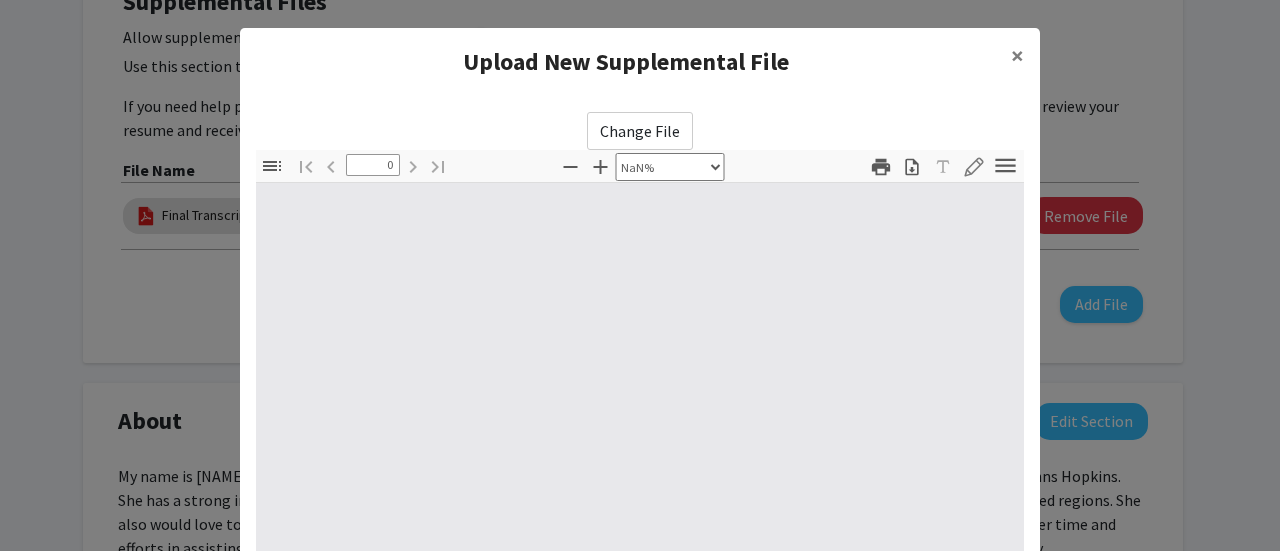 scroll, scrollTop: 395, scrollLeft: 0, axis: vertical 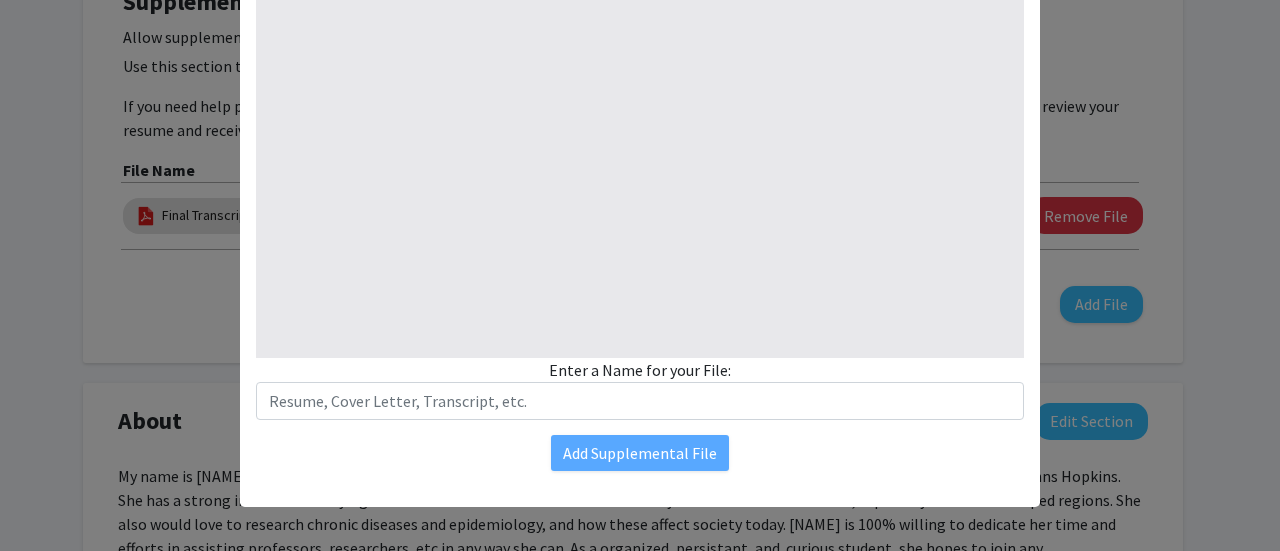 type on "1" 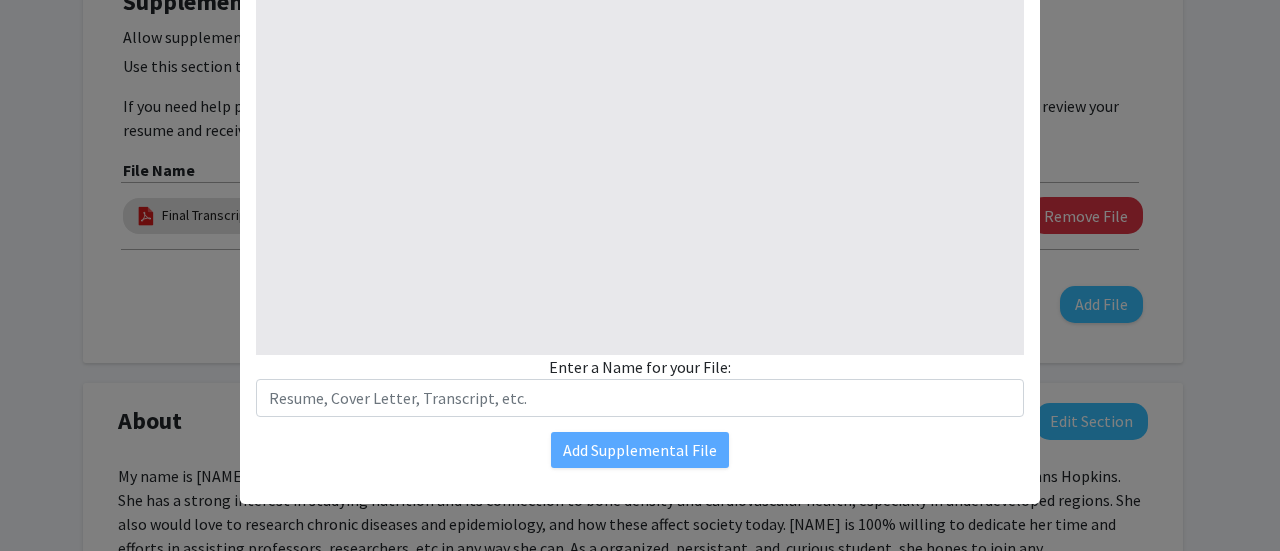 select on "auto" 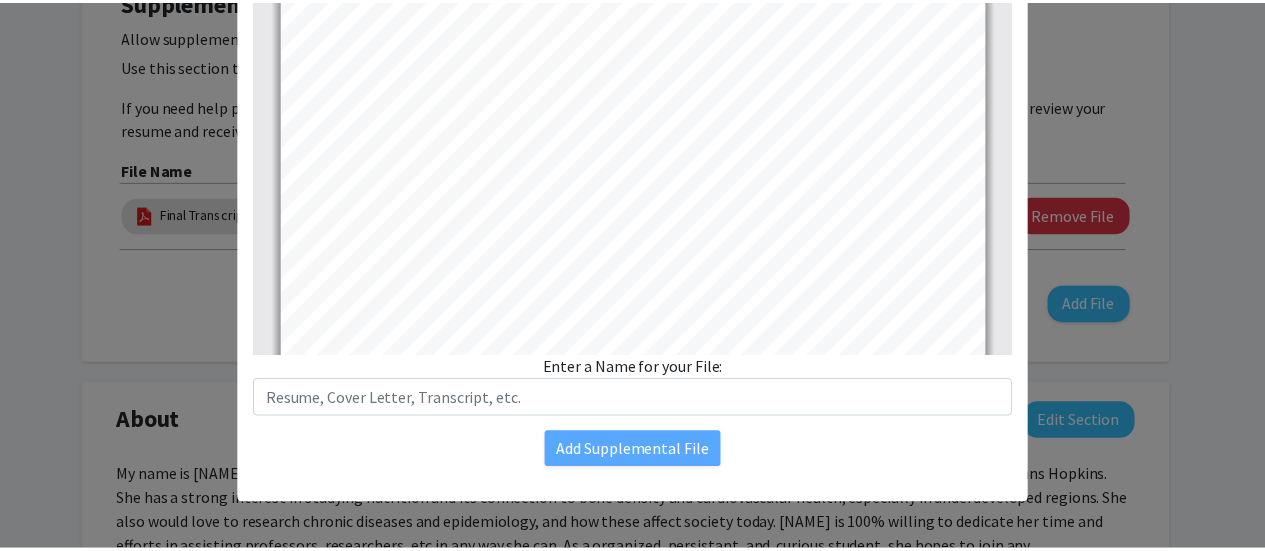scroll, scrollTop: 0, scrollLeft: 0, axis: both 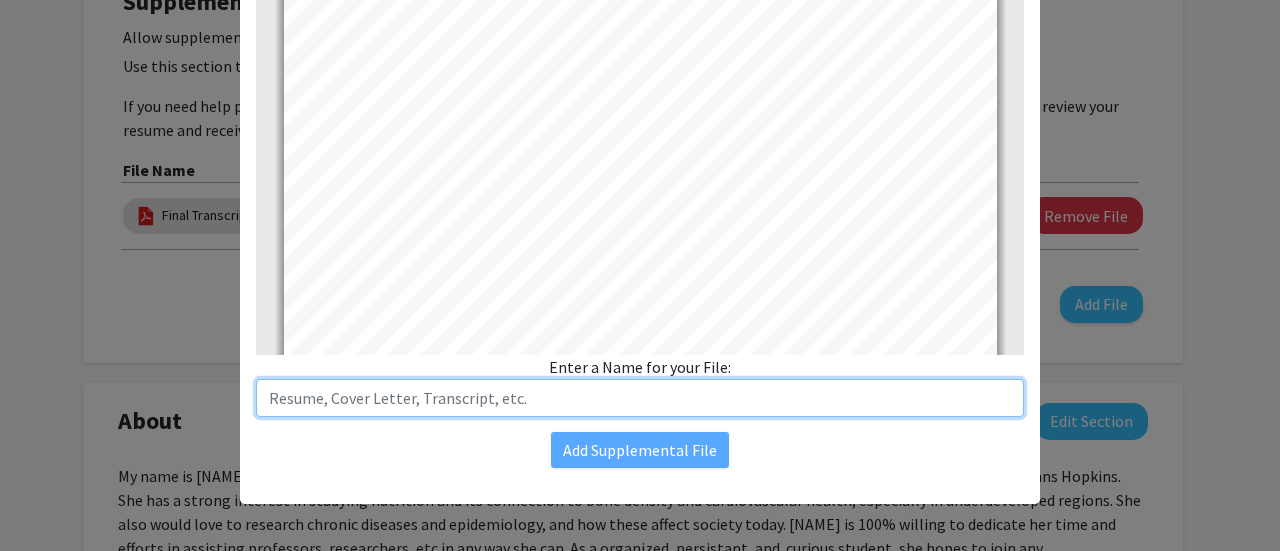 click at bounding box center (640, 398) 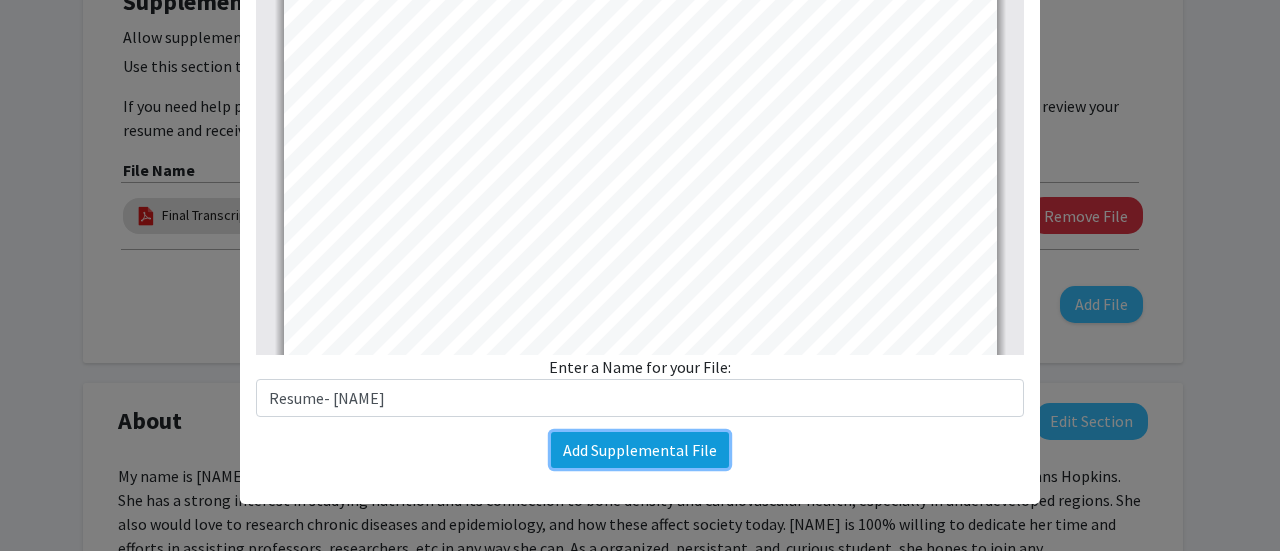 click on "Add Supplemental File" 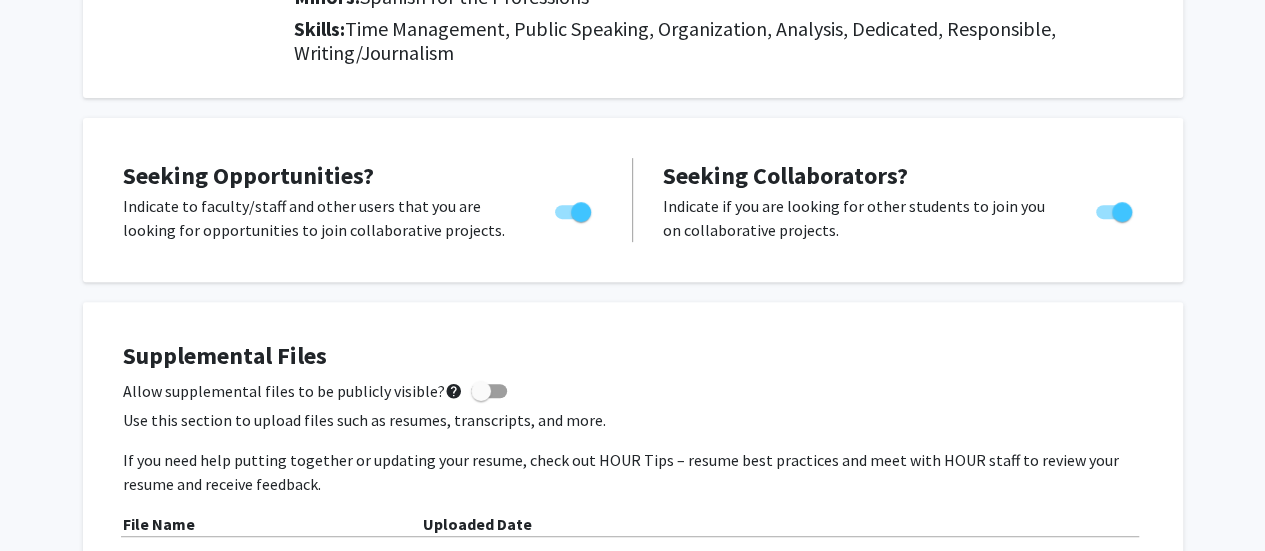 scroll, scrollTop: 0, scrollLeft: 0, axis: both 